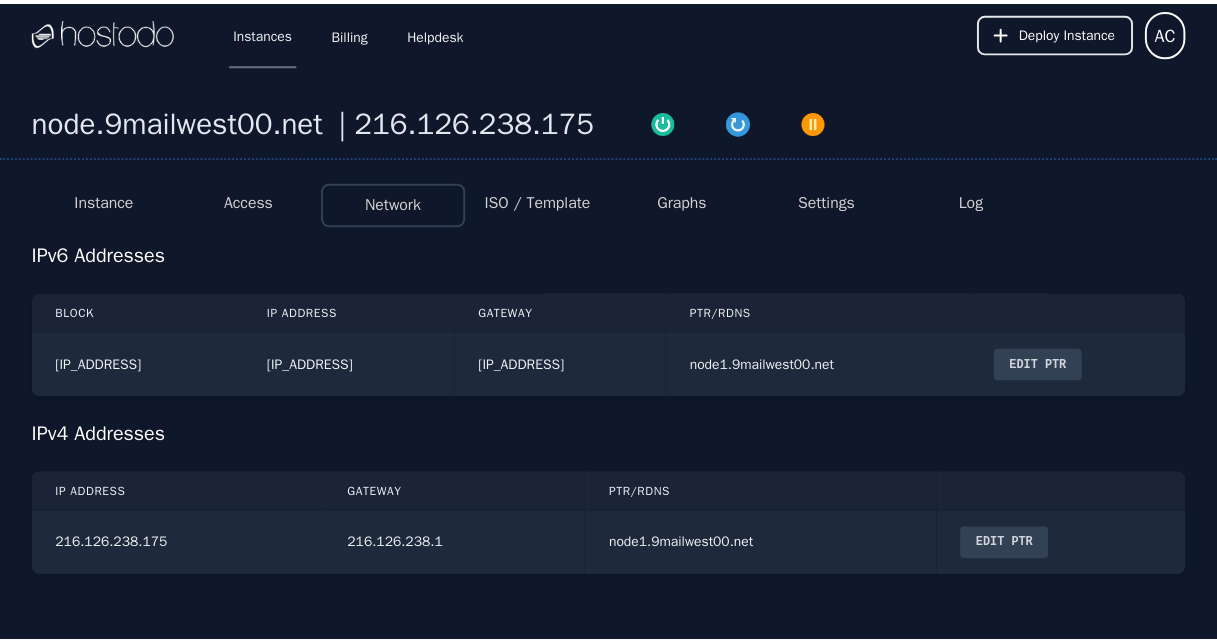 scroll, scrollTop: 0, scrollLeft: 0, axis: both 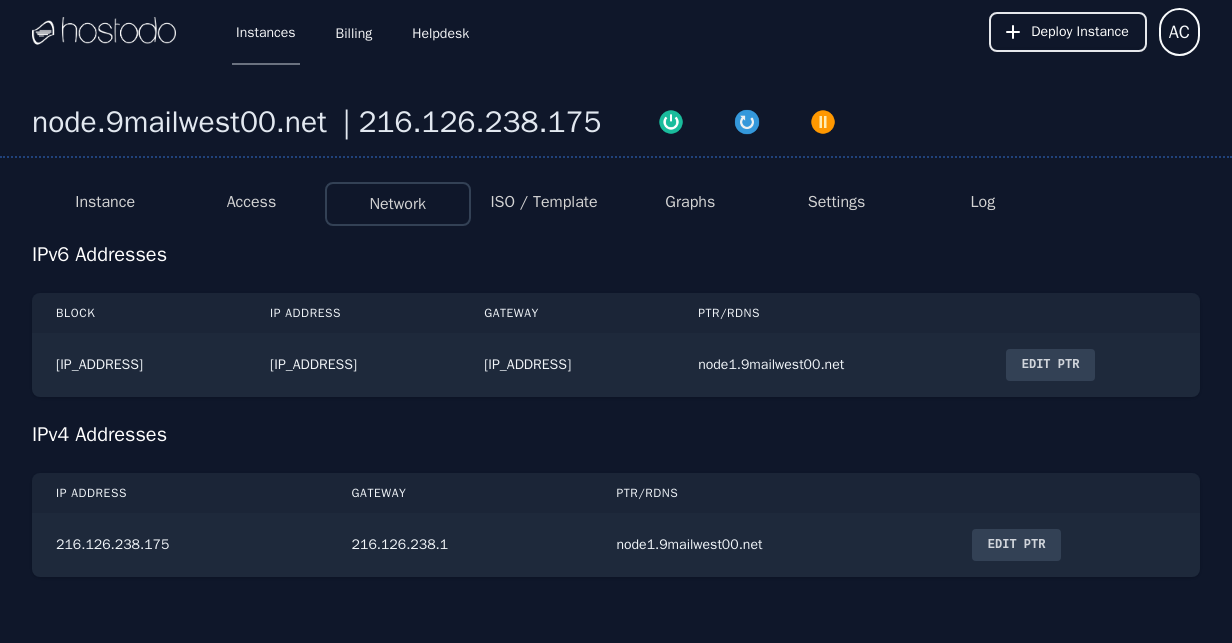 click on "ISO / Template" at bounding box center [543, 202] 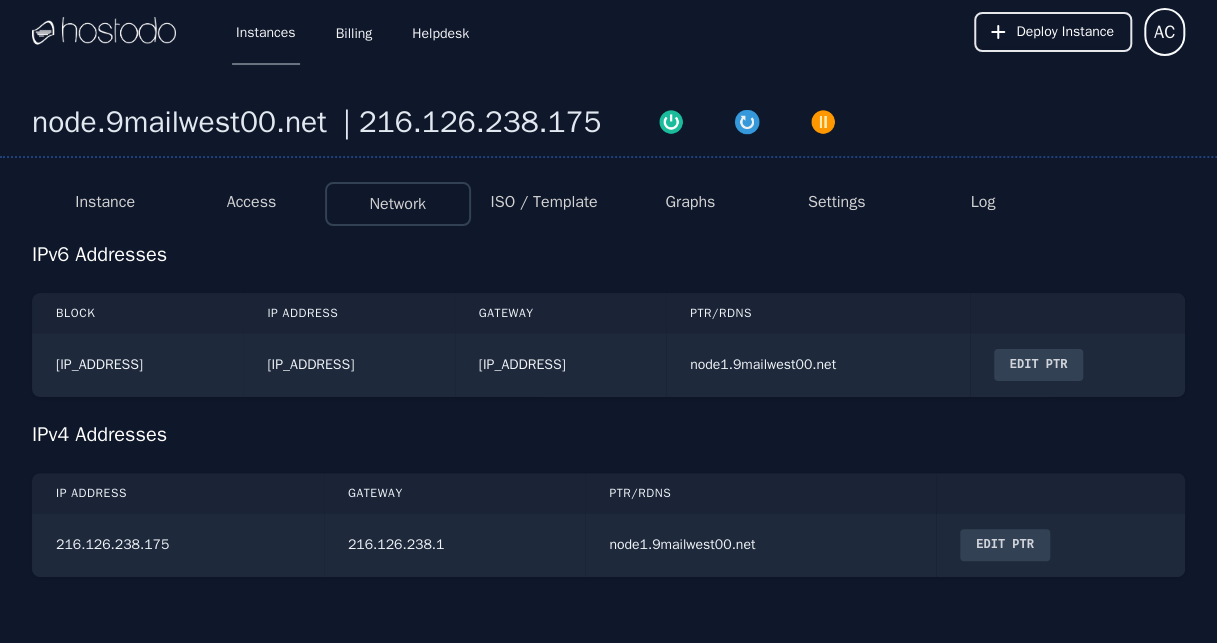 select on "**" 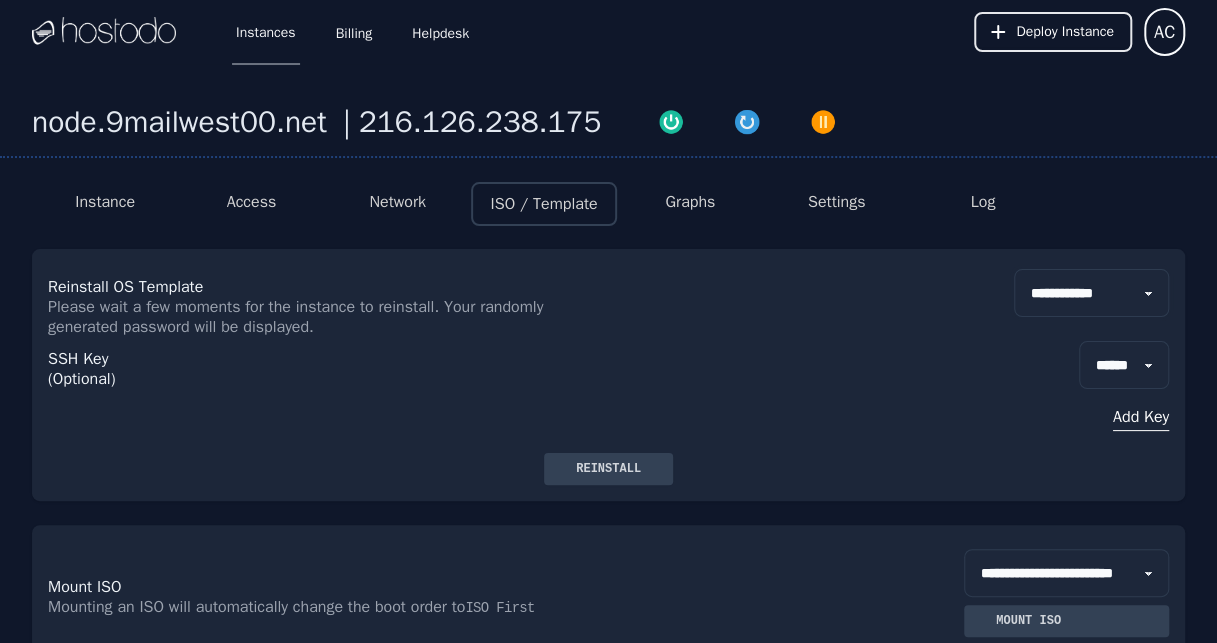 click on "**********" at bounding box center [1091, 293] 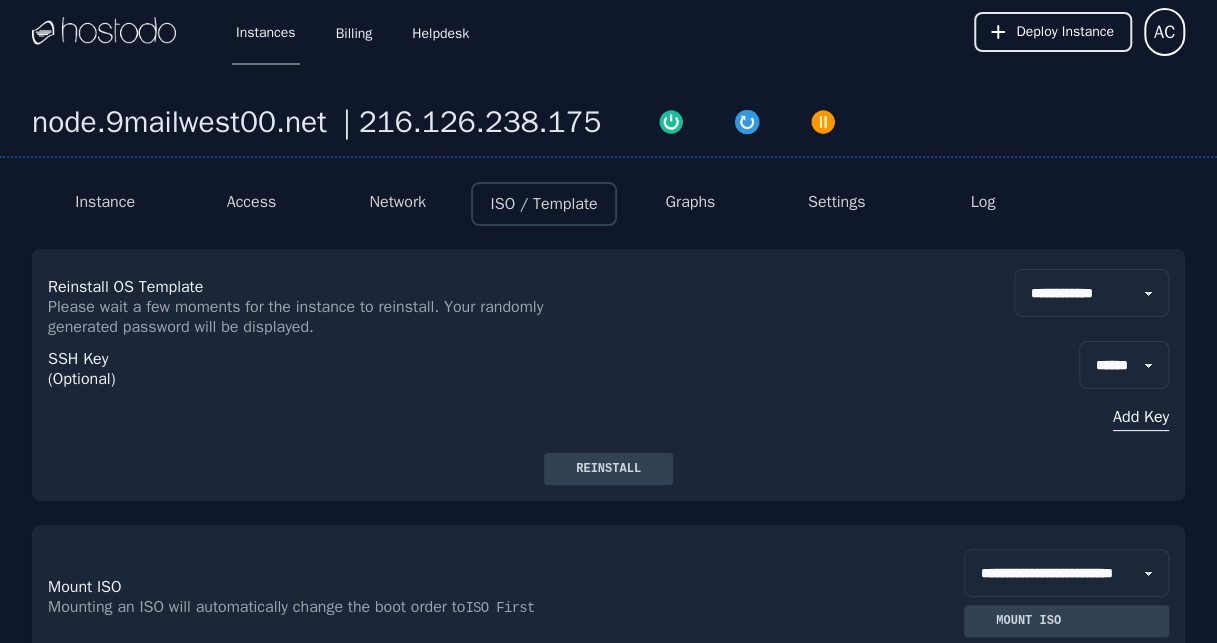 drag, startPoint x: 622, startPoint y: 444, endPoint x: 627, endPoint y: 466, distance: 22.561028 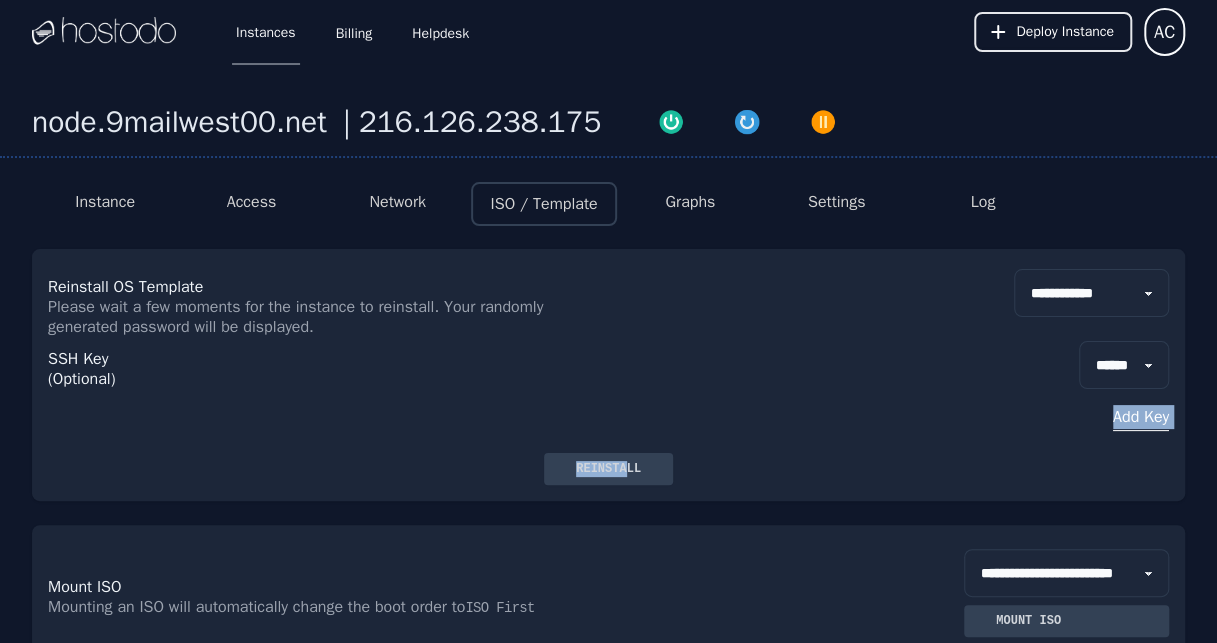 click on "Reinstall" at bounding box center [608, 469] 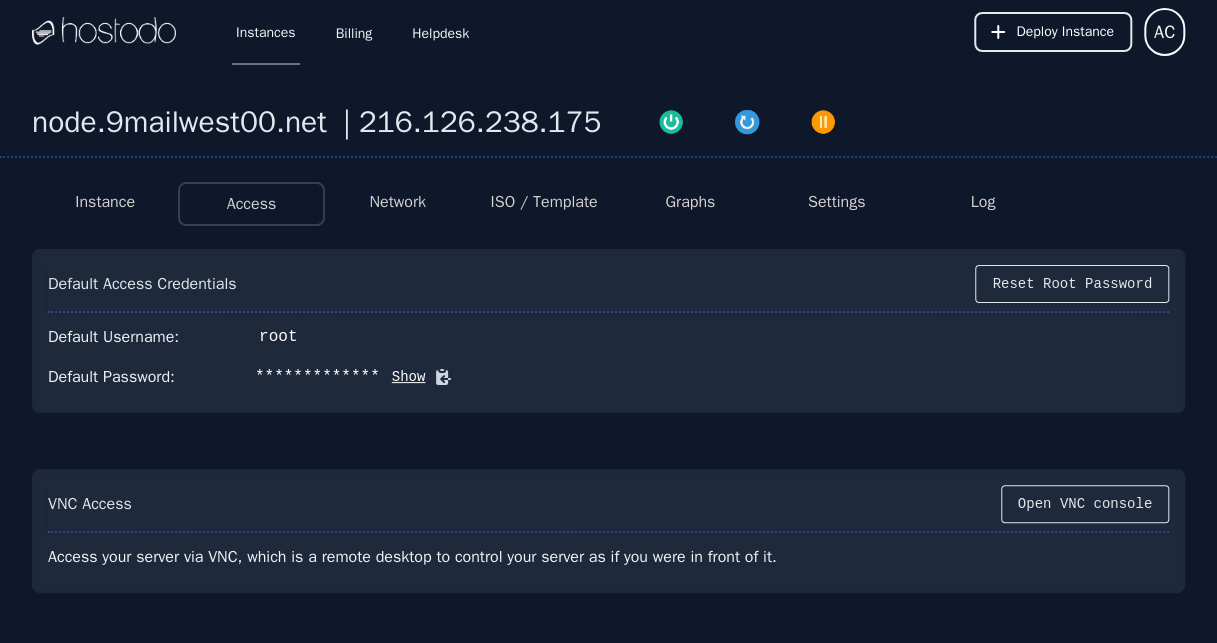 click on "Show" at bounding box center [403, 377] 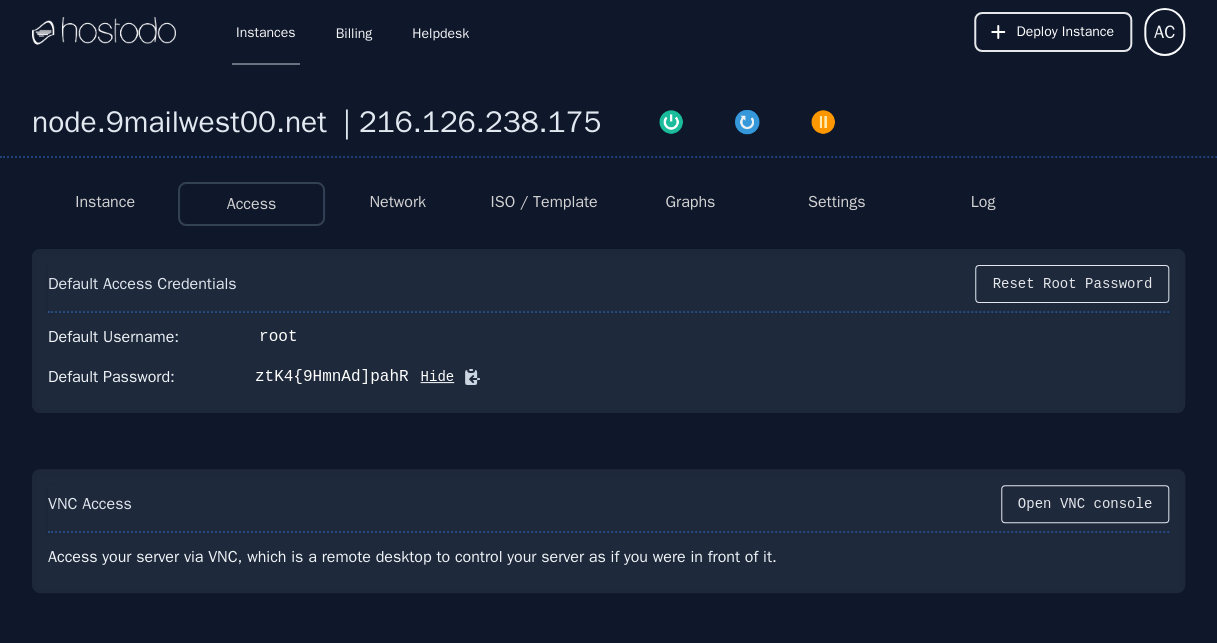 click 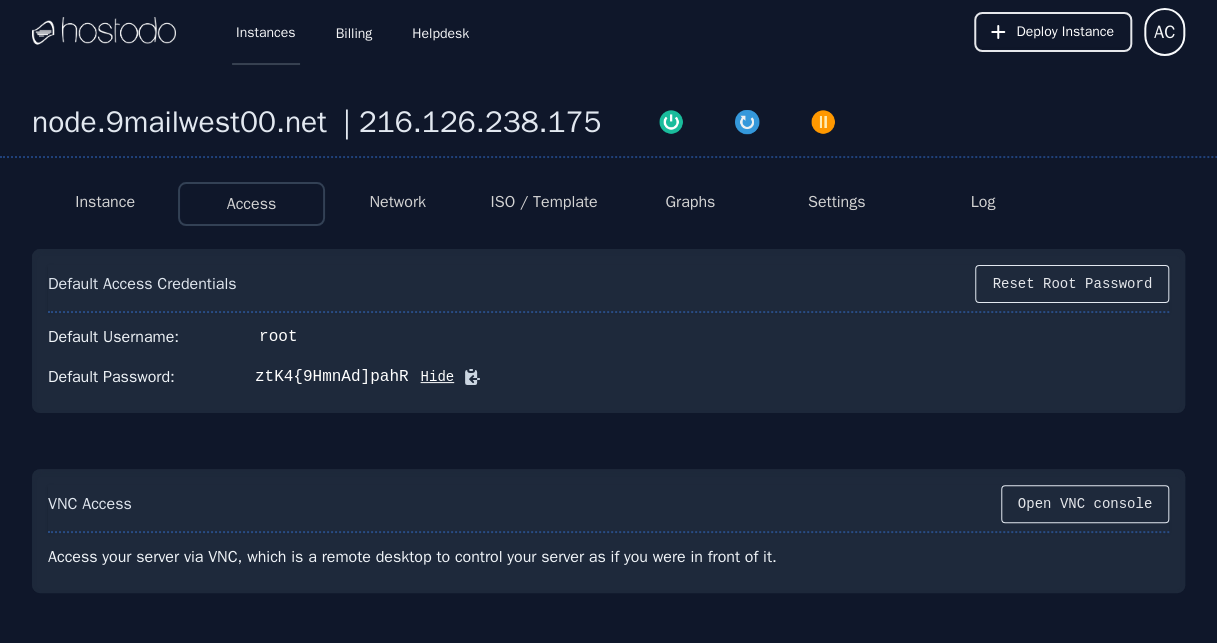 click on "Instances" at bounding box center (266, 32) 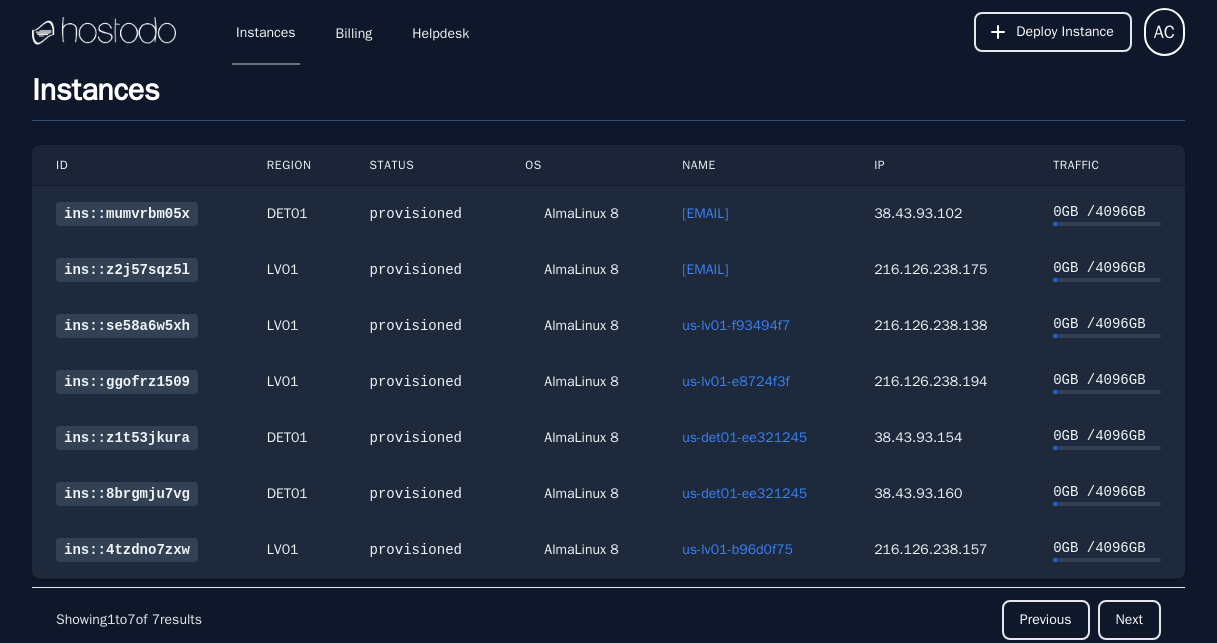 scroll, scrollTop: 0, scrollLeft: 0, axis: both 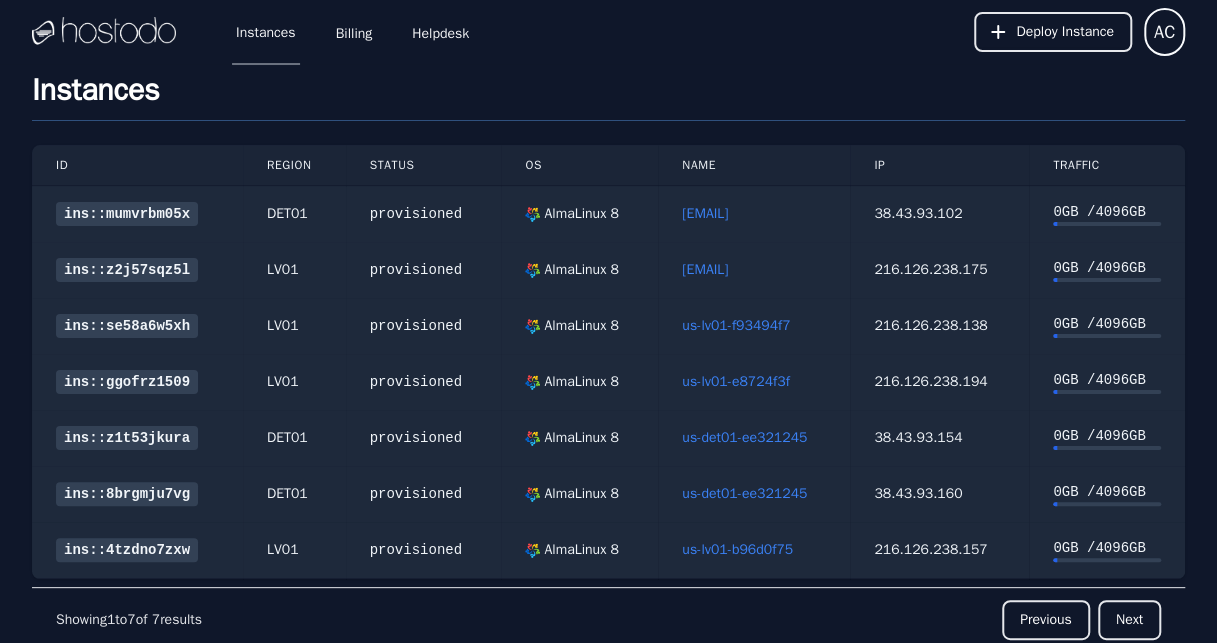 click on "us-lv01-f93494f7" at bounding box center [736, 325] 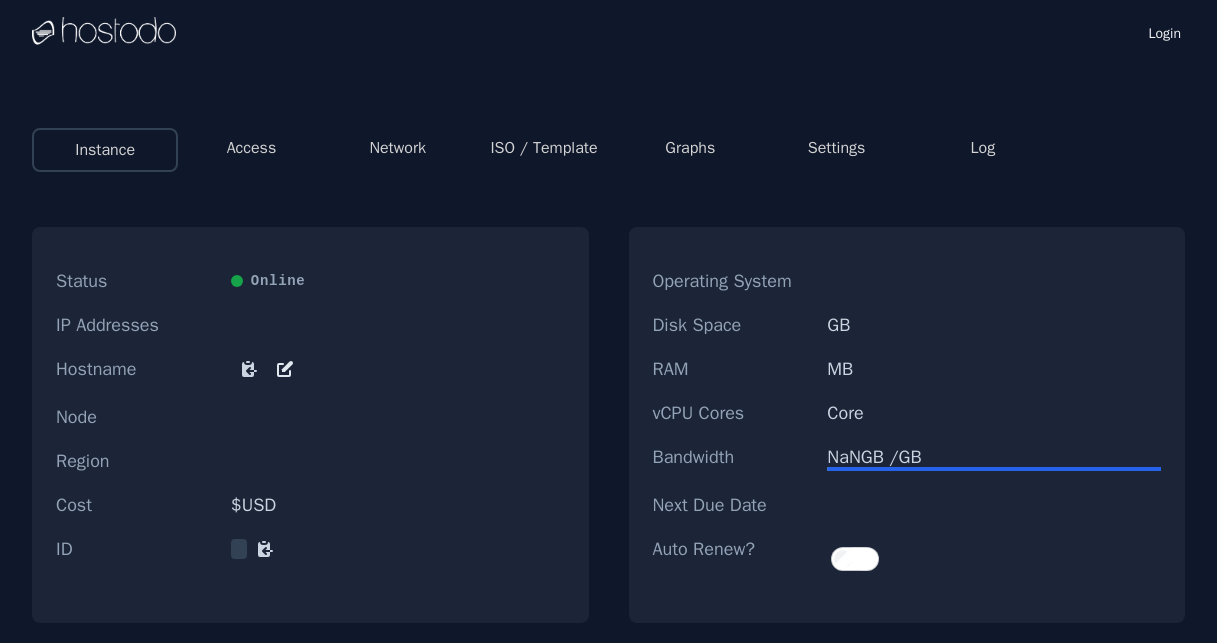 scroll, scrollTop: 0, scrollLeft: 0, axis: both 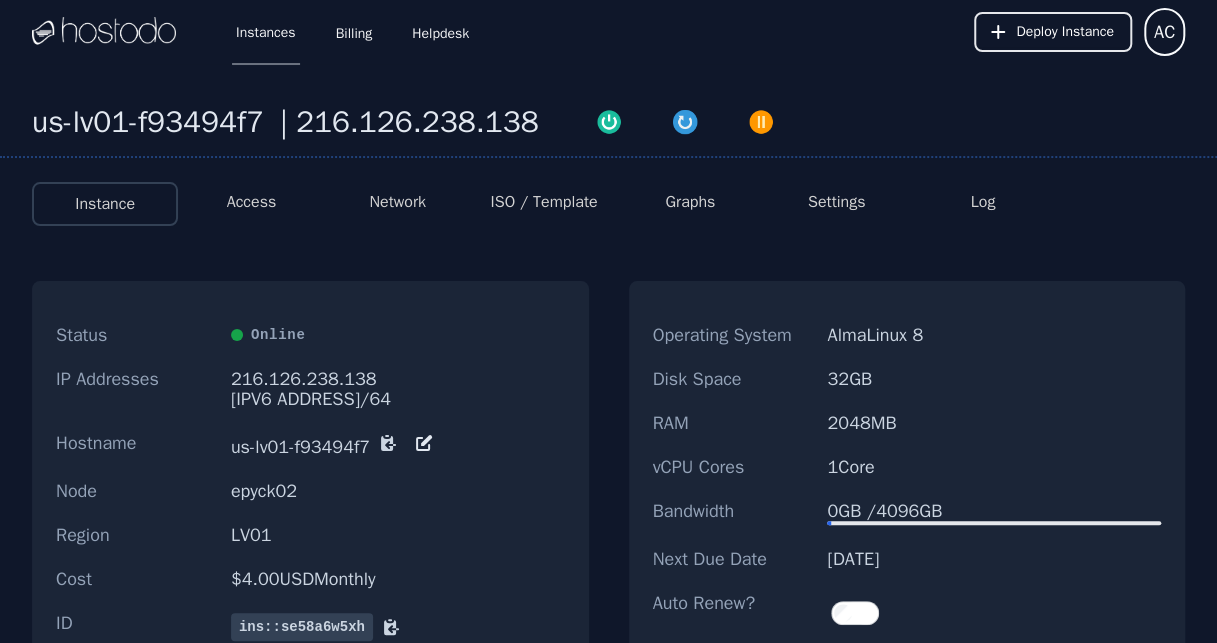 click 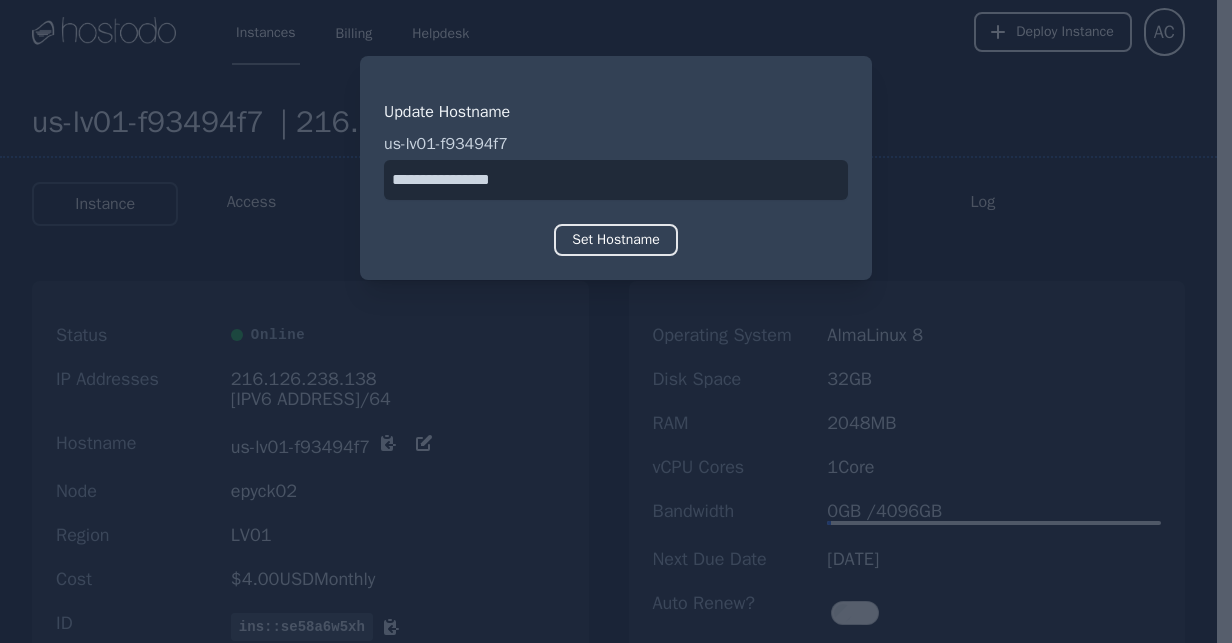 drag, startPoint x: 564, startPoint y: 170, endPoint x: 393, endPoint y: 172, distance: 171.01169 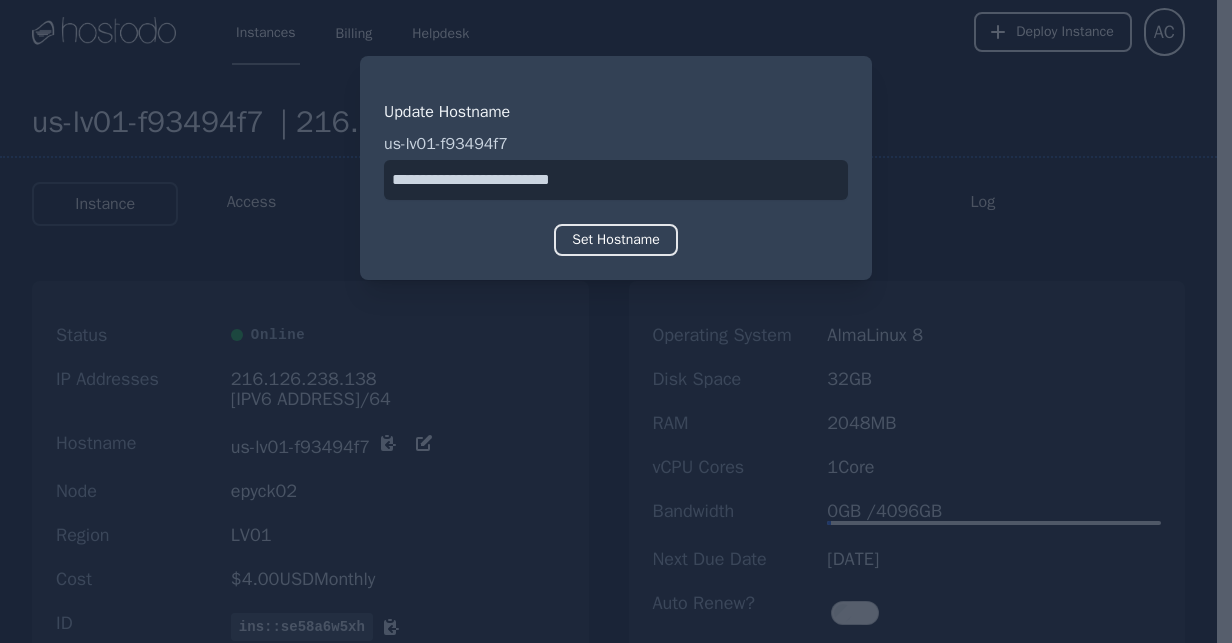 drag, startPoint x: 443, startPoint y: 177, endPoint x: 480, endPoint y: 236, distance: 69.641945 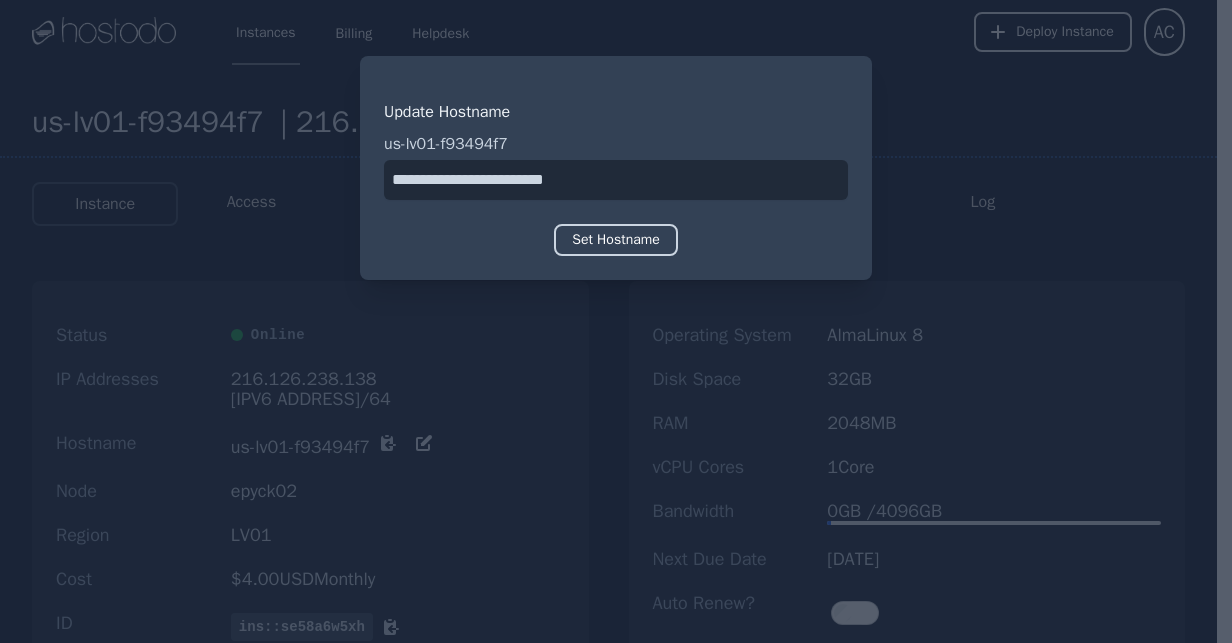 click on "Set Hostname" at bounding box center [616, 240] 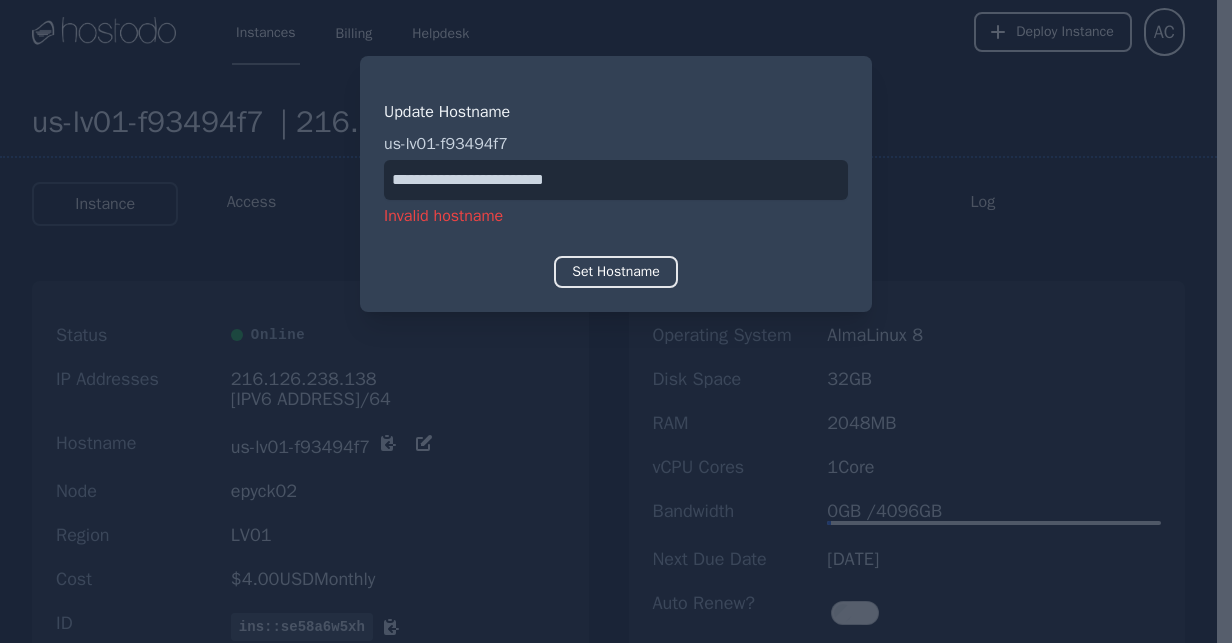 click at bounding box center (616, 180) 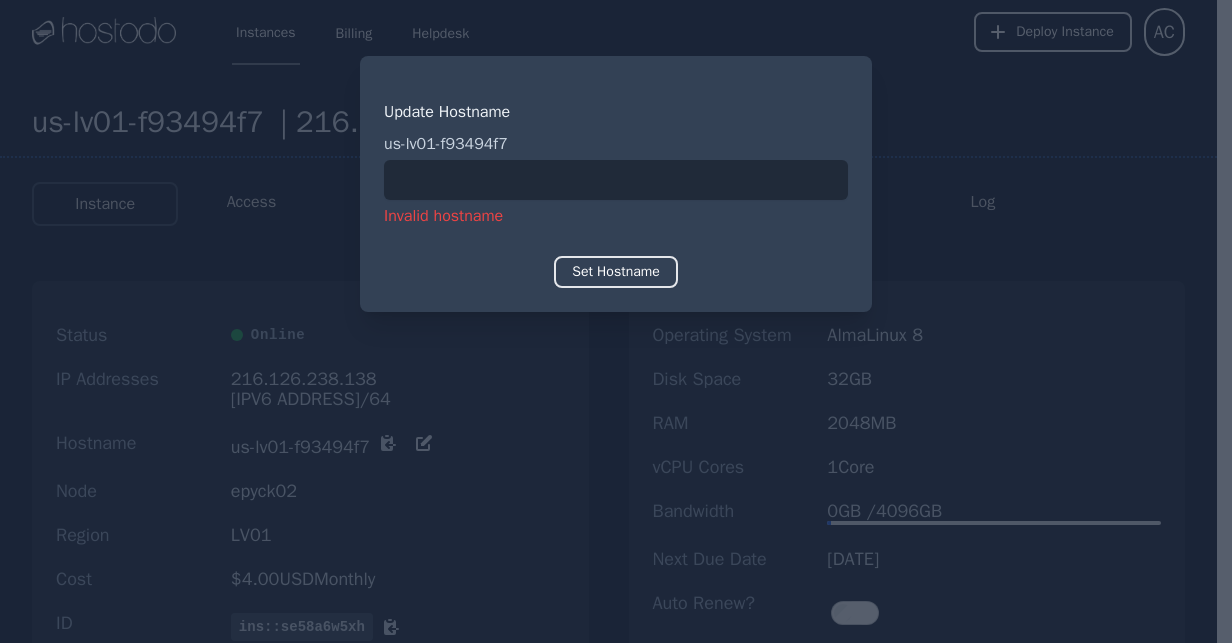 paste on "**********" 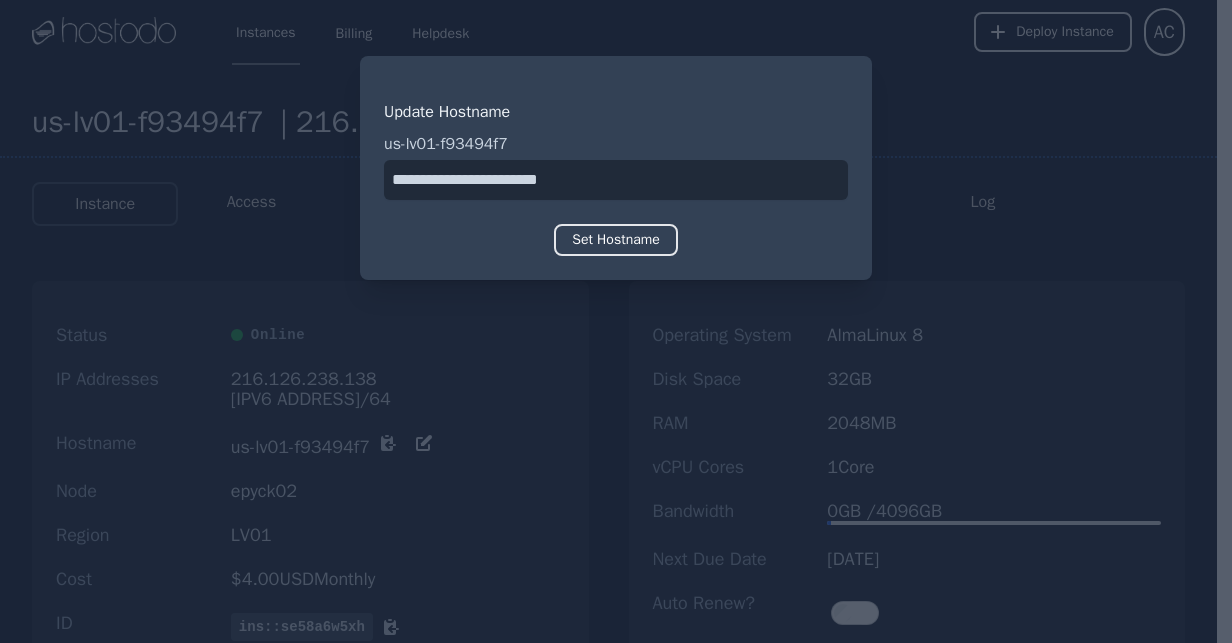 type on "**********" 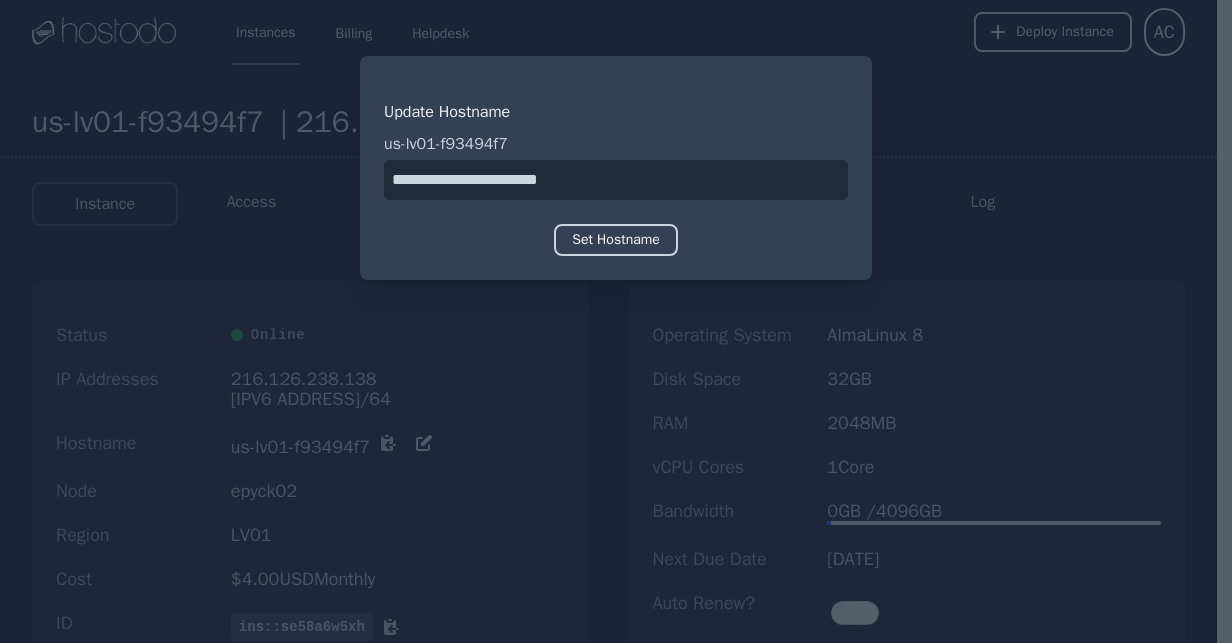 click on "Set Hostname" at bounding box center (616, 240) 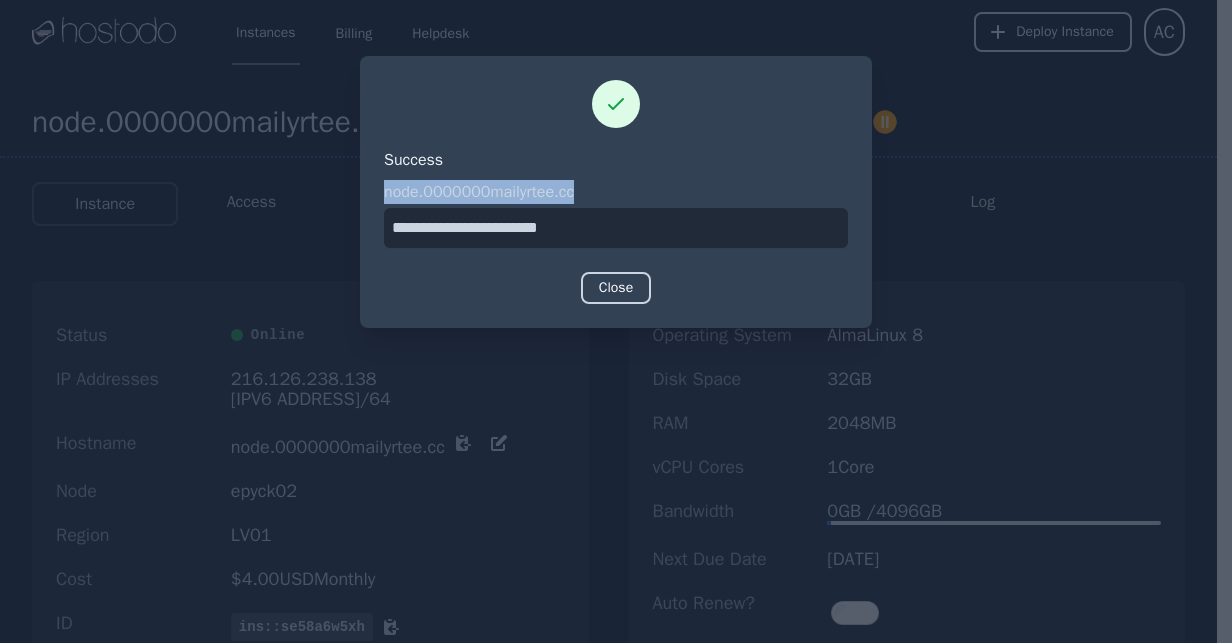click on "Close" at bounding box center (616, 288) 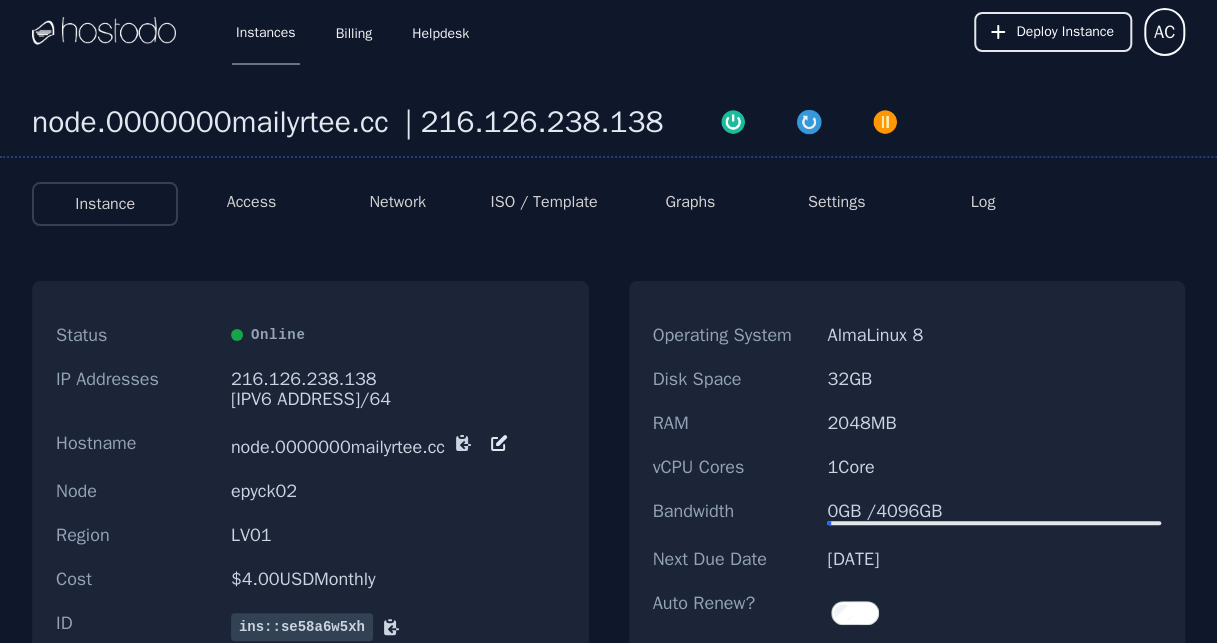 click on "Network" at bounding box center [397, 202] 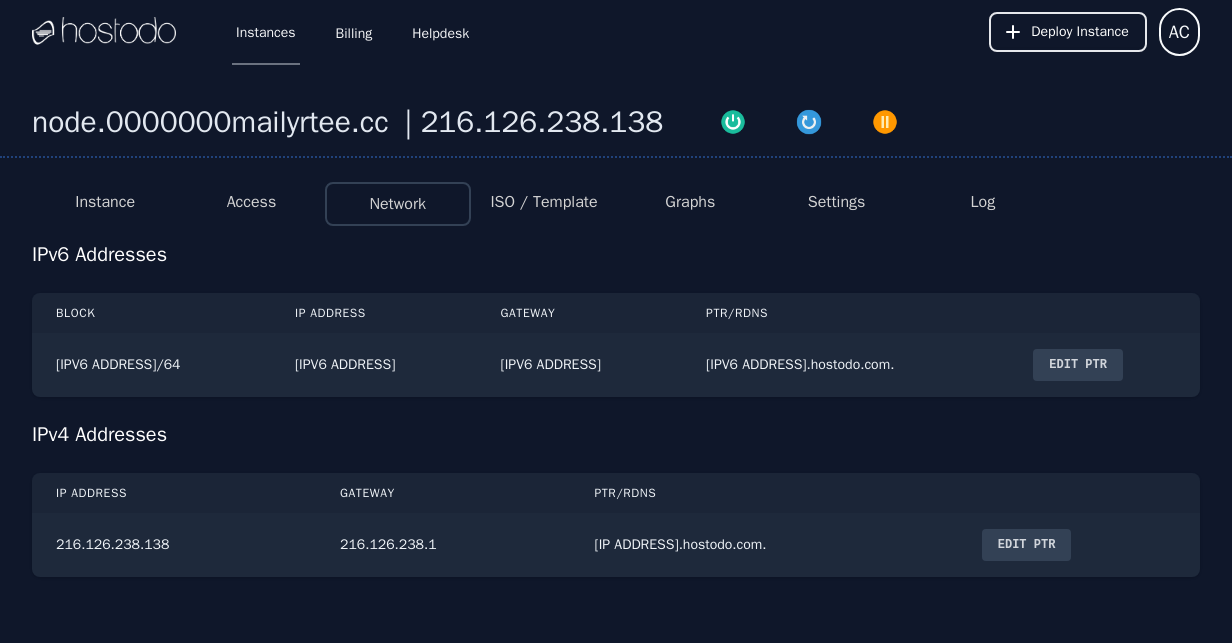 click on "Edit PTR" at bounding box center (1078, 365) 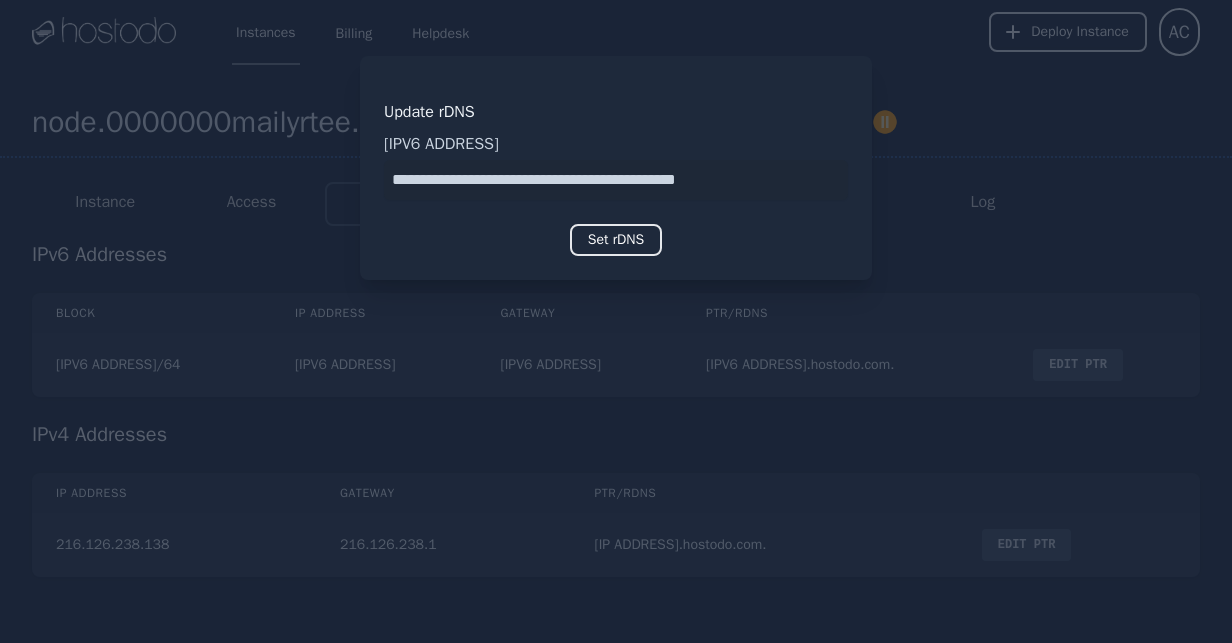 drag, startPoint x: 808, startPoint y: 180, endPoint x: -48, endPoint y: 192, distance: 856.0841 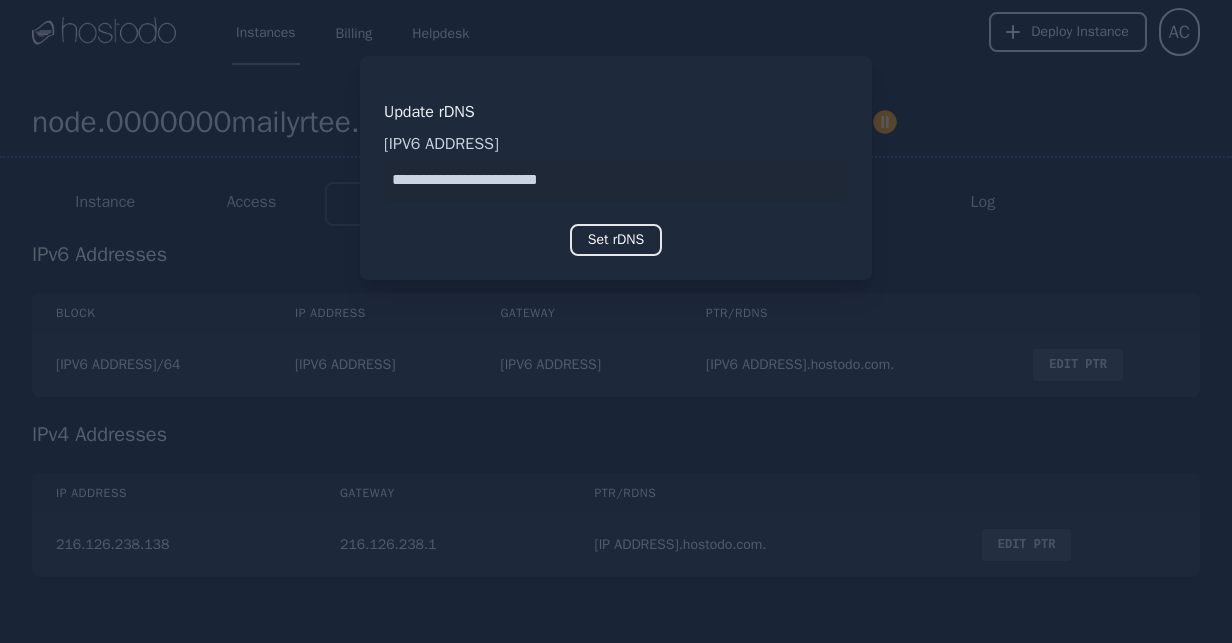 type on "**********" 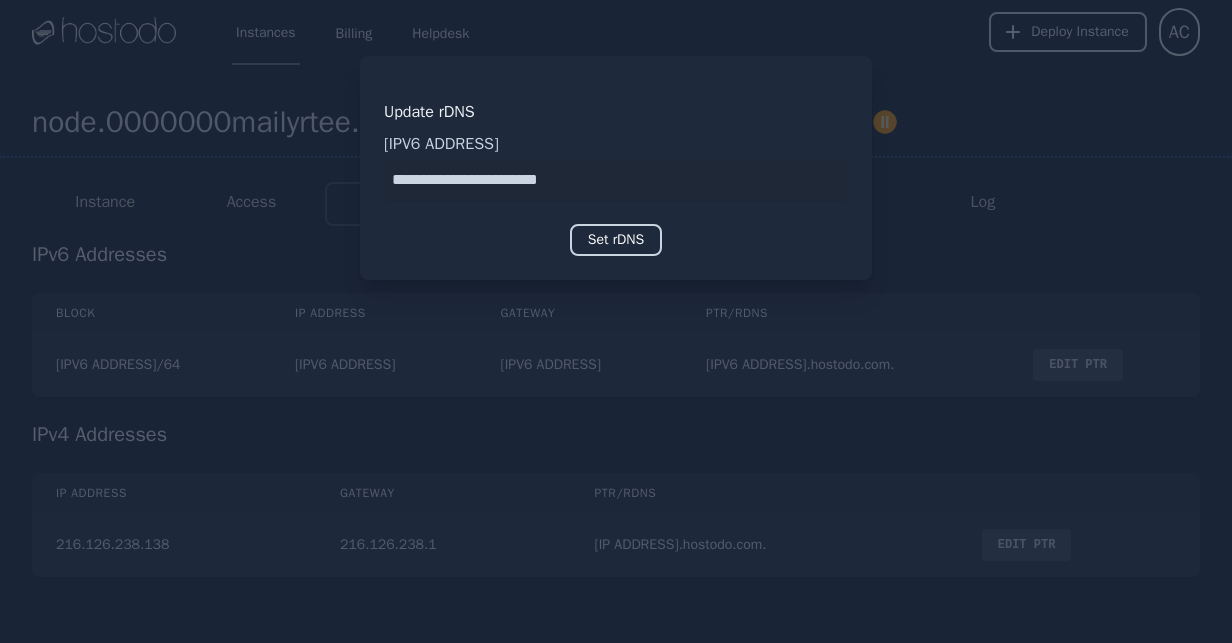 click on "Set rDNS" at bounding box center [616, 240] 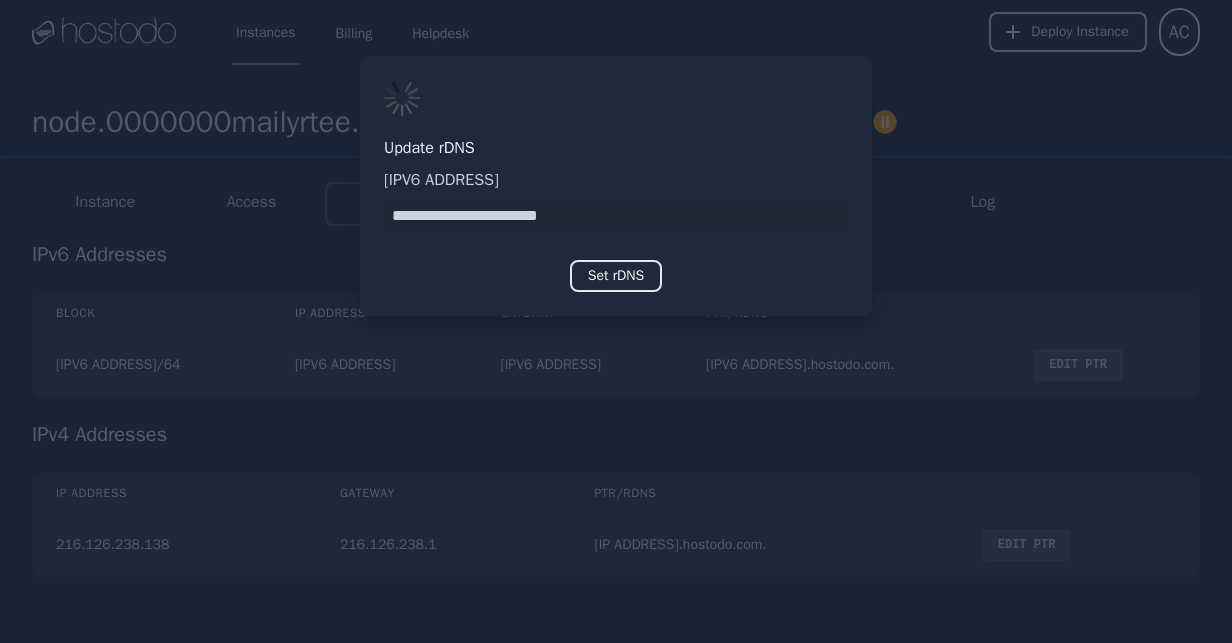 click at bounding box center [616, 321] 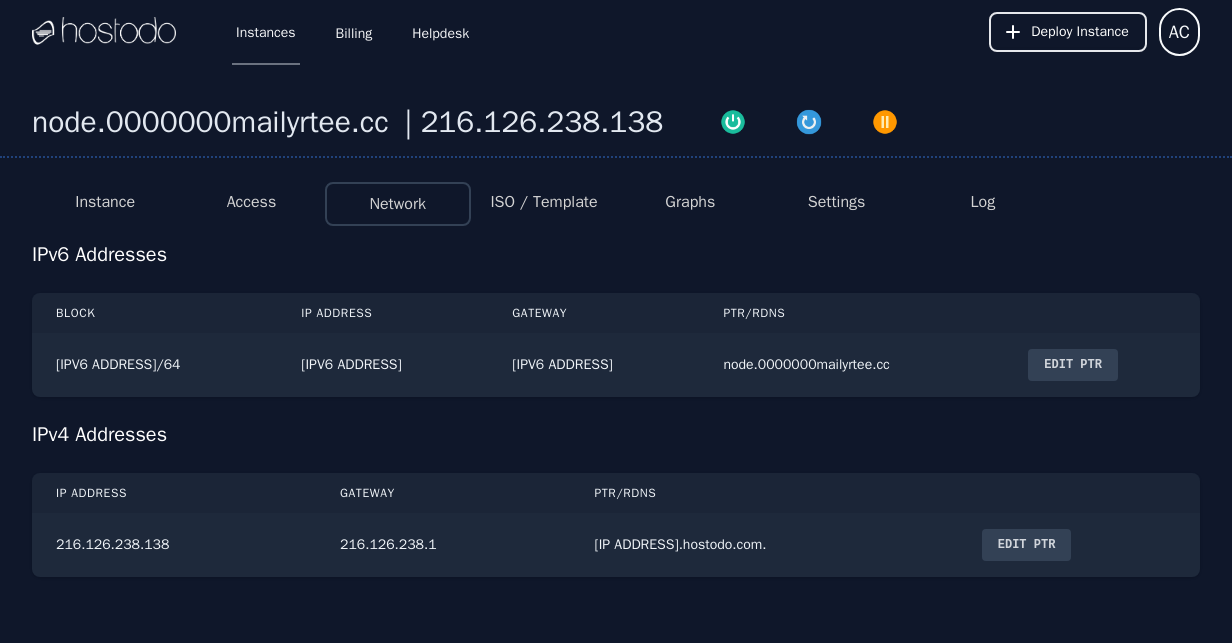 click on "Edit PTR" at bounding box center [1027, 545] 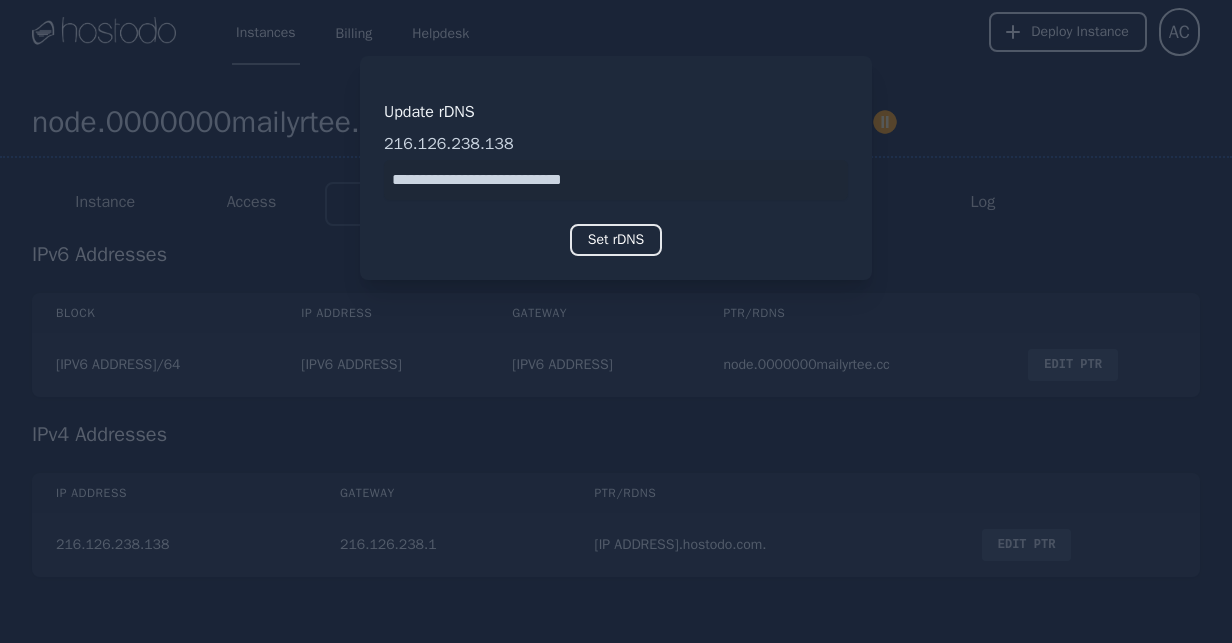 drag, startPoint x: 658, startPoint y: 181, endPoint x: 240, endPoint y: 113, distance: 423.495 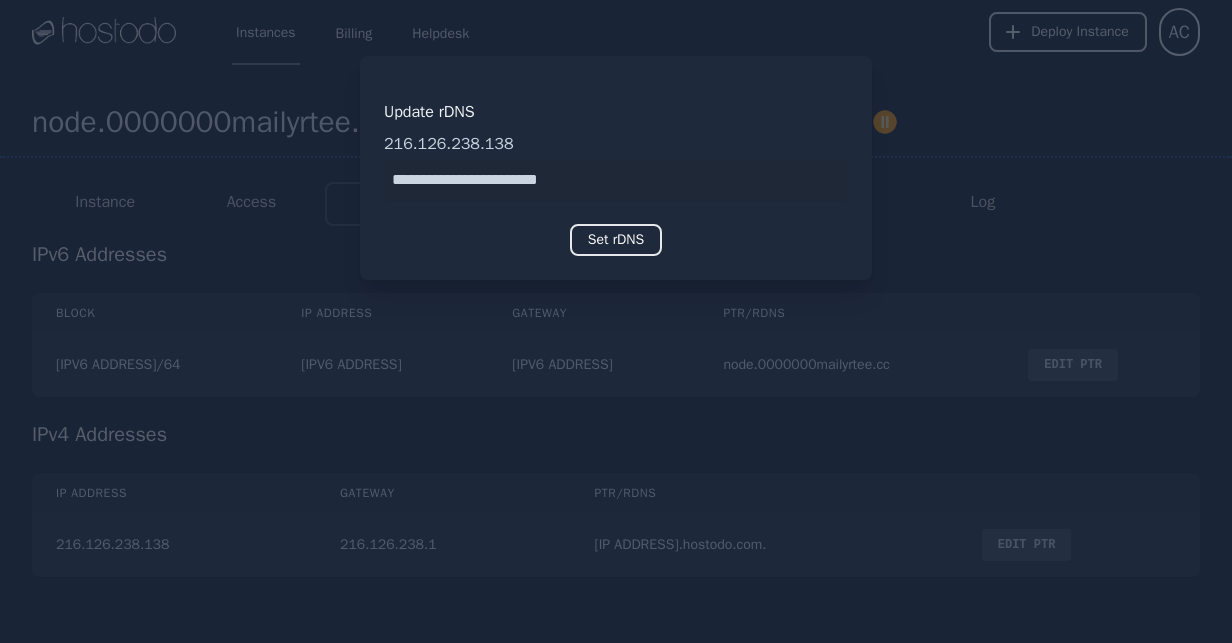 drag, startPoint x: 428, startPoint y: 178, endPoint x: 456, endPoint y: 265, distance: 91.394745 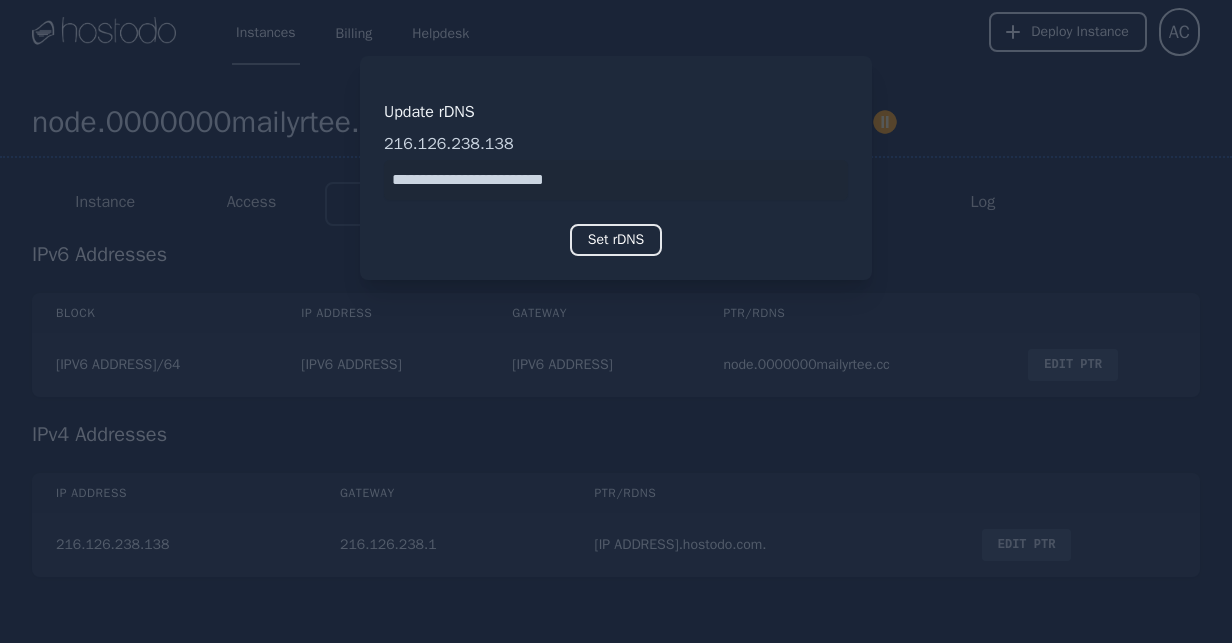 type on "**********" 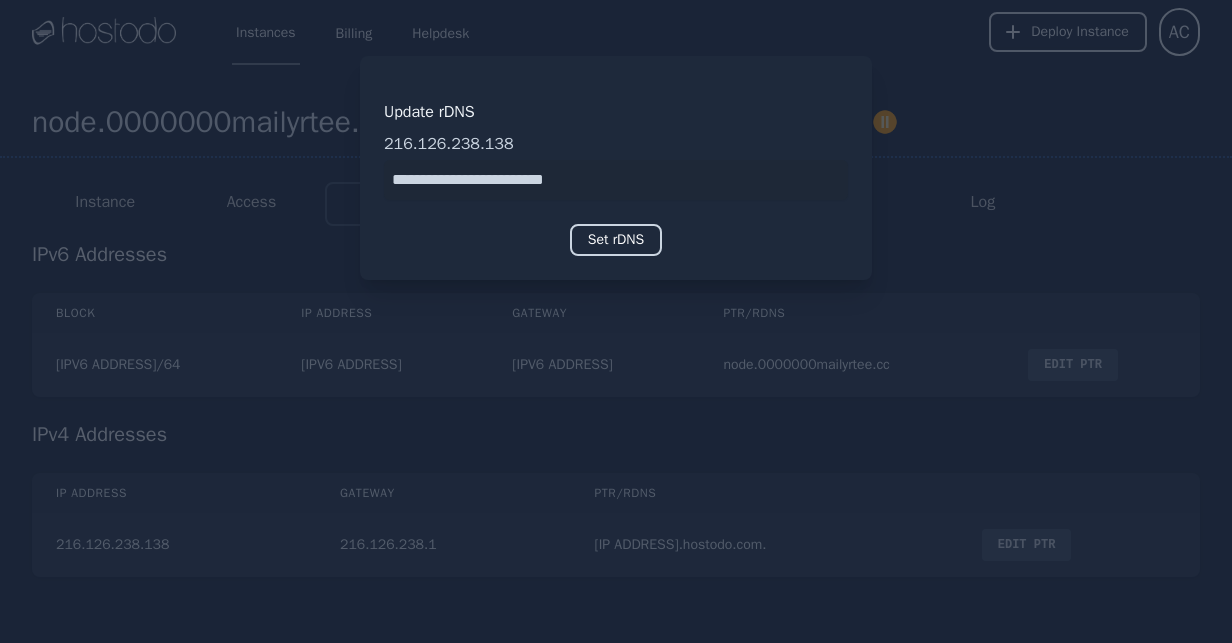 click on "Set rDNS" at bounding box center (616, 240) 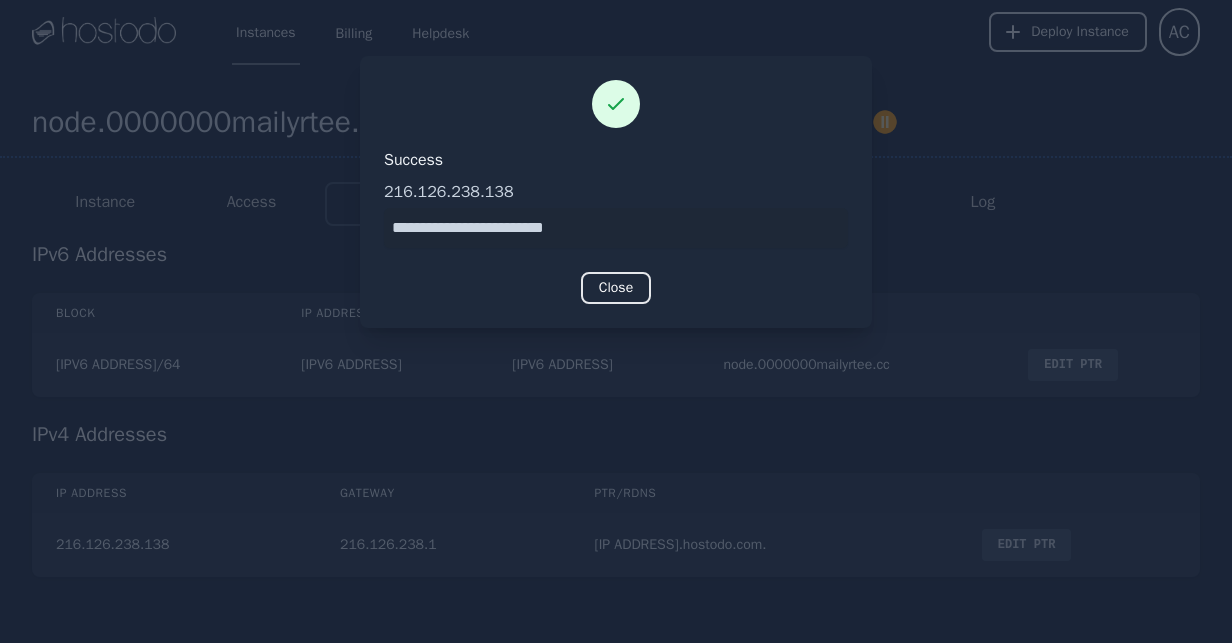 click at bounding box center (616, 321) 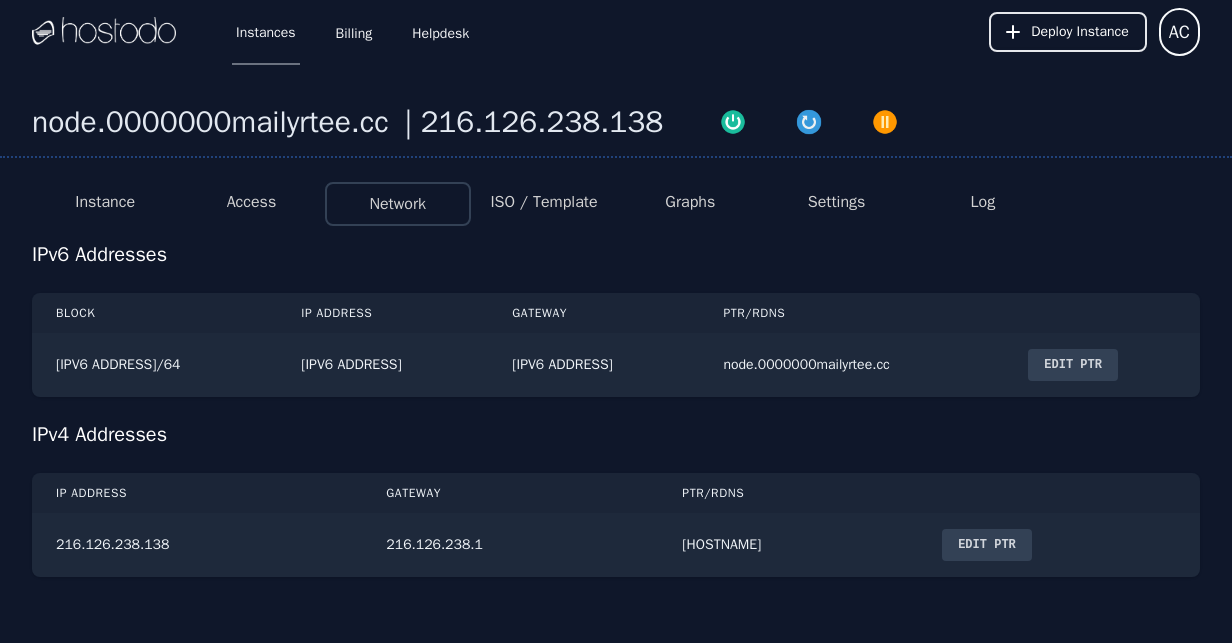 click on "Edit PTR" at bounding box center [1073, 365] 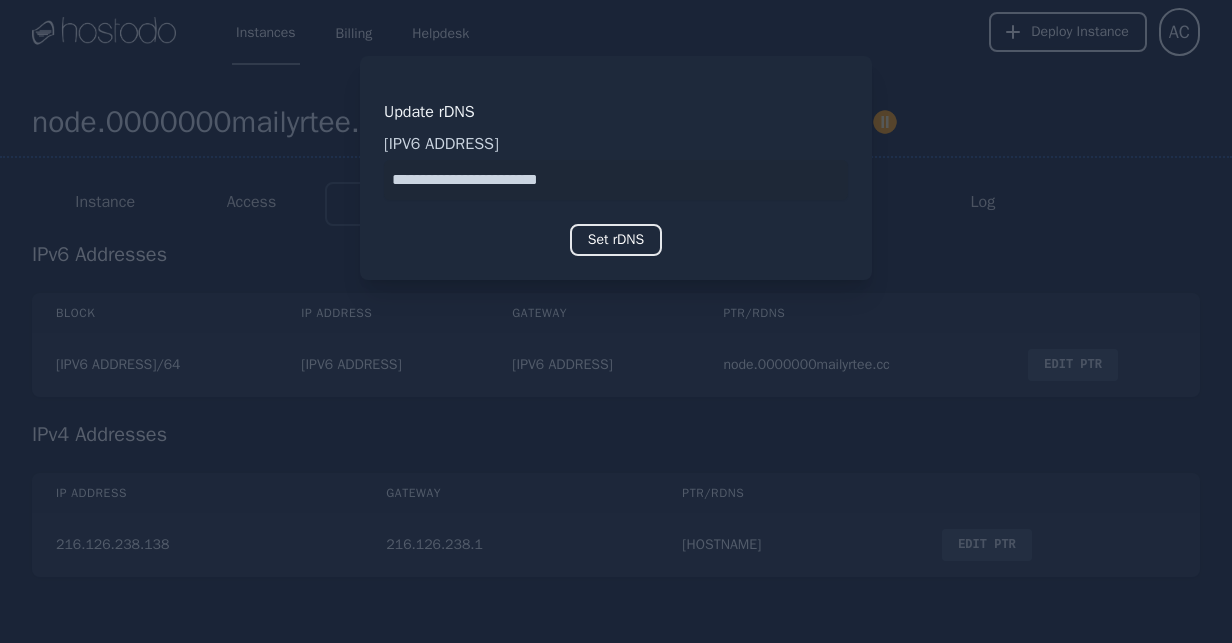 click at bounding box center (616, 180) 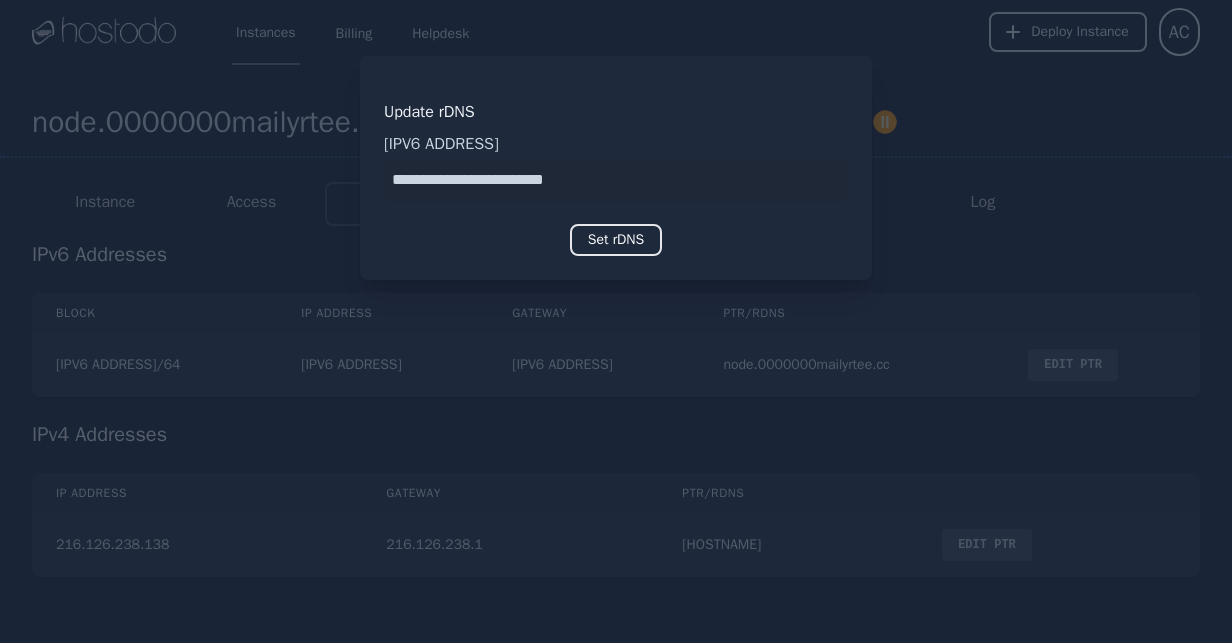 type on "**********" 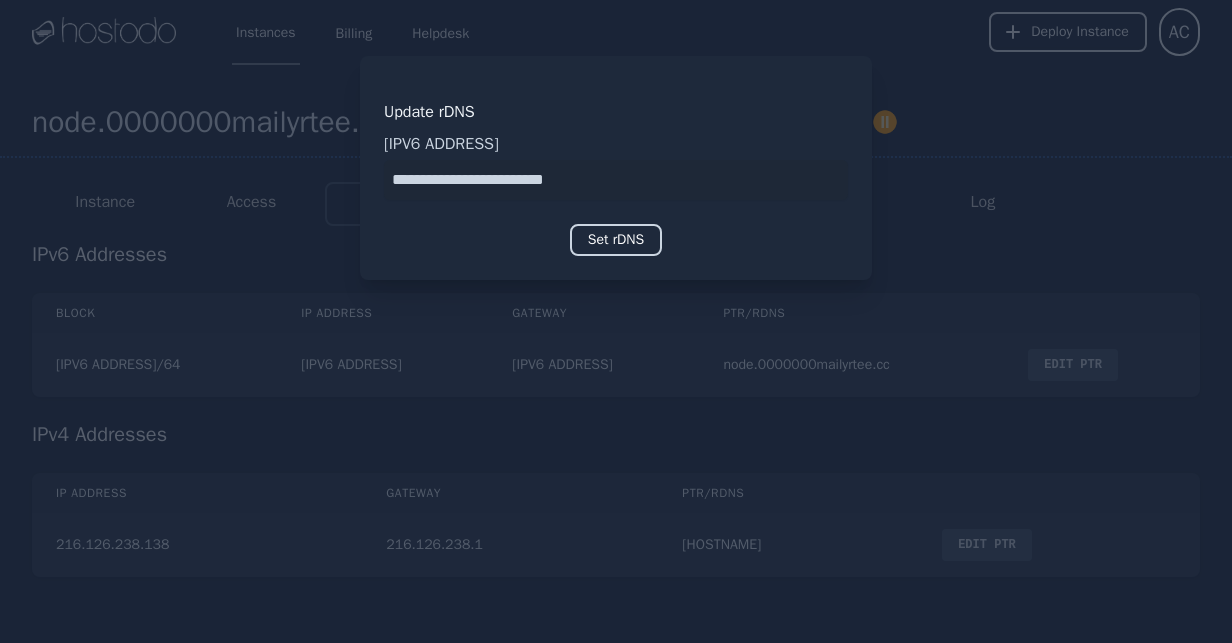 click on "Set rDNS" at bounding box center (616, 240) 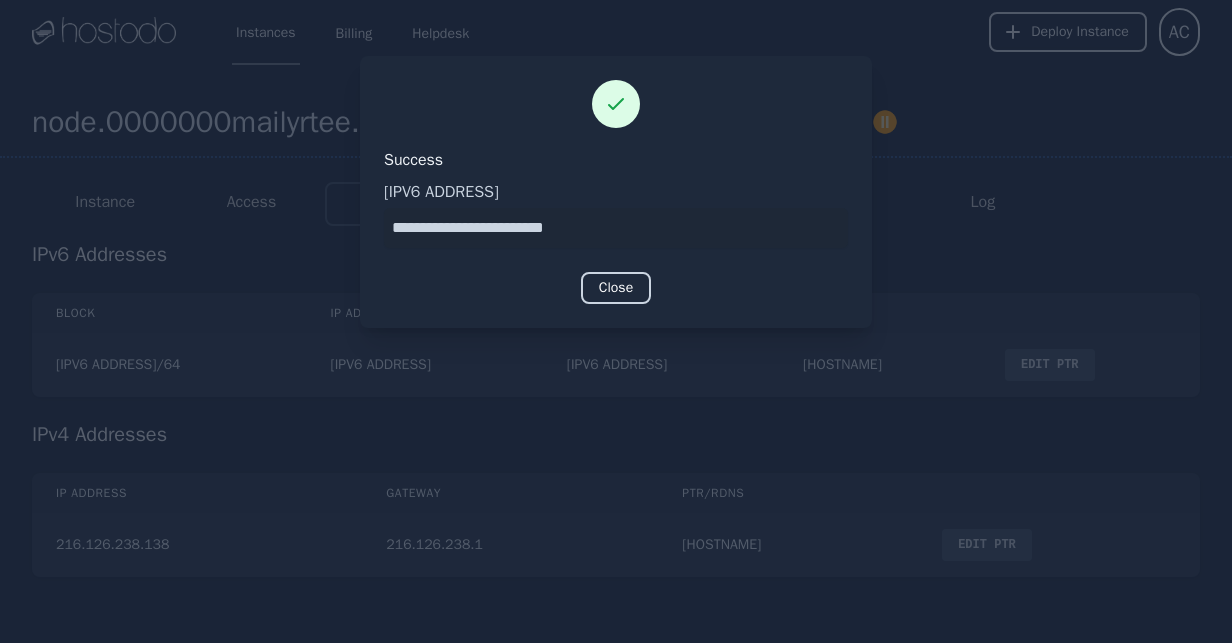 click on "Close" at bounding box center [616, 288] 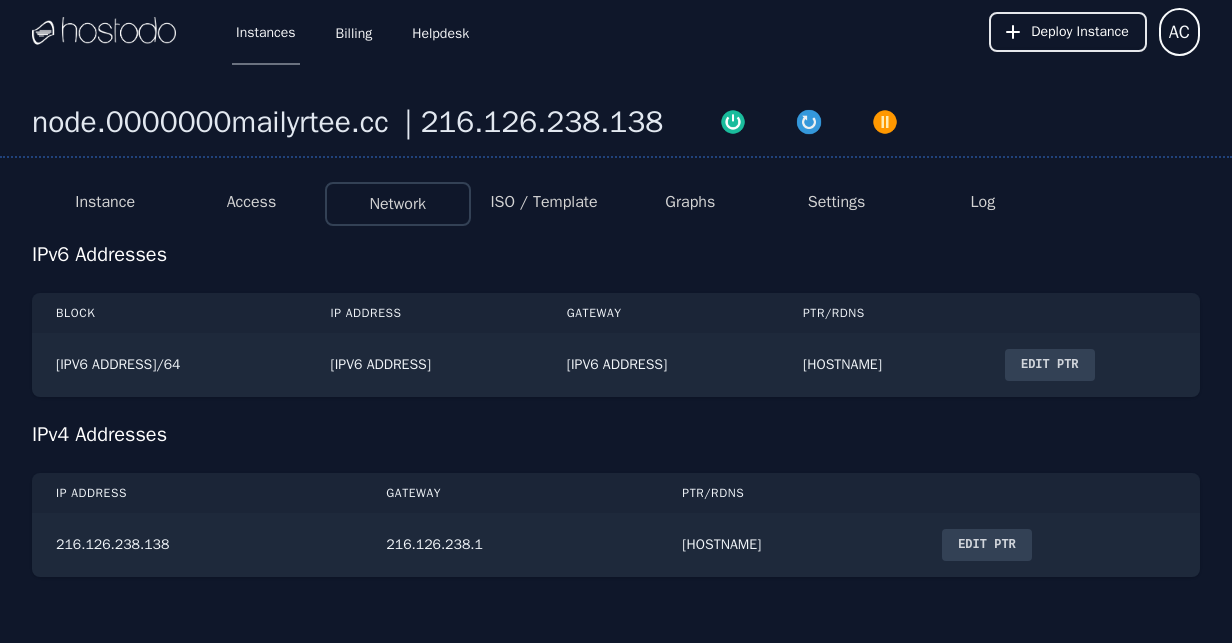 click on "Access" at bounding box center [251, 204] 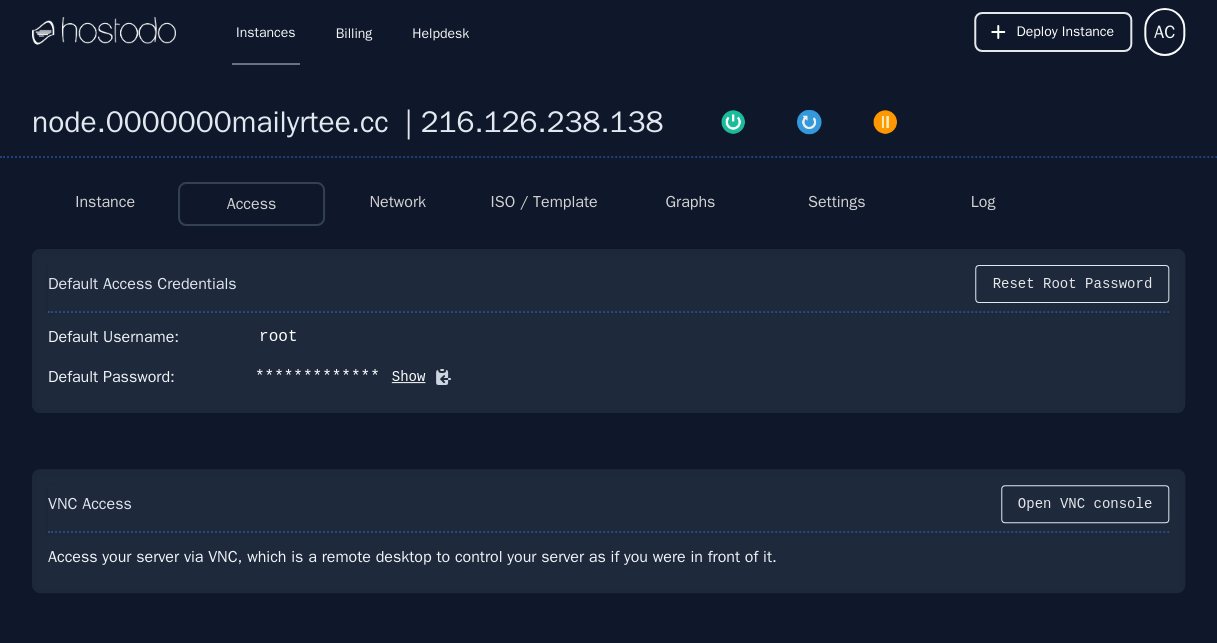 click on "ISO / Template" at bounding box center (543, 202) 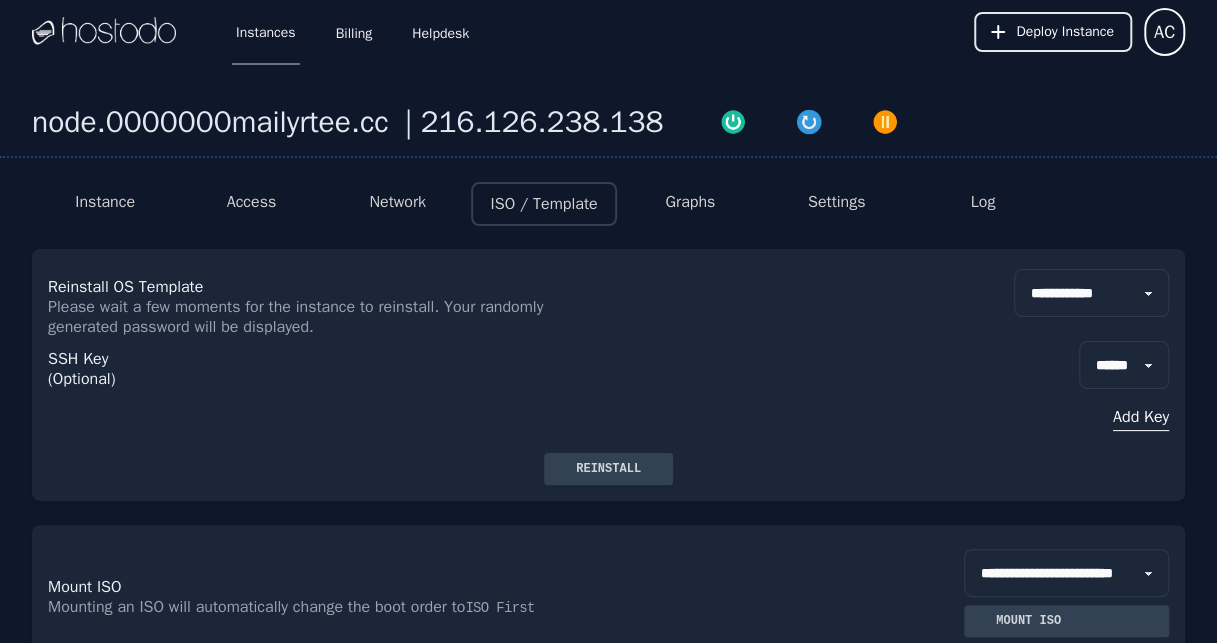 click on "Instance" at bounding box center [105, 202] 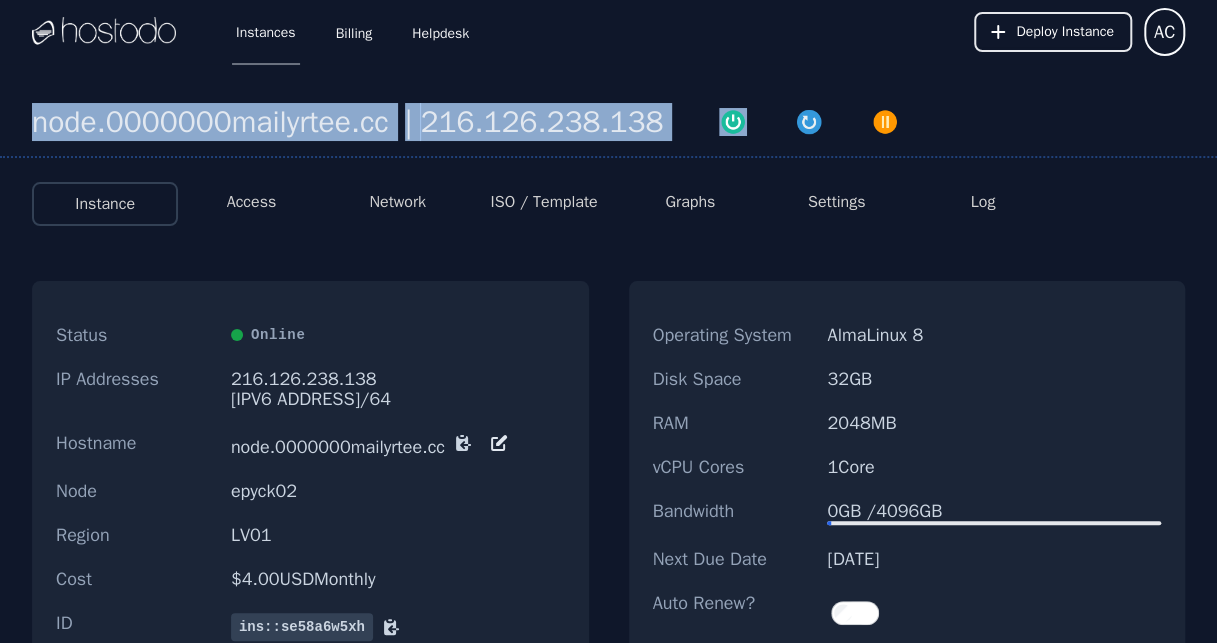 drag, startPoint x: 680, startPoint y: 130, endPoint x: 44, endPoint y: 128, distance: 636.0032 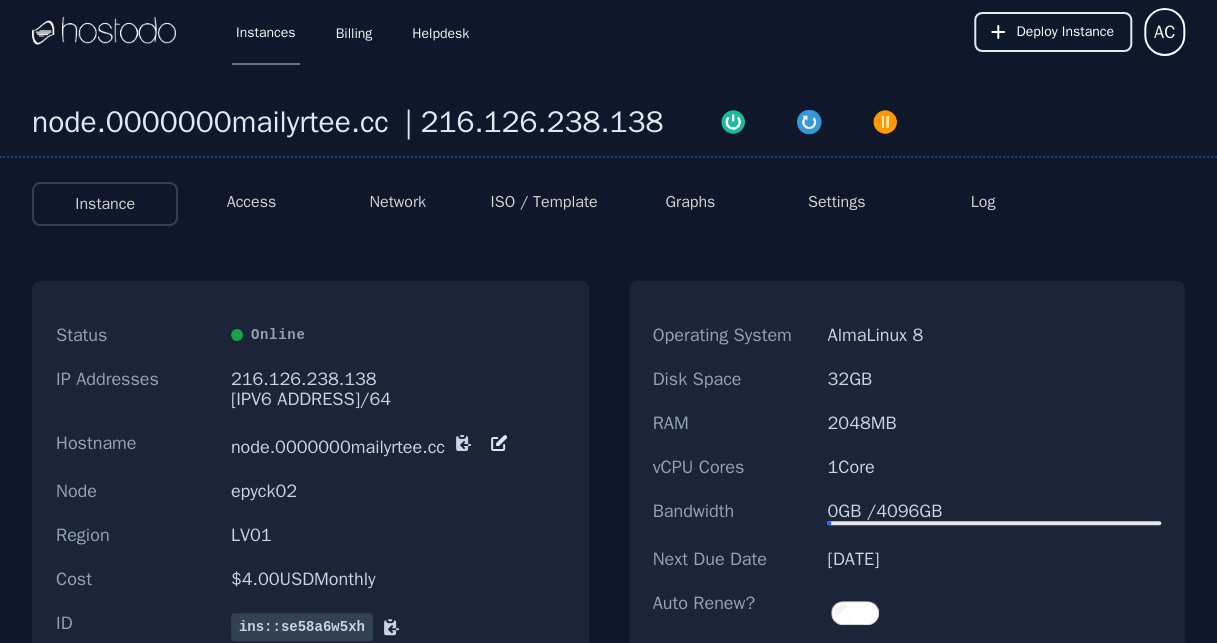 click on "node.0000000mailyrtee.cc   | 216.126.238.138 Instance Access Network ISO / Template Graphs Settings Log Status Online IP Addresses 216.126.238.138 2606:65c0:10:65:928a:dcb5:5bdc:d1e/64 Hostname node.0000000mailyrtee.cc Node epyck02 Region LV01 Cost $ 4.00  USD  Monthly ID ins::se58a6w5xh Operating System AlmaLinux 8 Disk Space 32  GB RAM 2048  MB vCPU Cores 1  Core Bandwidth 0 GB /  4096  GB Next Due Date 08/18/2025 Auto Renew? Deployed at:  07/18/2025 21:12:04 UTC" at bounding box center (608, 503) 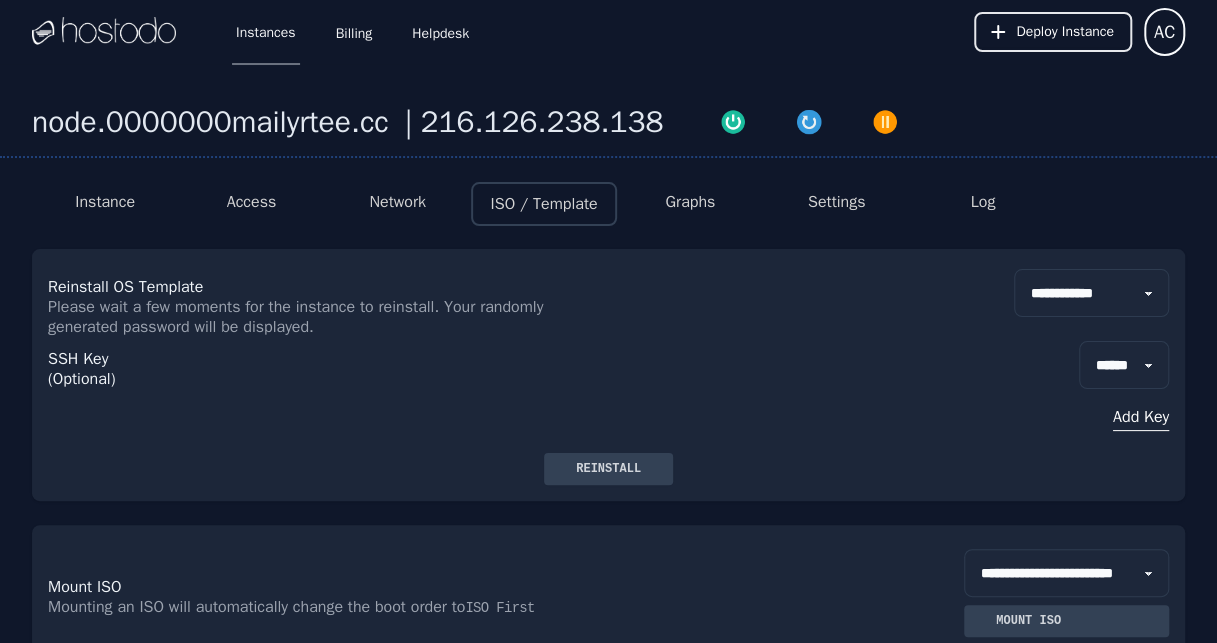 click on "Network" at bounding box center (397, 202) 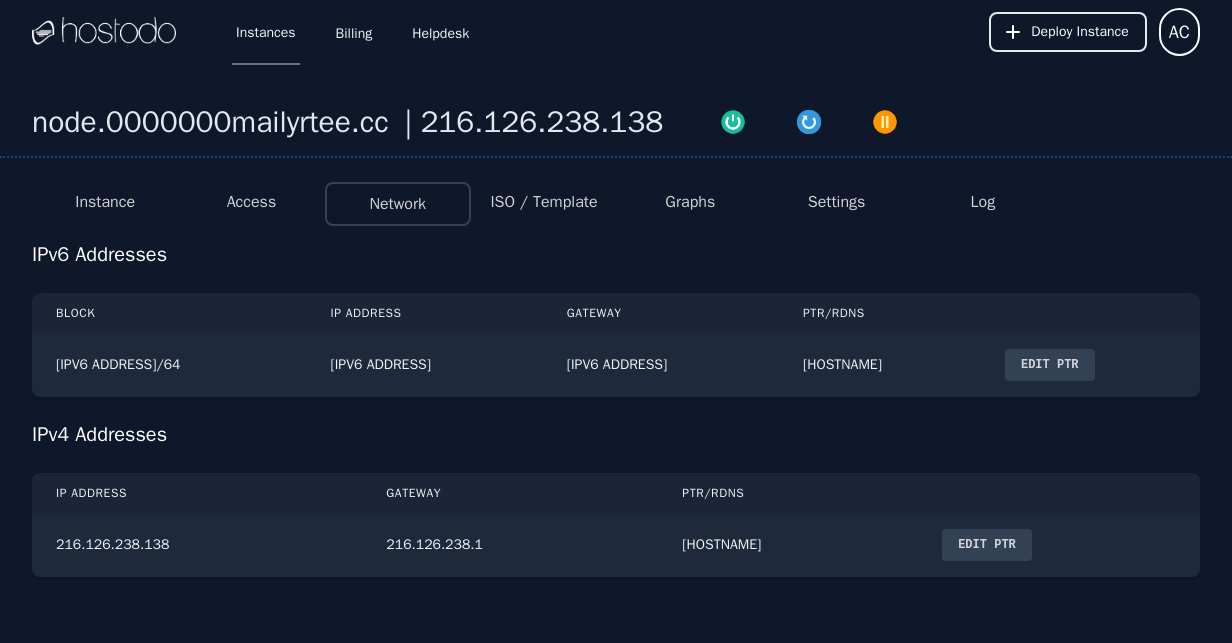 click on "ISO / Template" at bounding box center (543, 202) 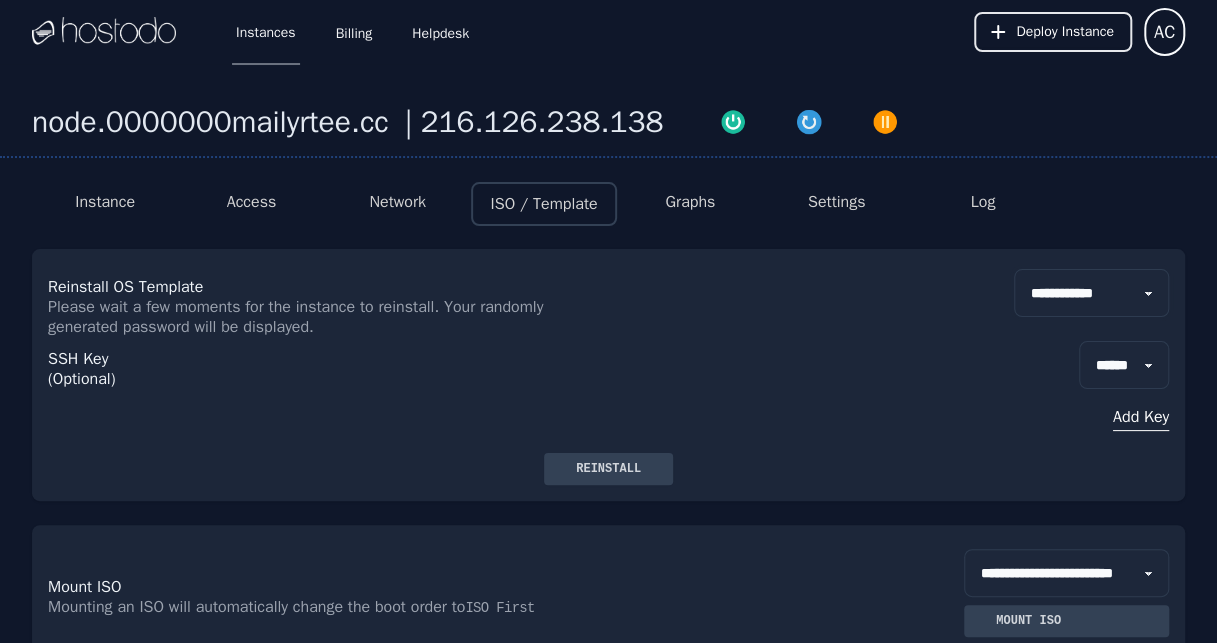 click on "**********" at bounding box center (1091, 293) 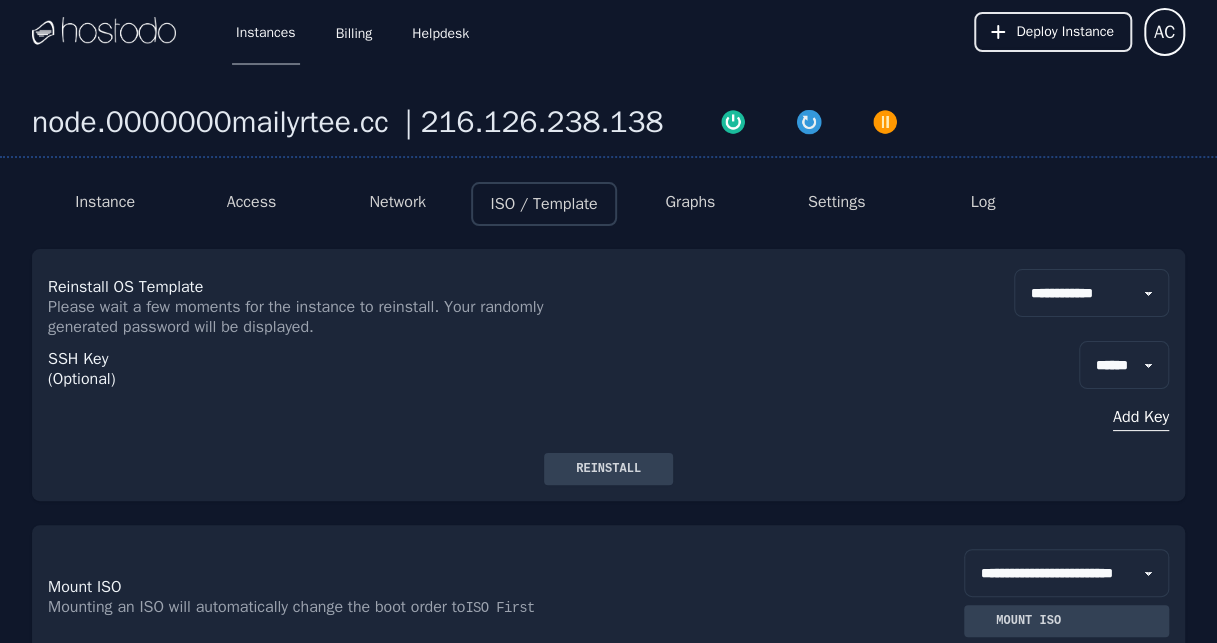 click on "Reinstall" at bounding box center [608, 469] 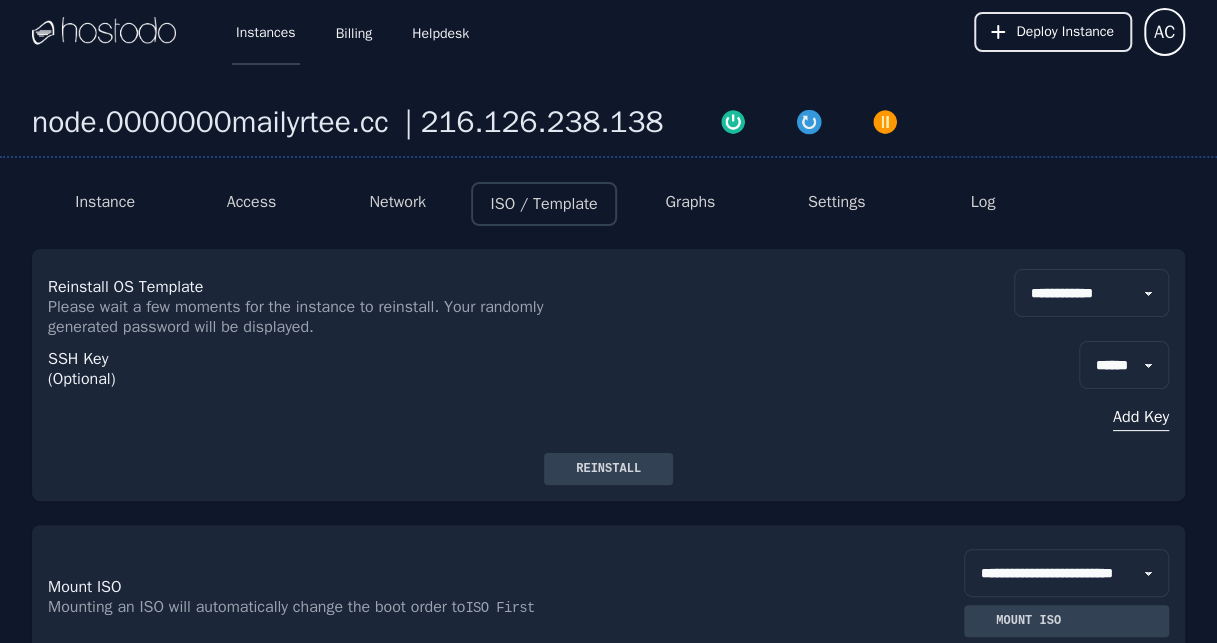 click on "Instances" at bounding box center [266, 32] 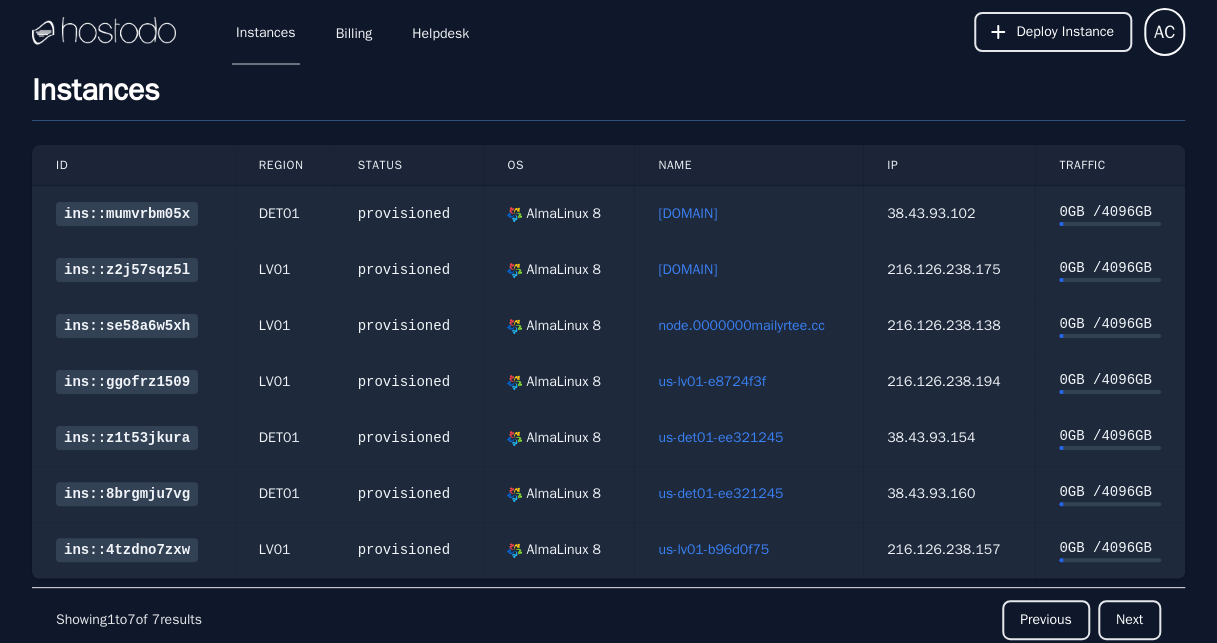 scroll, scrollTop: 103, scrollLeft: 0, axis: vertical 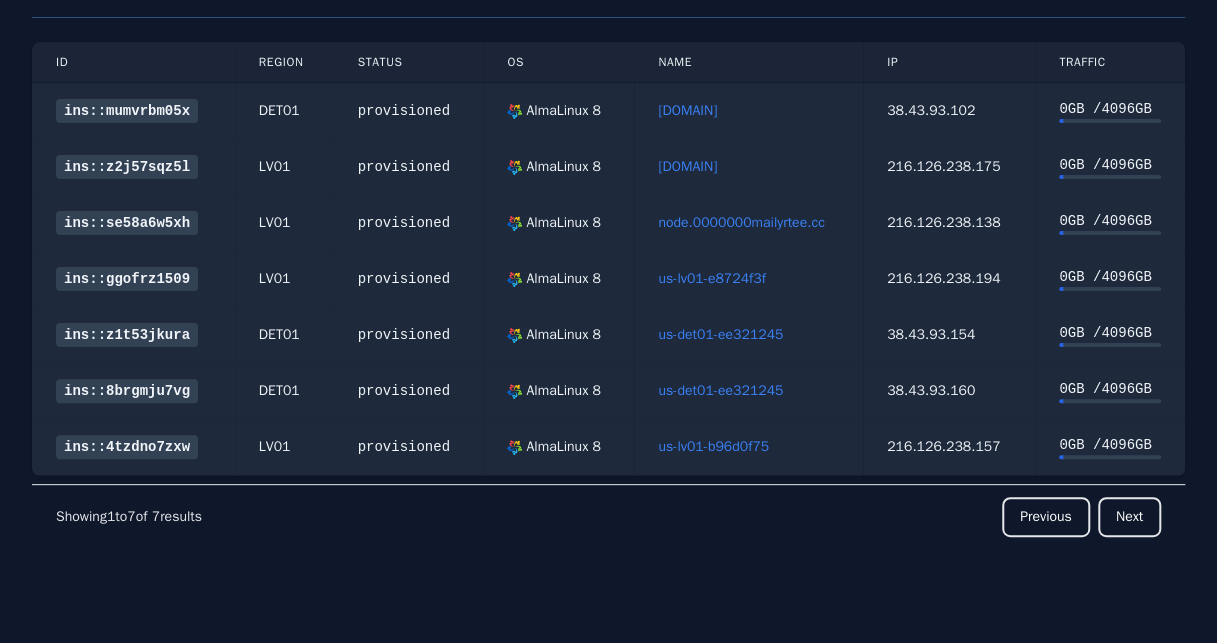 click on "us-lv01-e8724f3f" at bounding box center (711, 278) 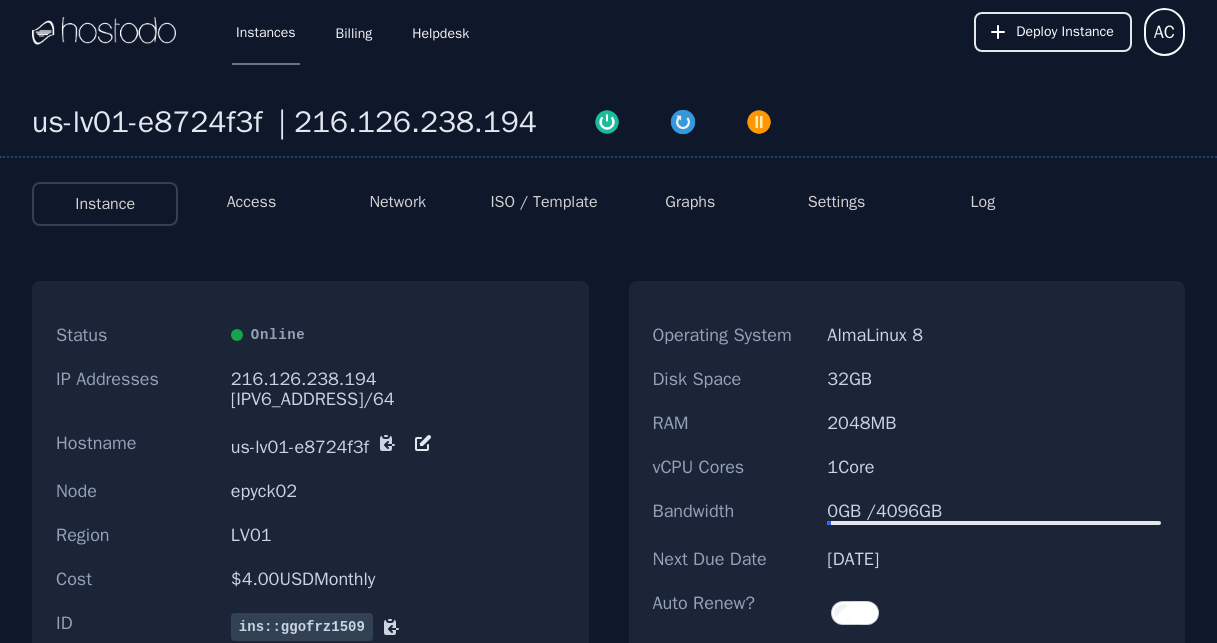 scroll, scrollTop: 0, scrollLeft: 0, axis: both 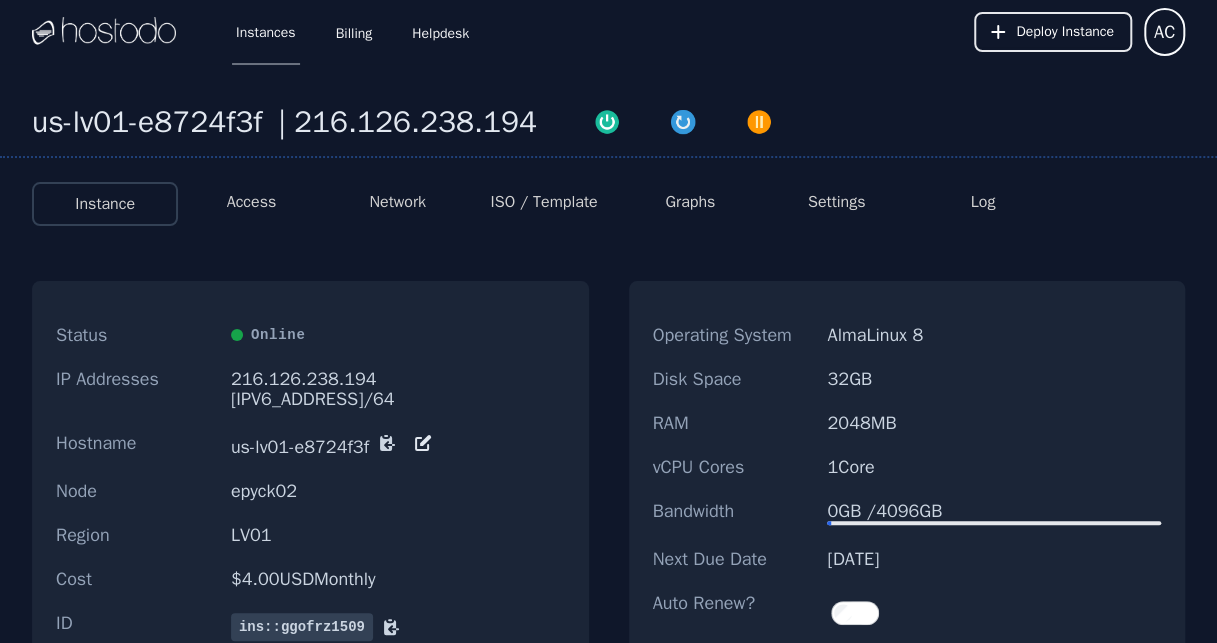 click on "Hostname us-lv01-e8724f3f" at bounding box center [310, 445] 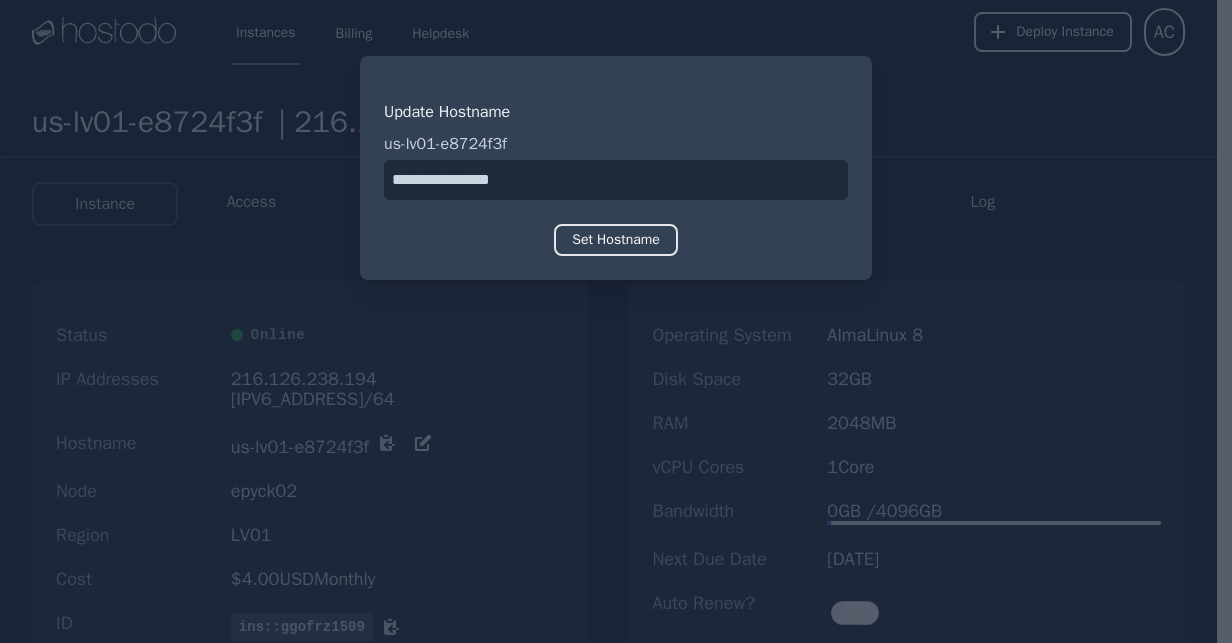 drag, startPoint x: 539, startPoint y: 178, endPoint x: 114, endPoint y: 117, distance: 429.35532 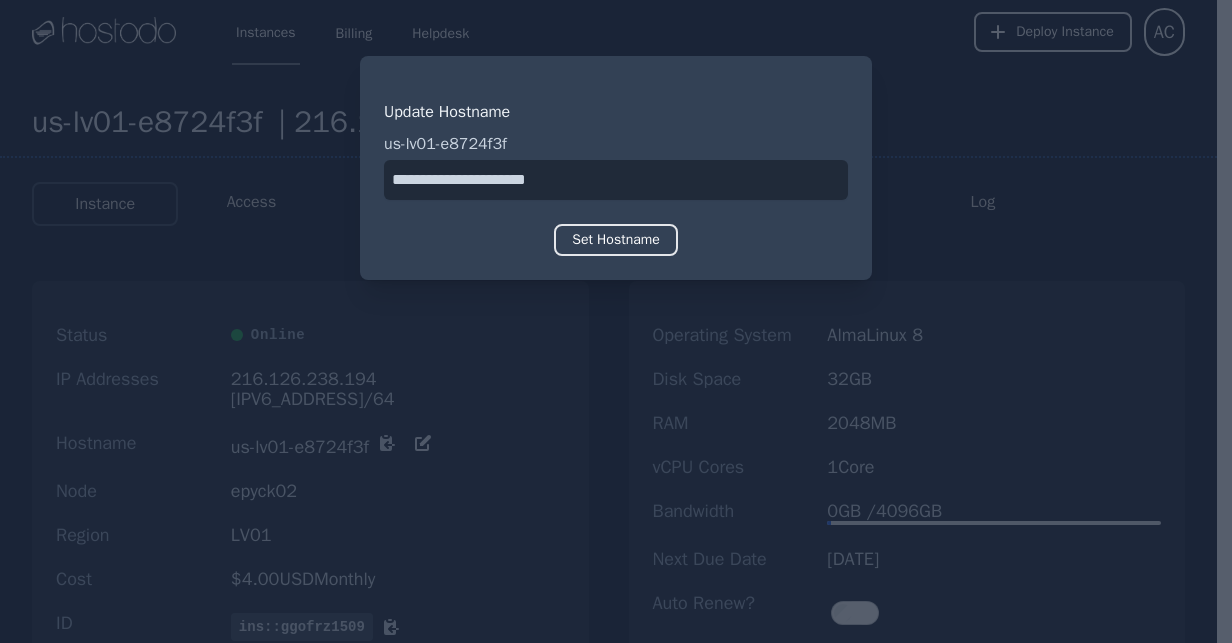 click at bounding box center [616, 180] 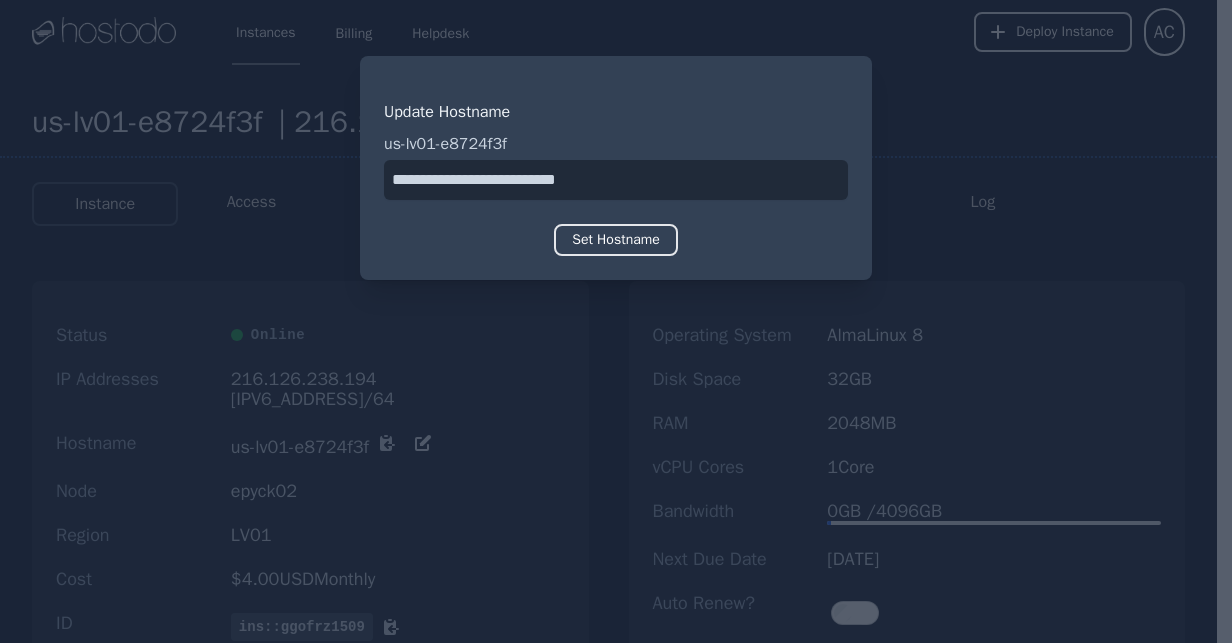 type on "**********" 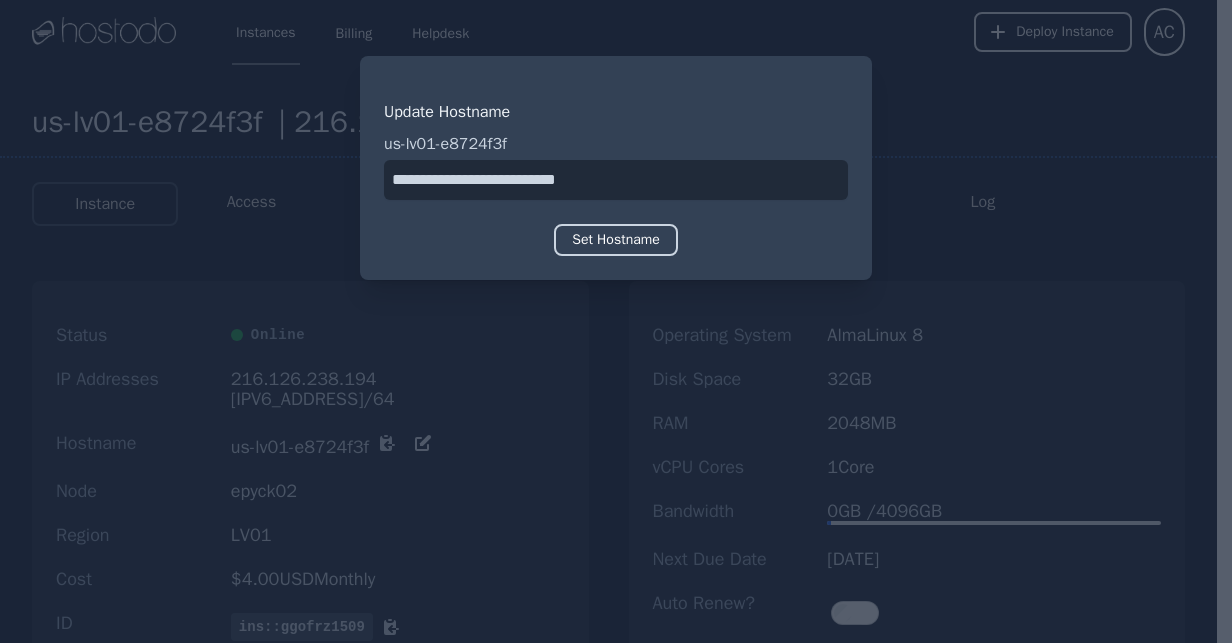 click on "Set Hostname" at bounding box center [616, 240] 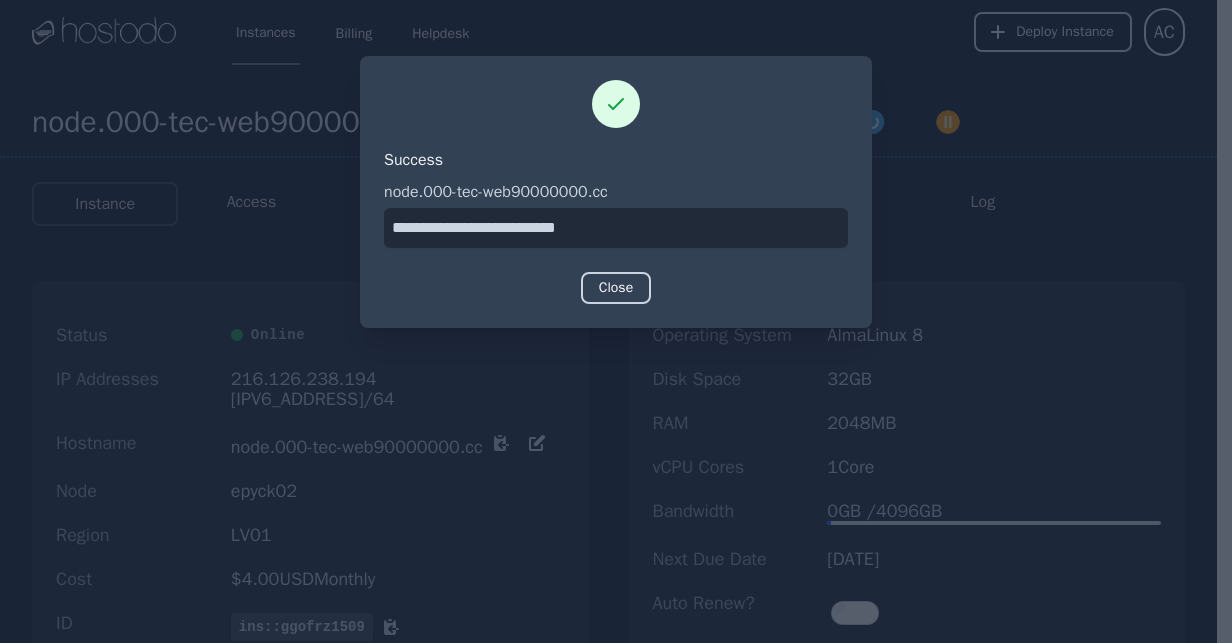 click on "Close" at bounding box center [616, 288] 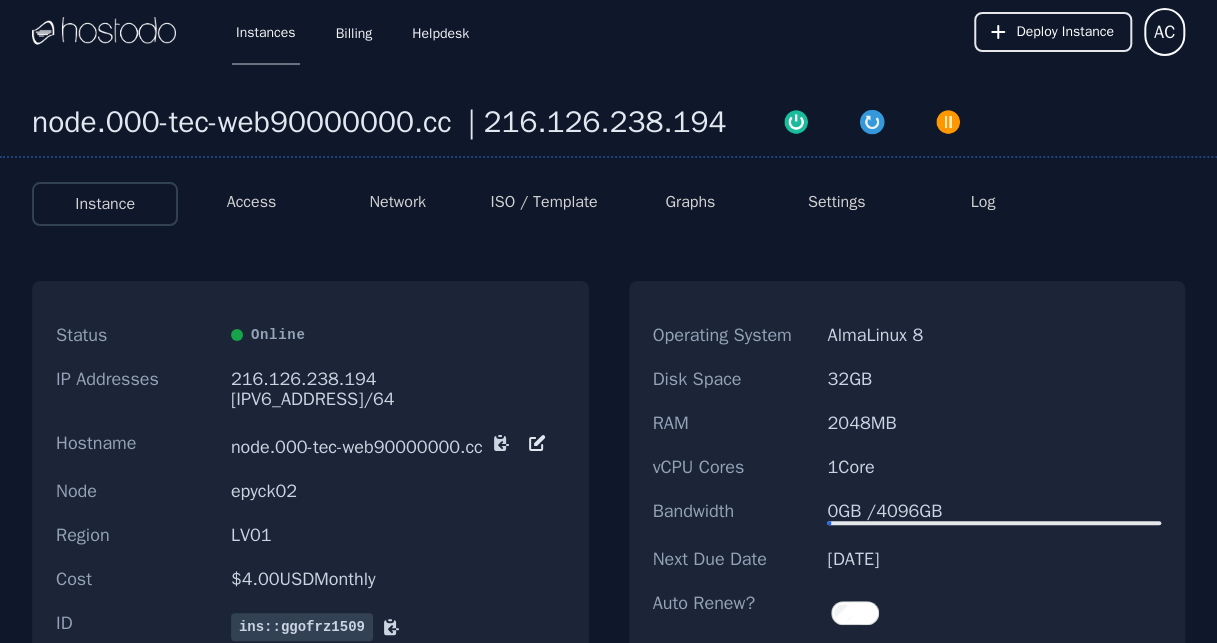 click on "Network" at bounding box center [397, 202] 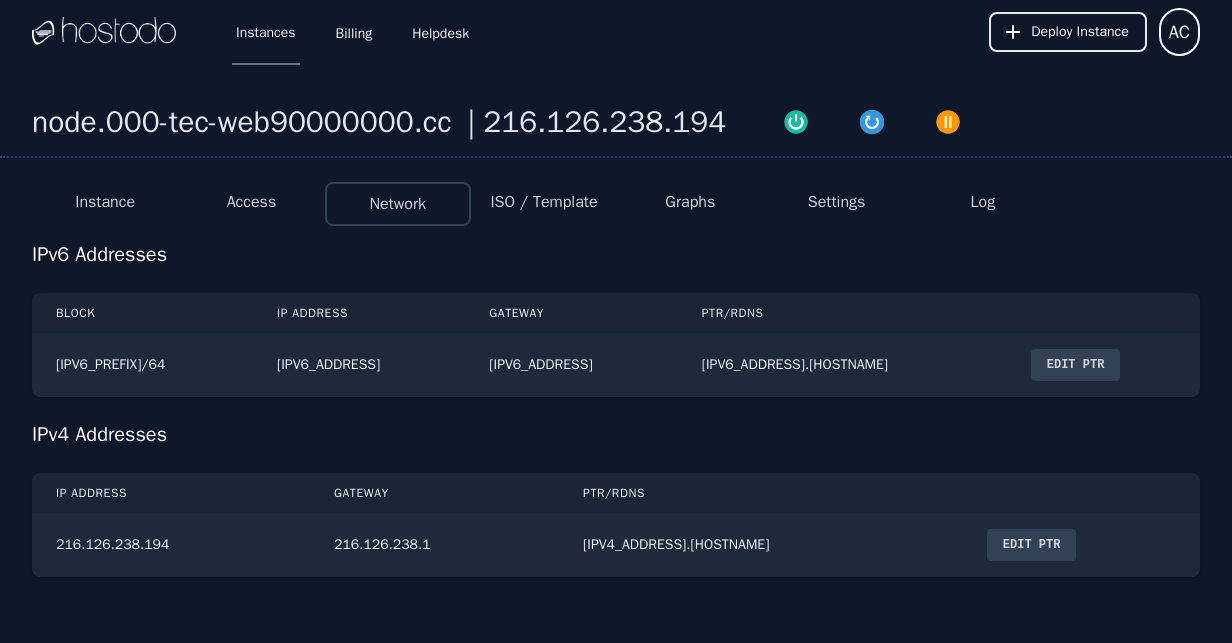 click on "Edit PTR" at bounding box center [1076, 365] 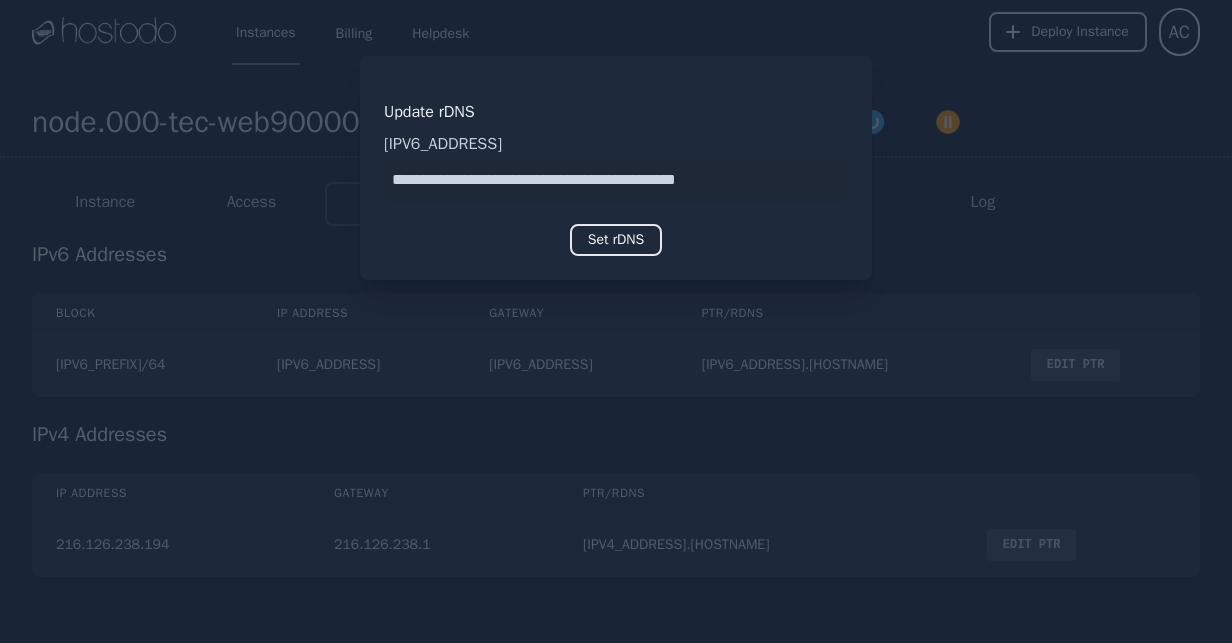 drag, startPoint x: 746, startPoint y: 170, endPoint x: 96, endPoint y: 88, distance: 655.1519 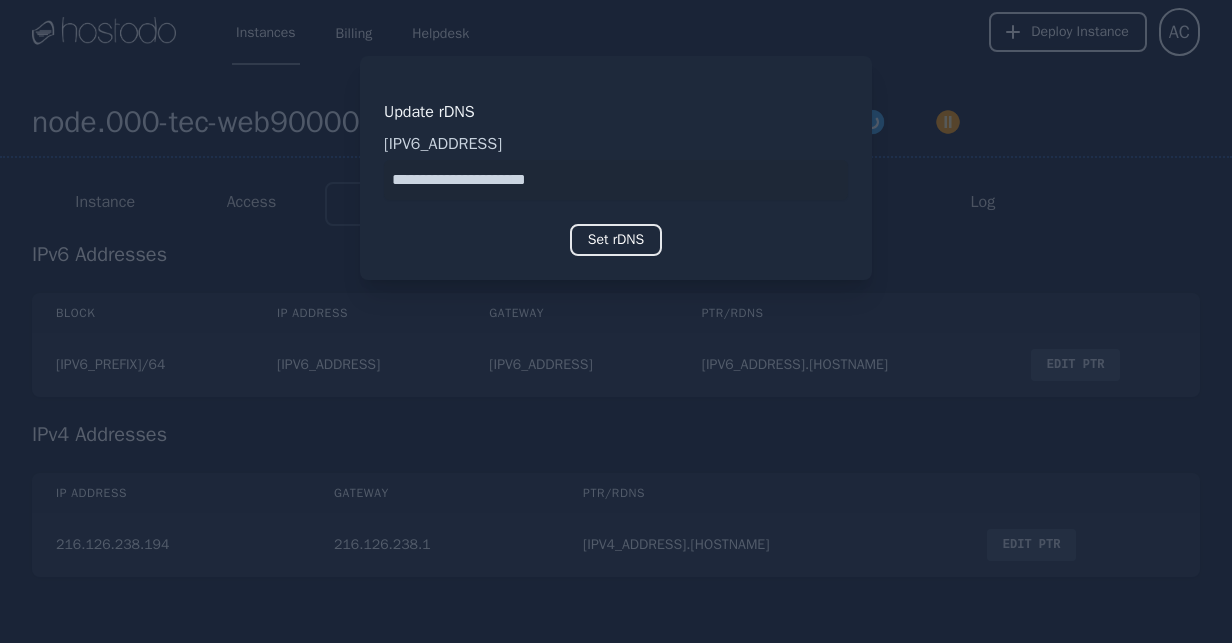 click at bounding box center (616, 180) 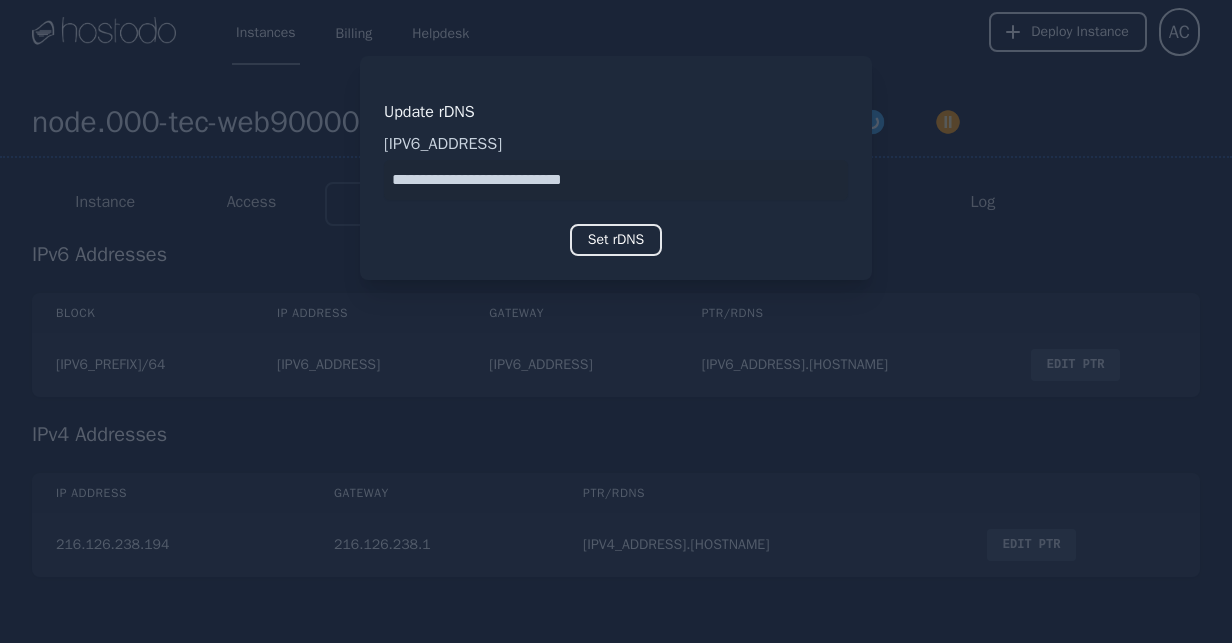 type on "**********" 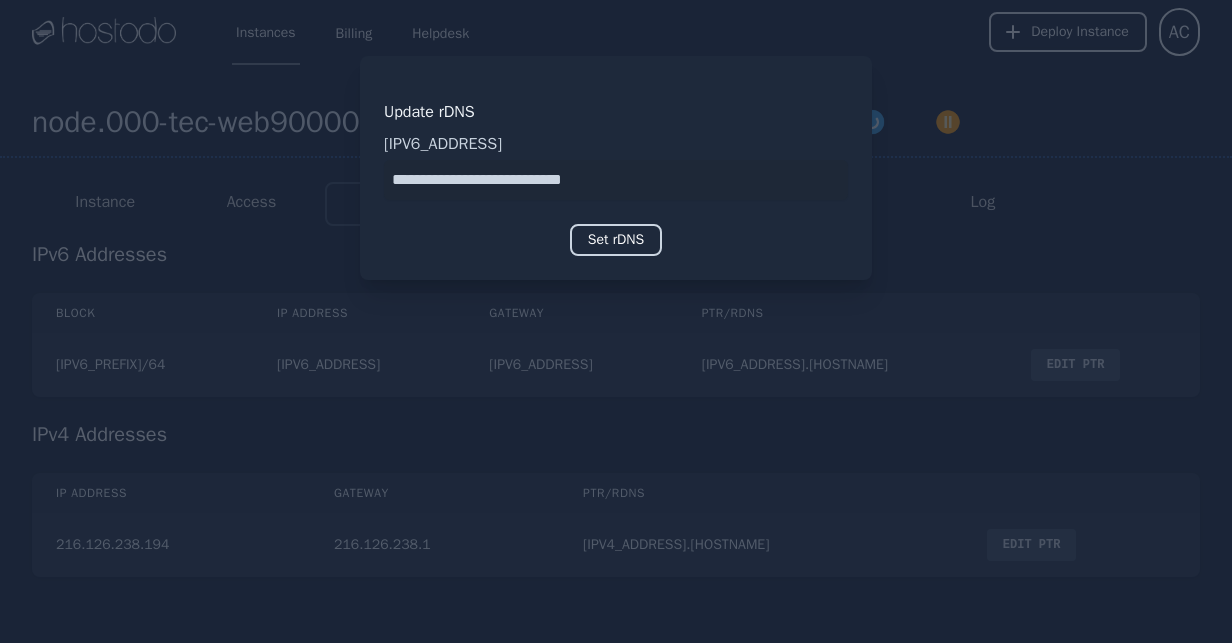 click on "Set rDNS" at bounding box center [616, 240] 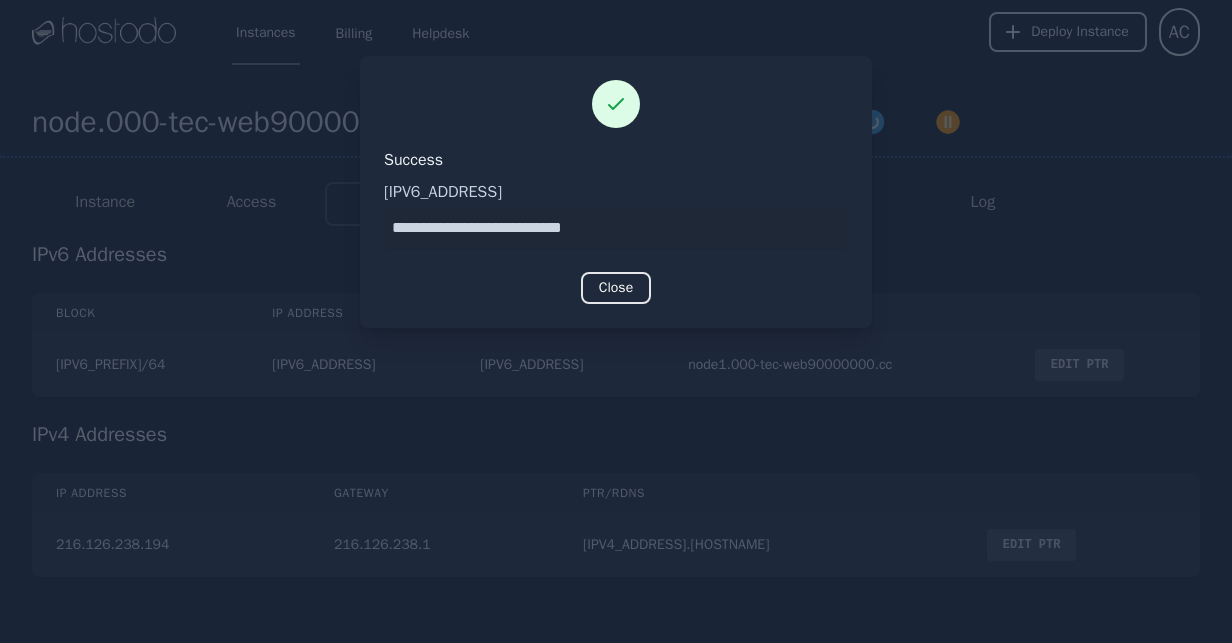 click at bounding box center (616, 321) 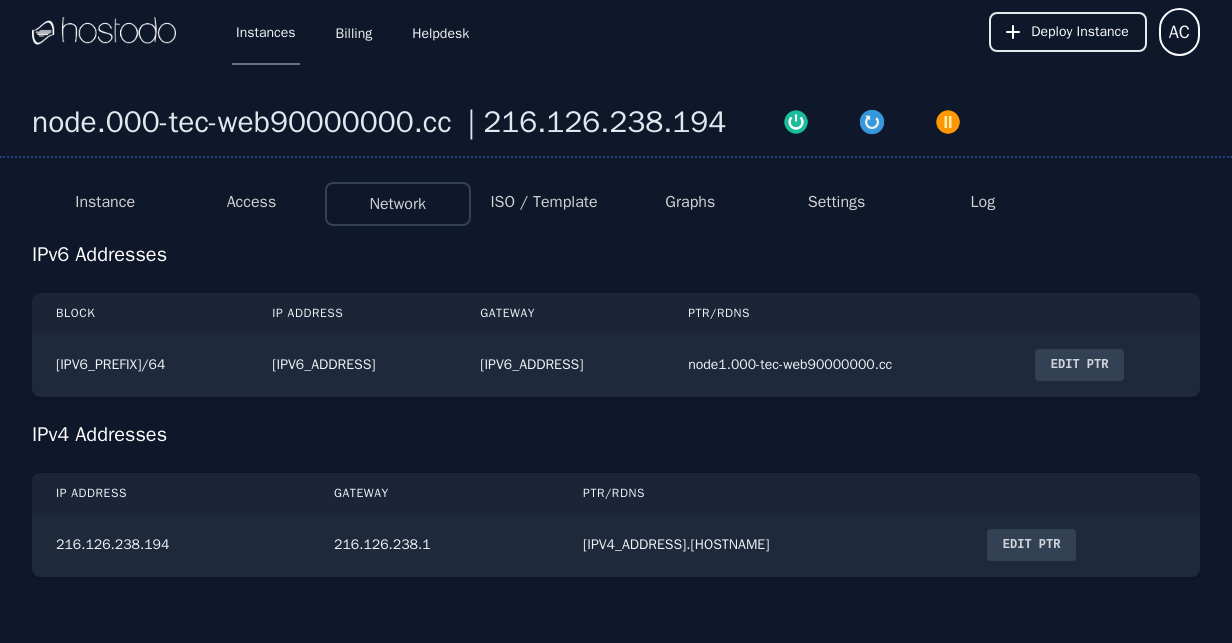 click on "Edit PTR" at bounding box center (1032, 545) 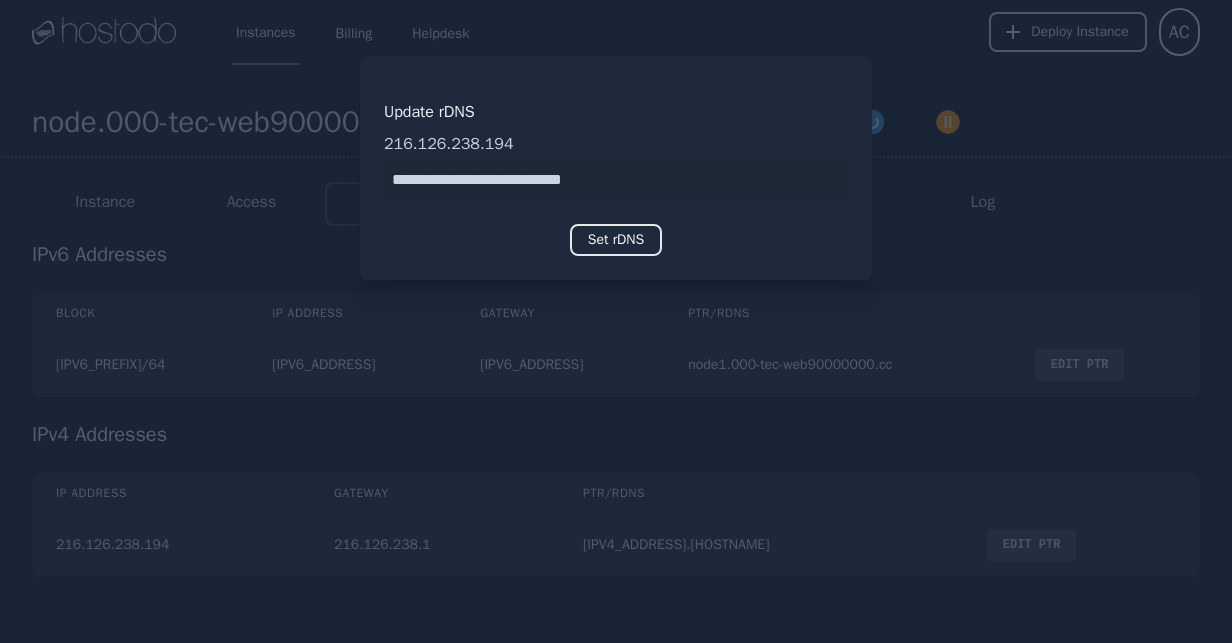 drag, startPoint x: 730, startPoint y: 178, endPoint x: 196, endPoint y: 169, distance: 534.07587 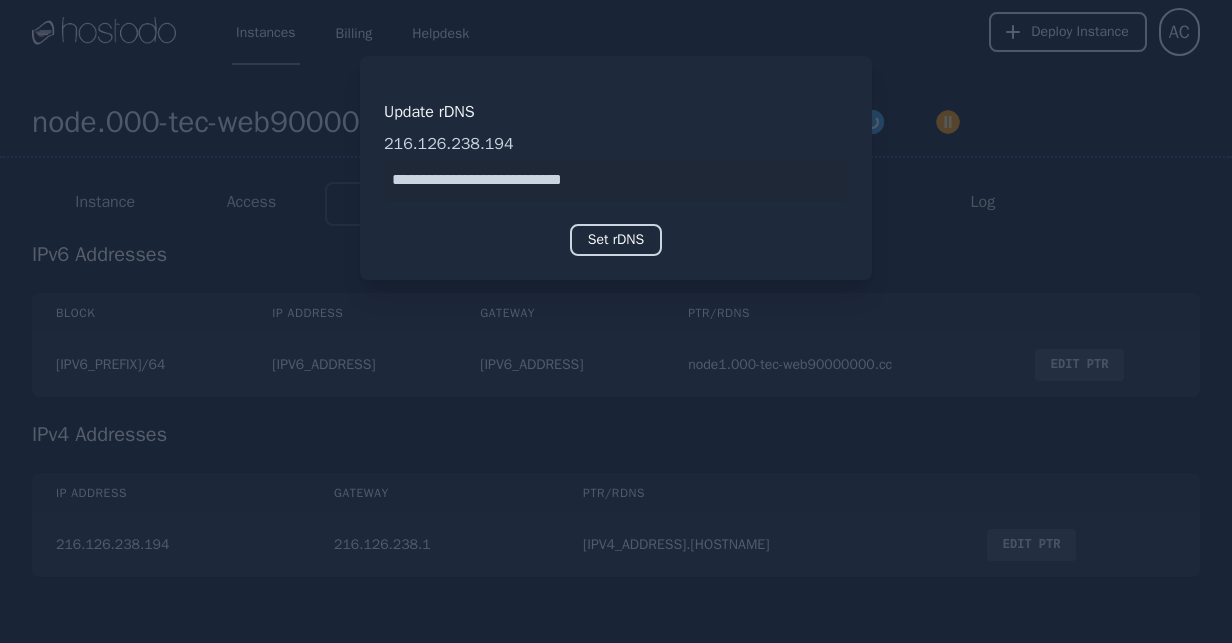 click on "Set rDNS" at bounding box center [616, 240] 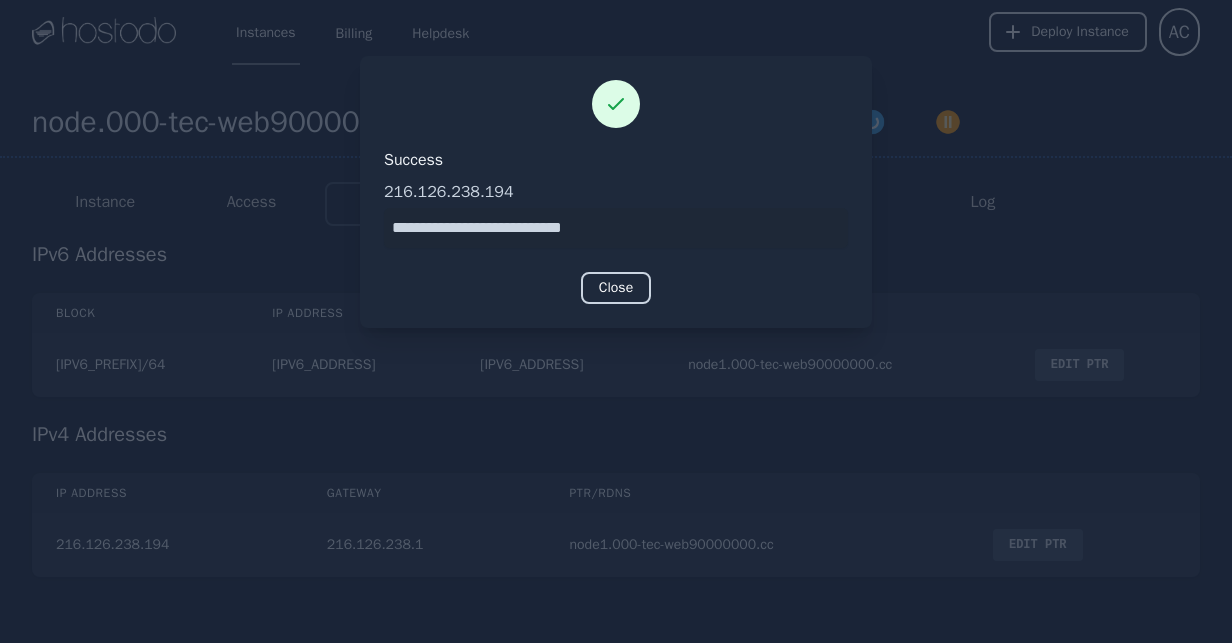 click on "Close" at bounding box center (616, 288) 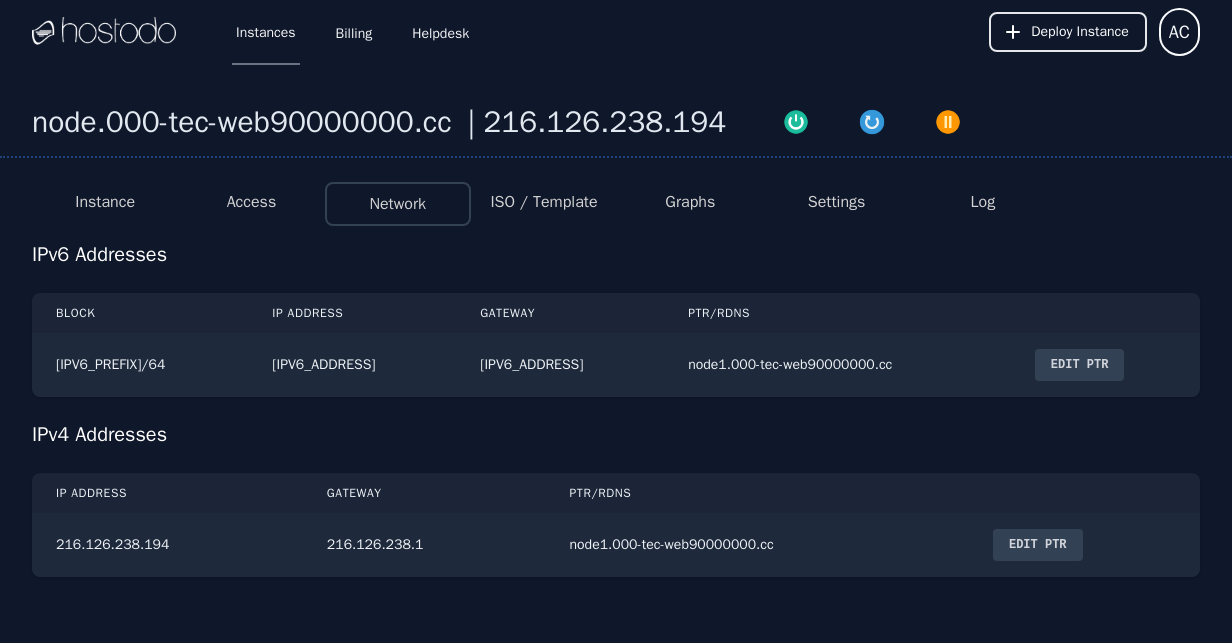 click on "Access" at bounding box center [251, 204] 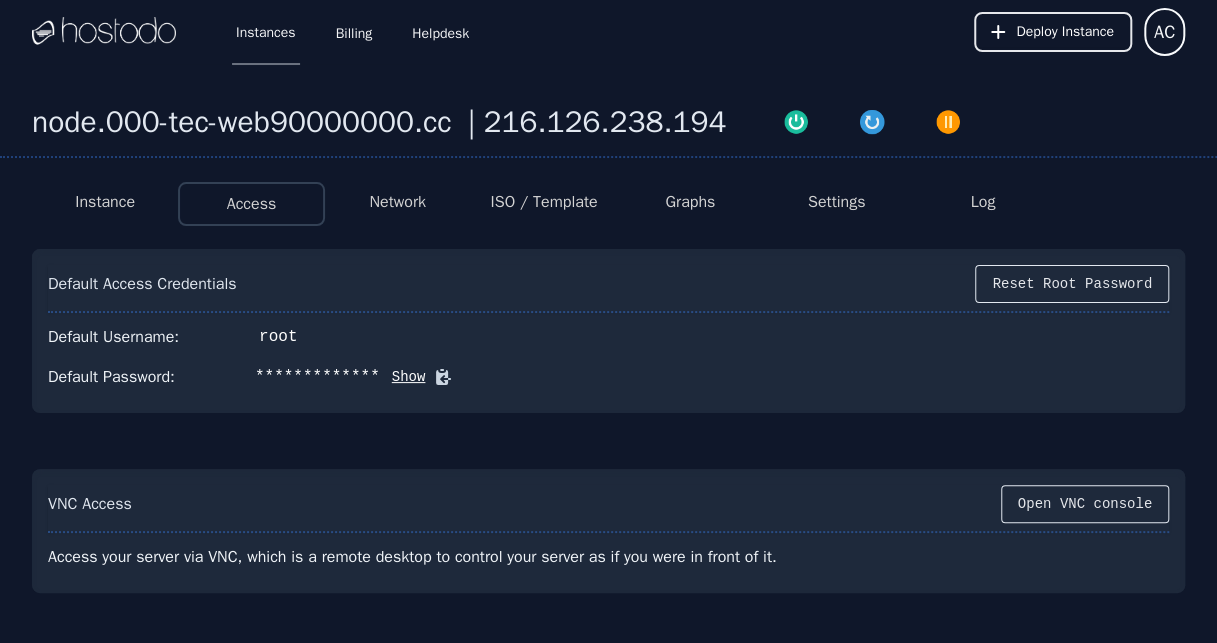 click on "ISO / Template" at bounding box center [544, 204] 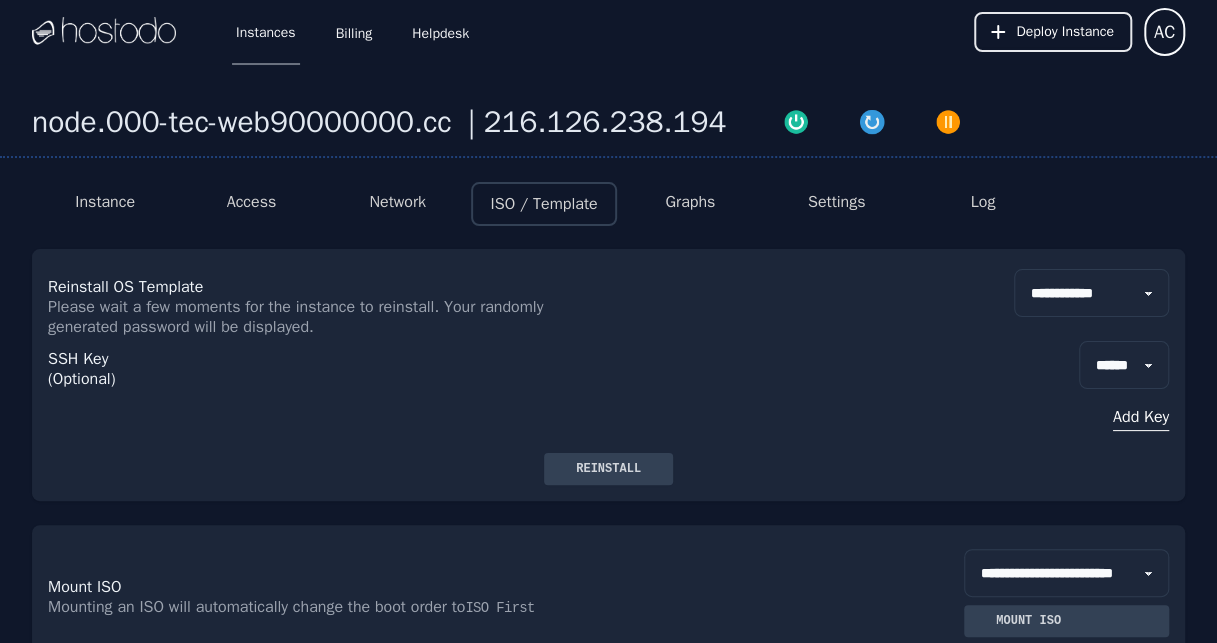 click on "Instance" at bounding box center [105, 204] 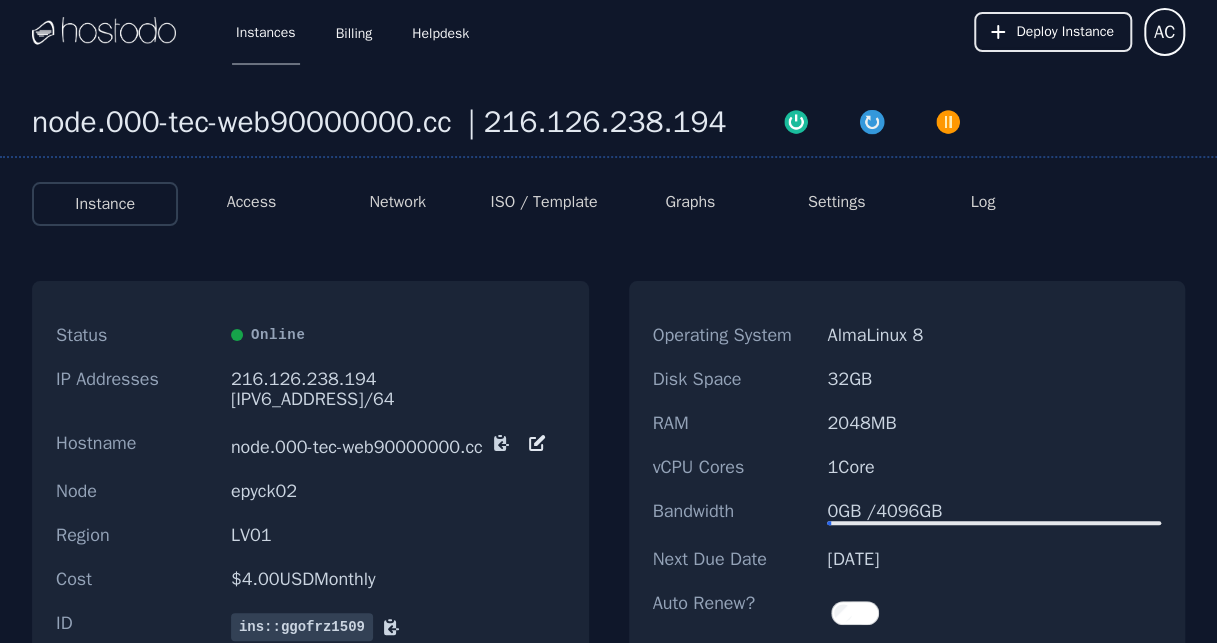 click on "Instance" at bounding box center (105, 204) 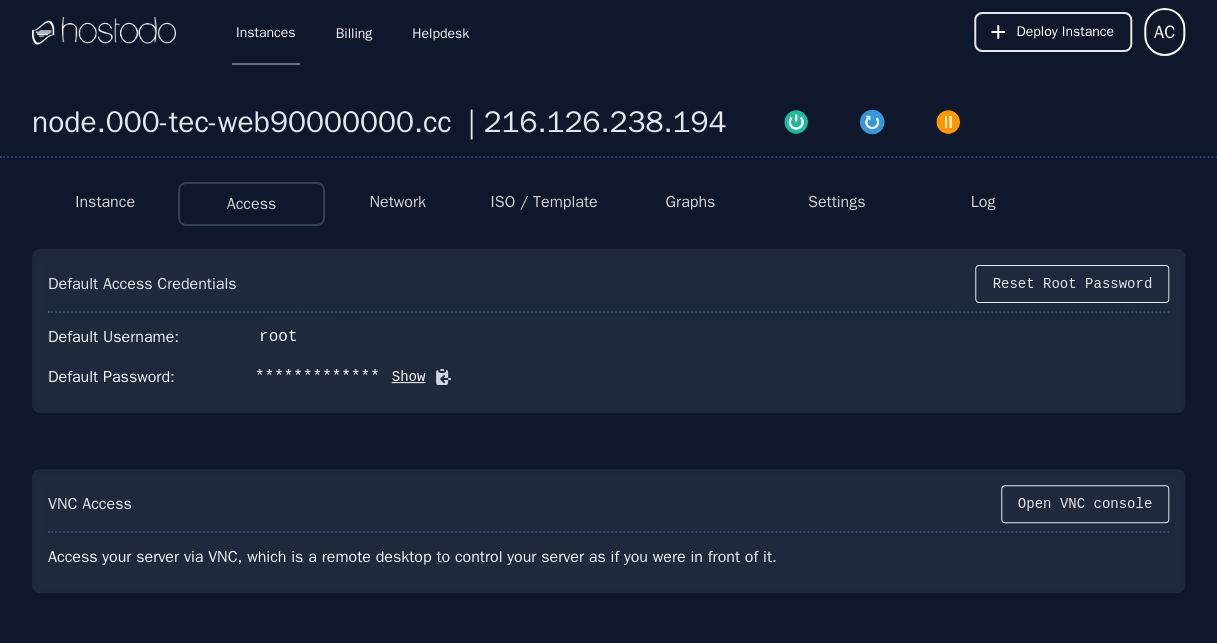 click on "Instance" at bounding box center [105, 204] 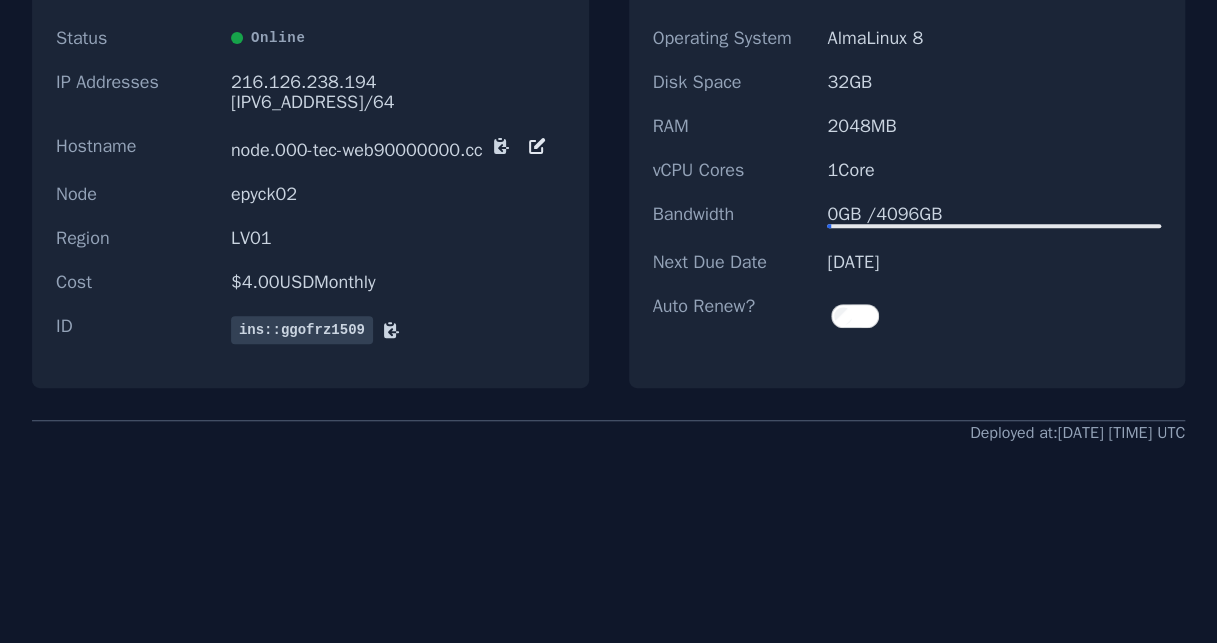 scroll, scrollTop: 0, scrollLeft: 0, axis: both 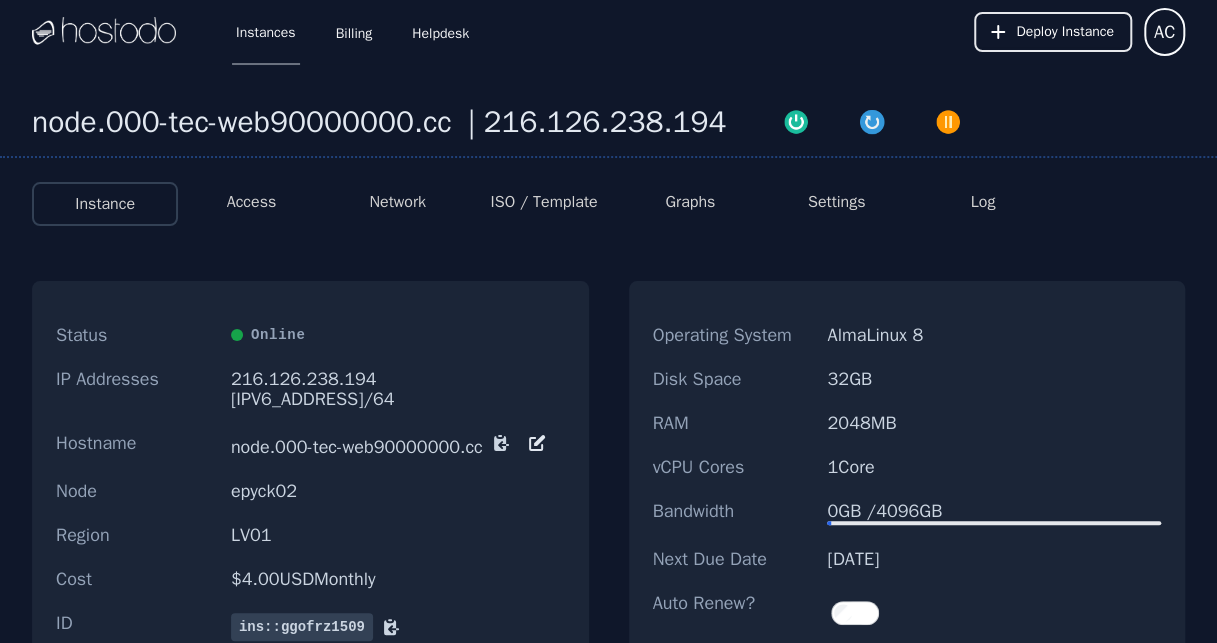 click on "Network" at bounding box center (397, 202) 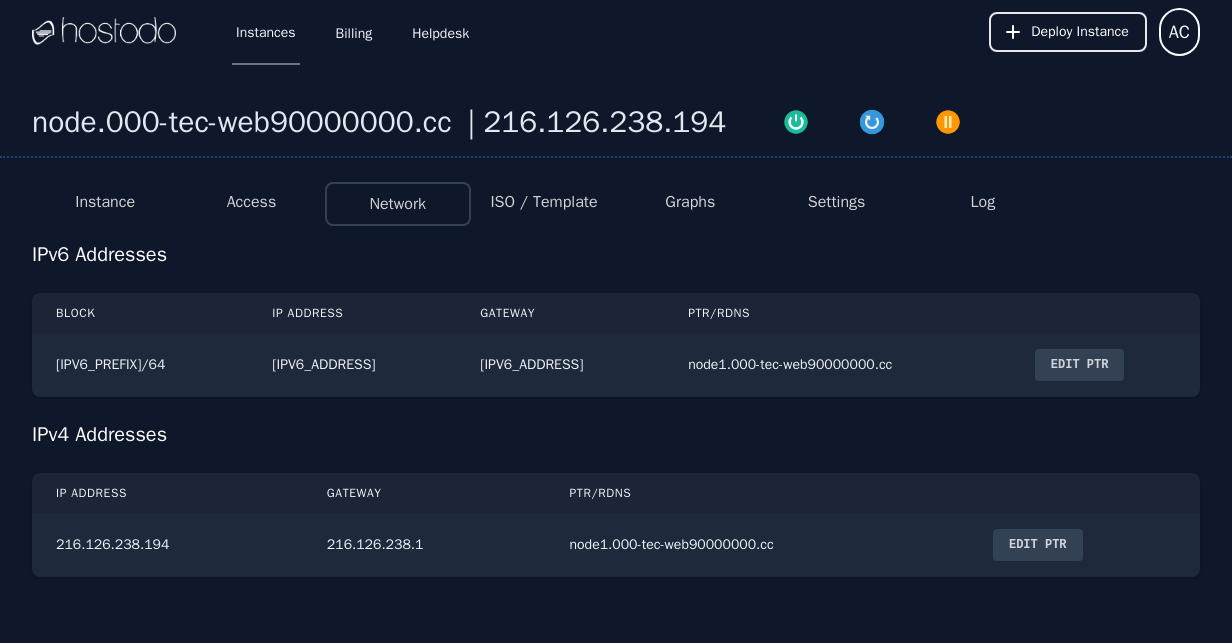 drag, startPoint x: 540, startPoint y: 171, endPoint x: 583, endPoint y: 226, distance: 69.81404 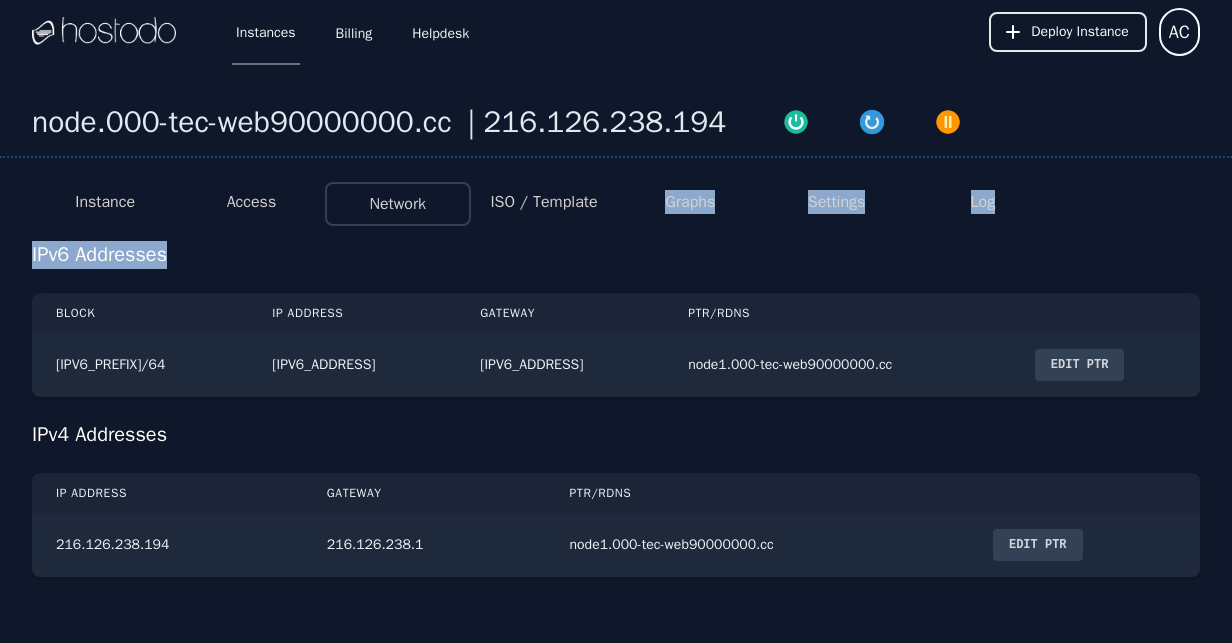 click on "ISO / Template" at bounding box center (543, 202) 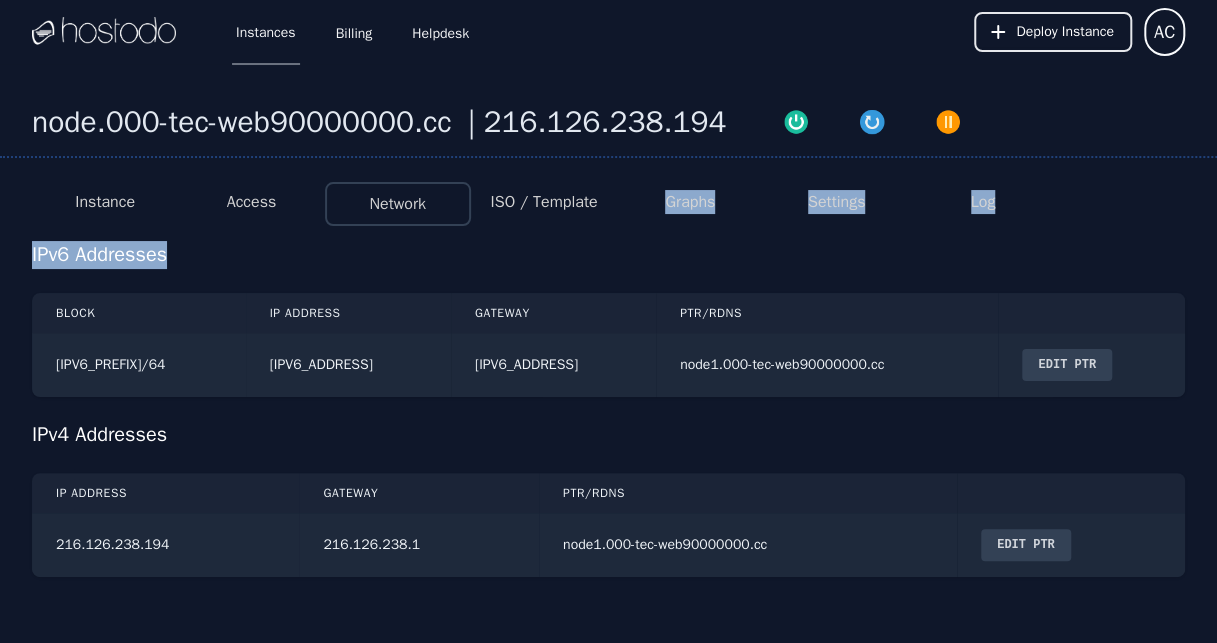 select on "**" 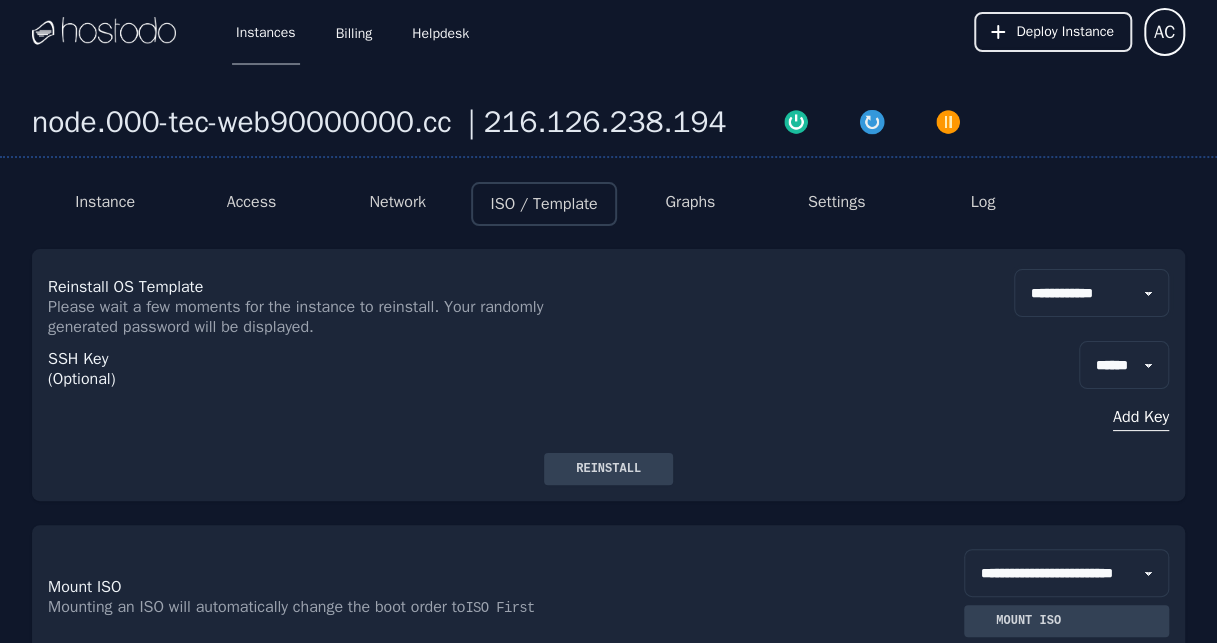 click on "**********" at bounding box center [1091, 293] 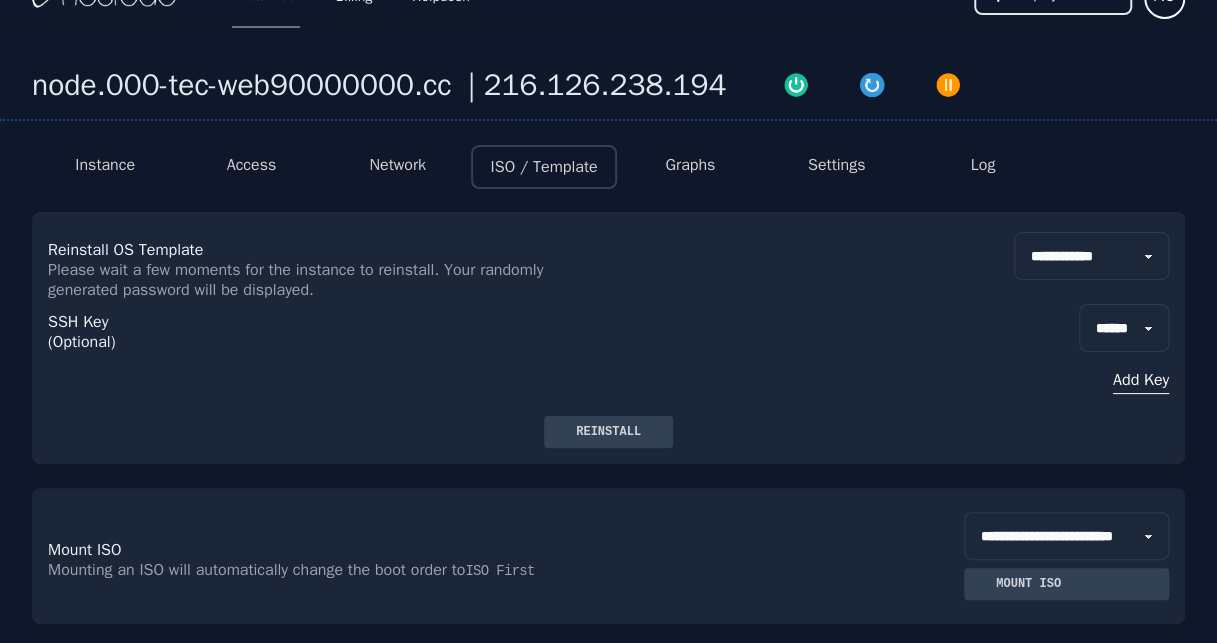 scroll, scrollTop: 0, scrollLeft: 0, axis: both 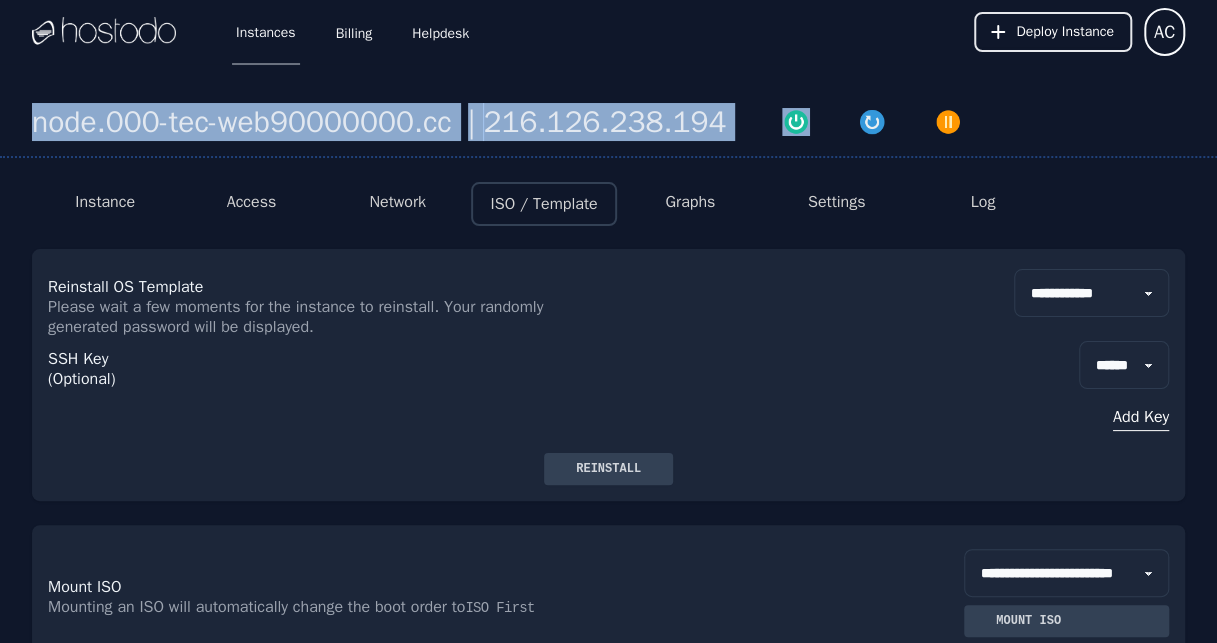 drag, startPoint x: 732, startPoint y: 119, endPoint x: 31, endPoint y: 130, distance: 701.0863 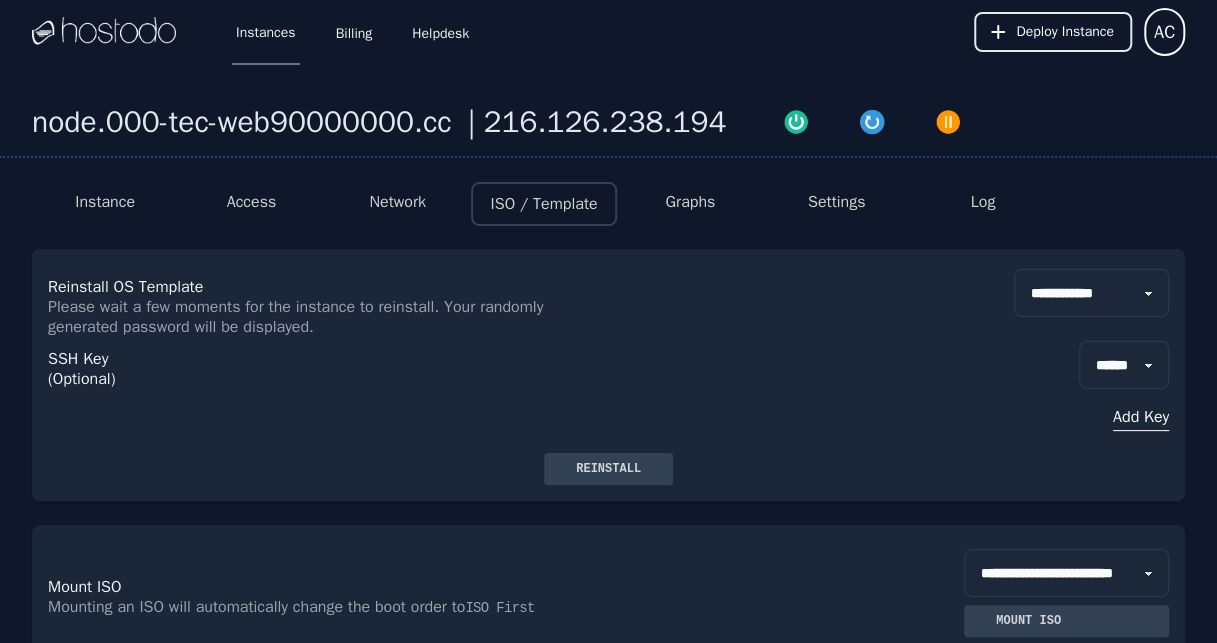 click on "SSH Key (Optional) ****** Add Key" at bounding box center [608, 395] 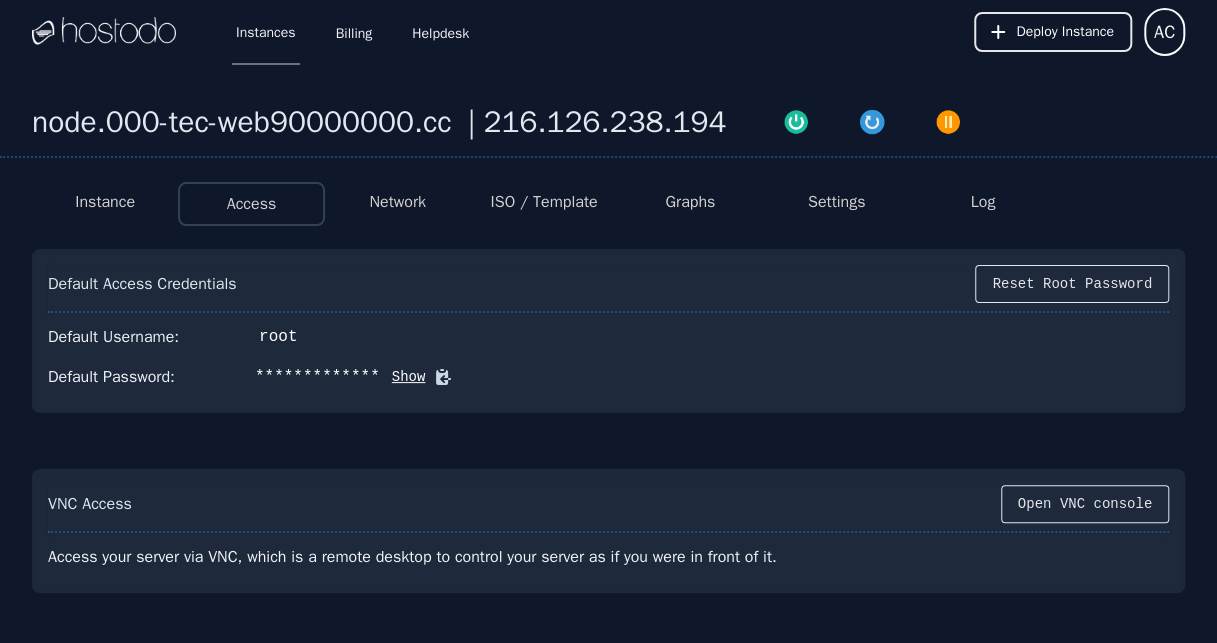 click on "Show" at bounding box center (403, 377) 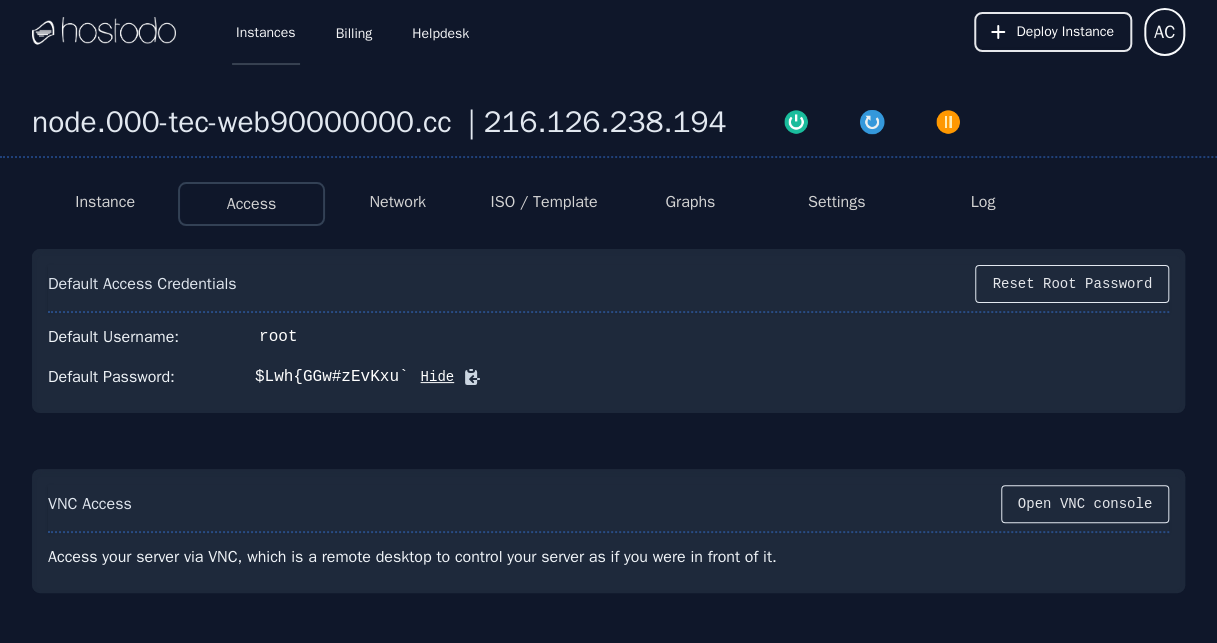 click on "Instances" at bounding box center (266, 32) 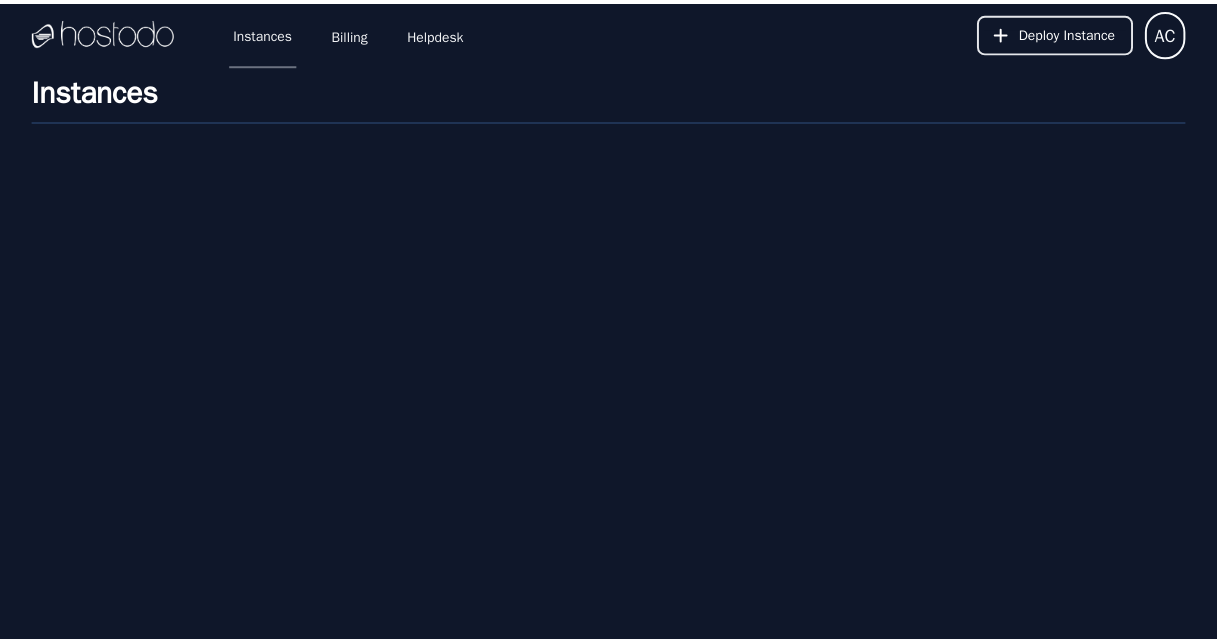 scroll, scrollTop: 0, scrollLeft: 0, axis: both 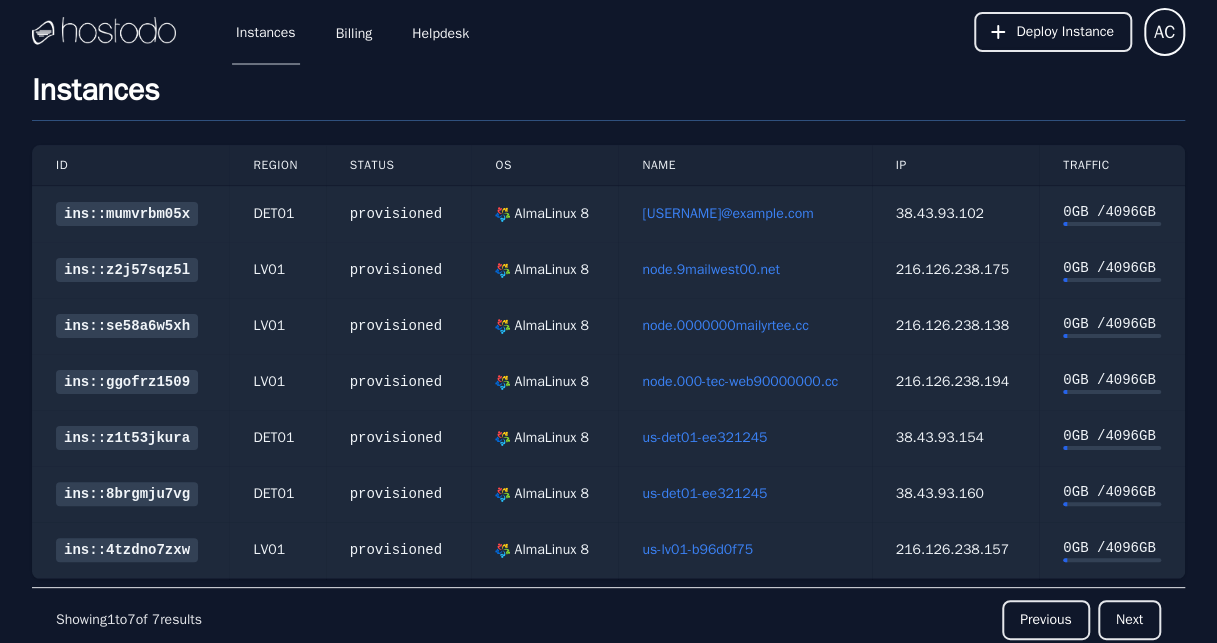 click on "us-det01-ee321245" at bounding box center (704, 437) 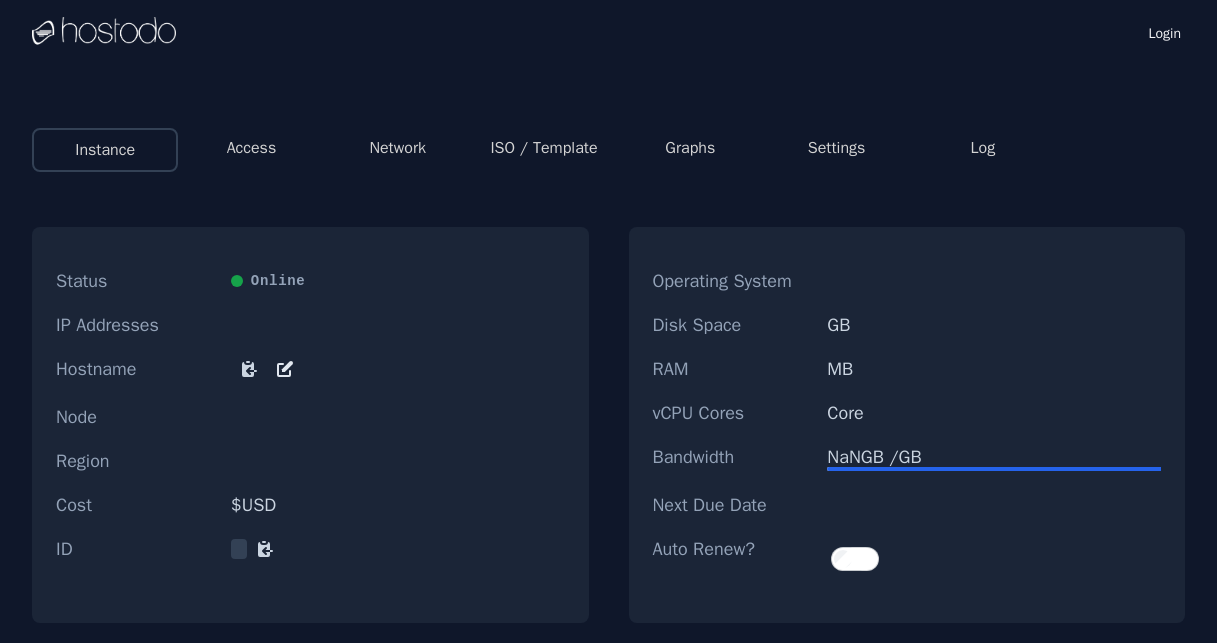 scroll, scrollTop: 0, scrollLeft: 0, axis: both 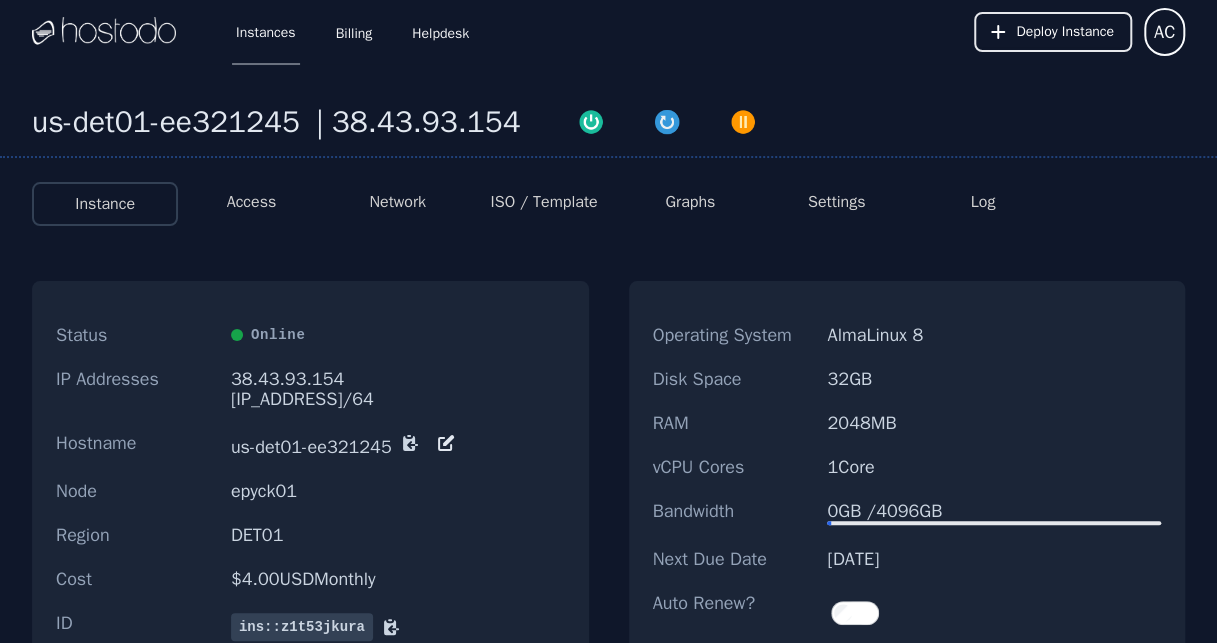 click 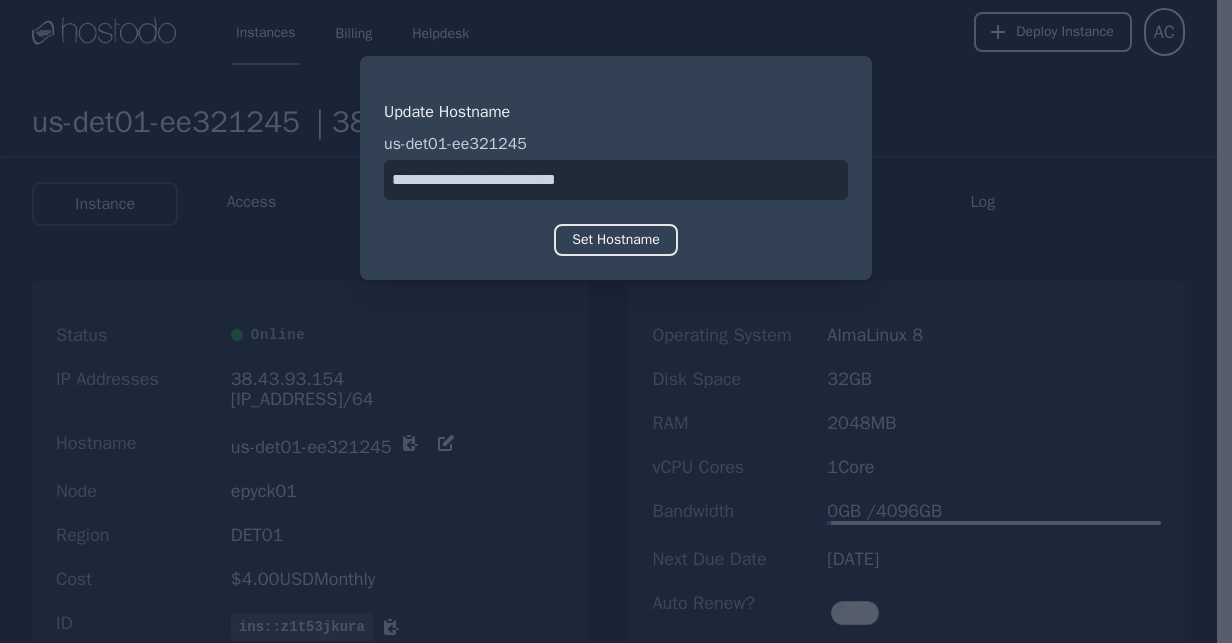 click at bounding box center (616, 180) 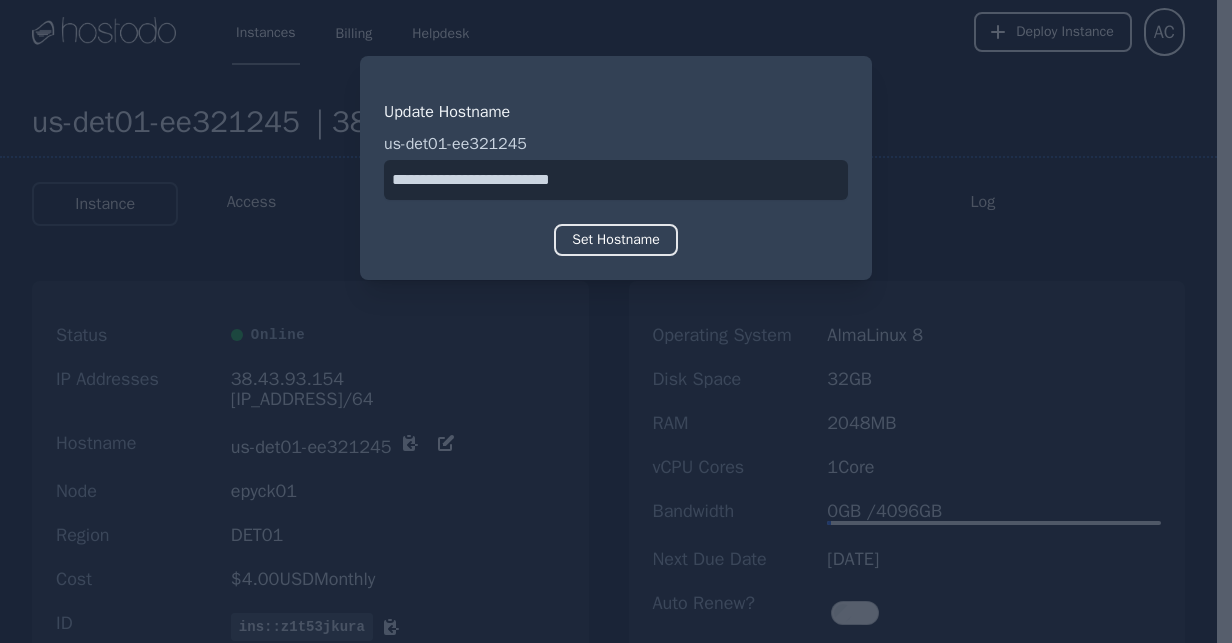 type on "**********" 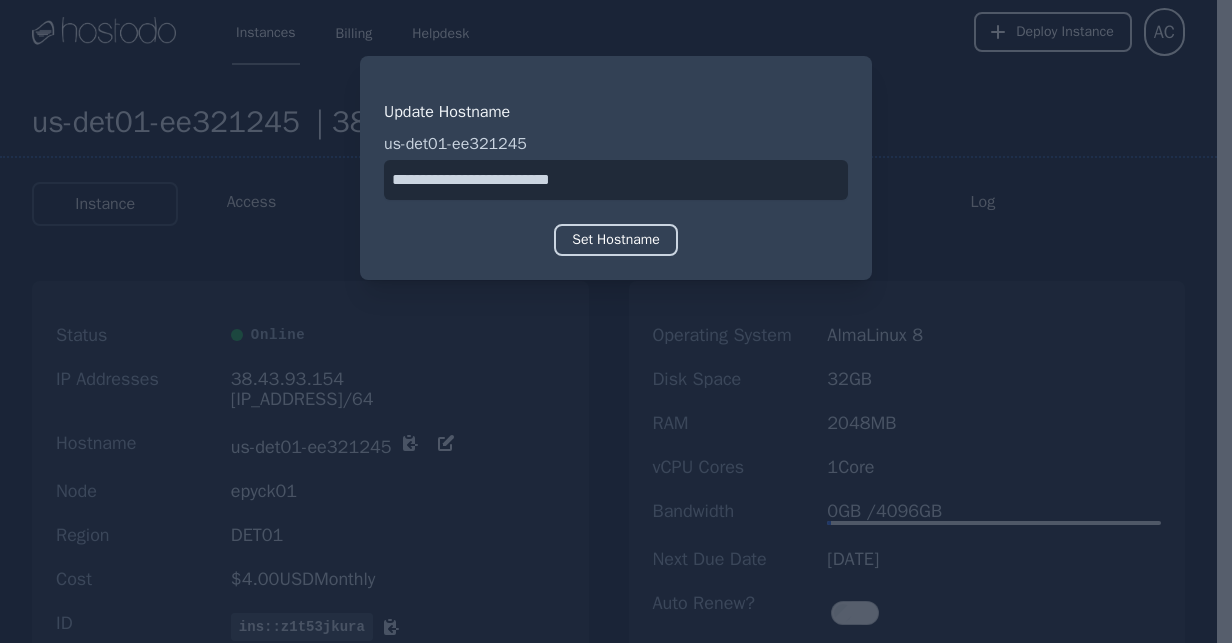 click on "Set Hostname" at bounding box center (616, 240) 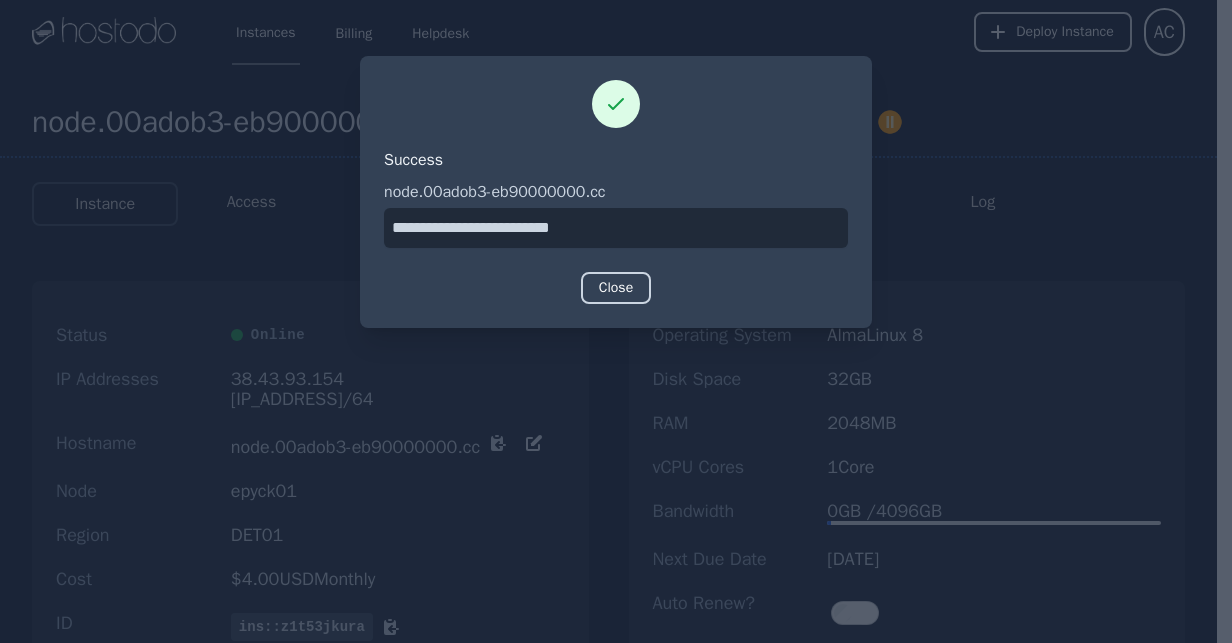 click on "Close" at bounding box center (616, 288) 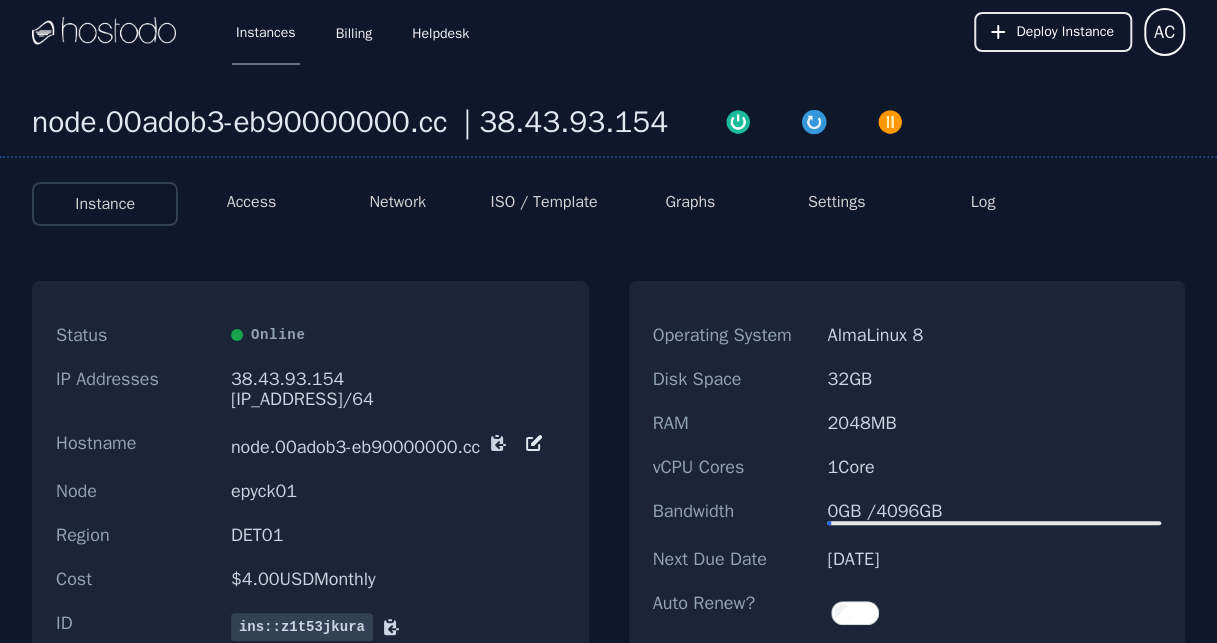 drag, startPoint x: 239, startPoint y: 194, endPoint x: 240, endPoint y: 209, distance: 15.033297 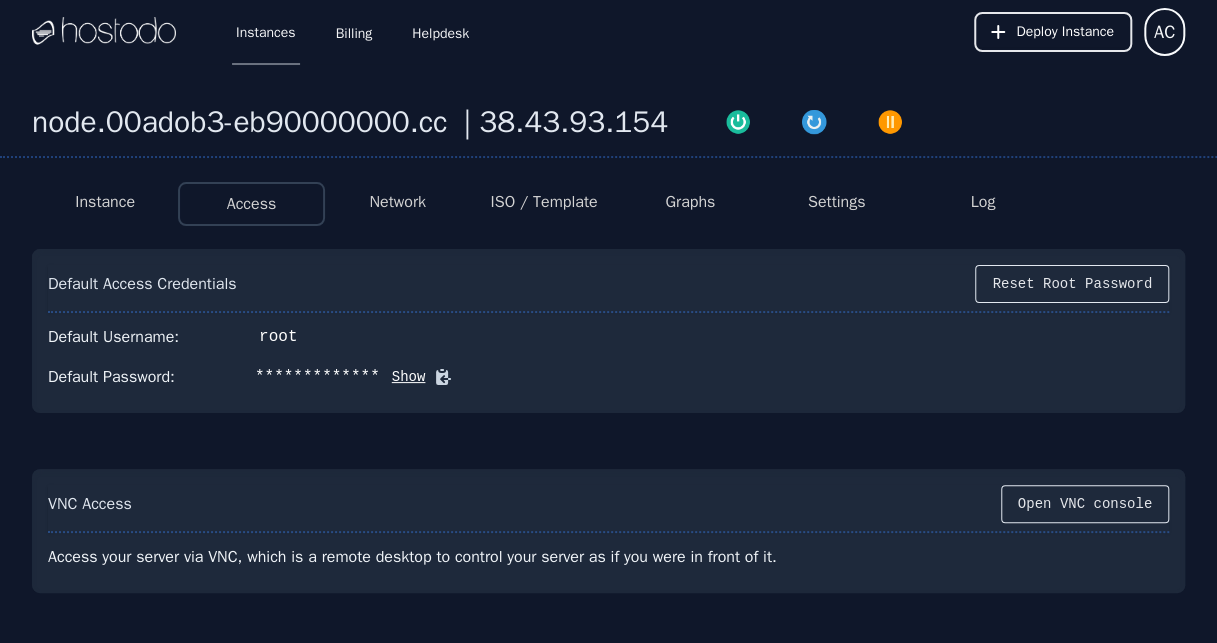 click on "Network" at bounding box center (397, 202) 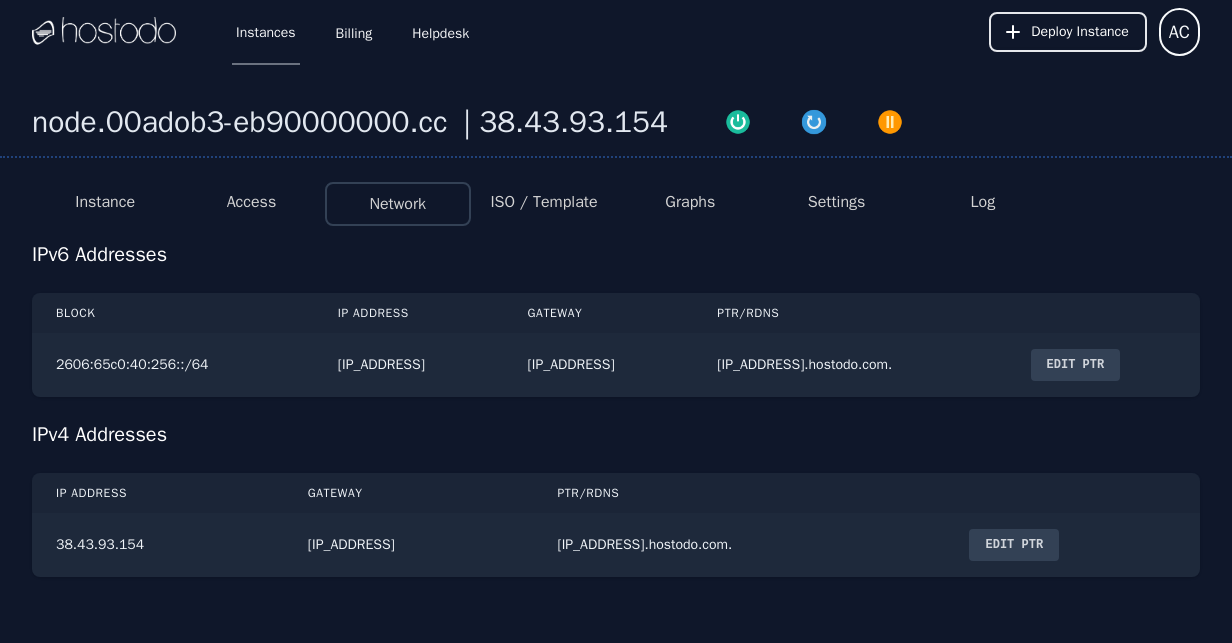click on "Edit PTR" at bounding box center [1076, 365] 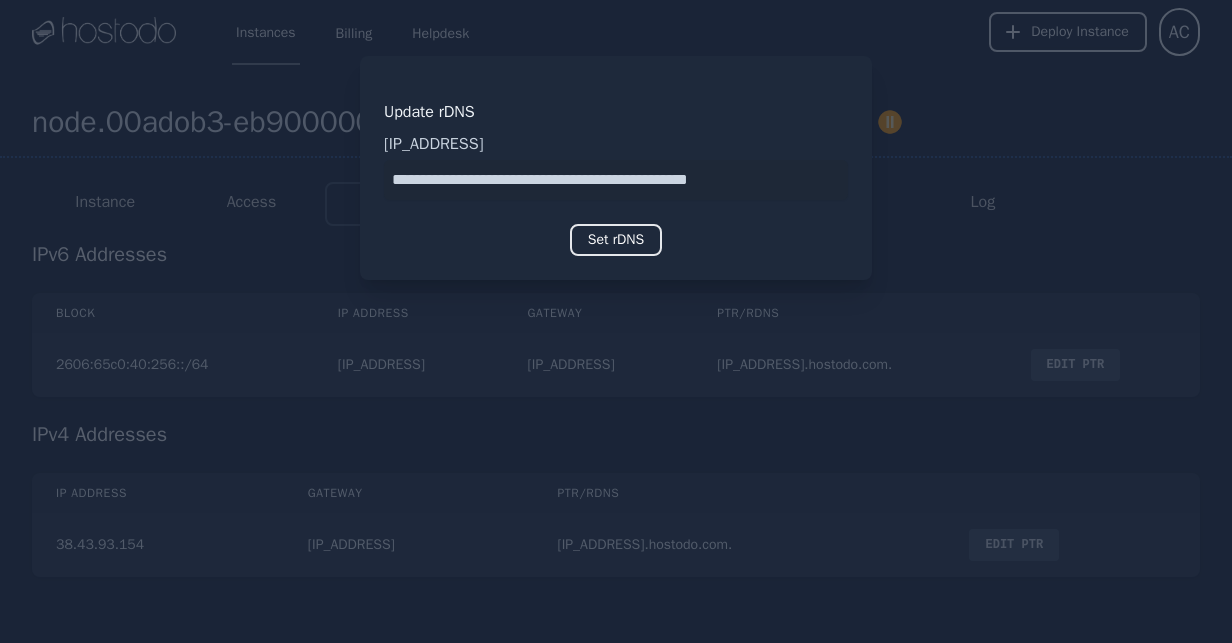 drag, startPoint x: 823, startPoint y: 190, endPoint x: 94, endPoint y: 173, distance: 729.1982 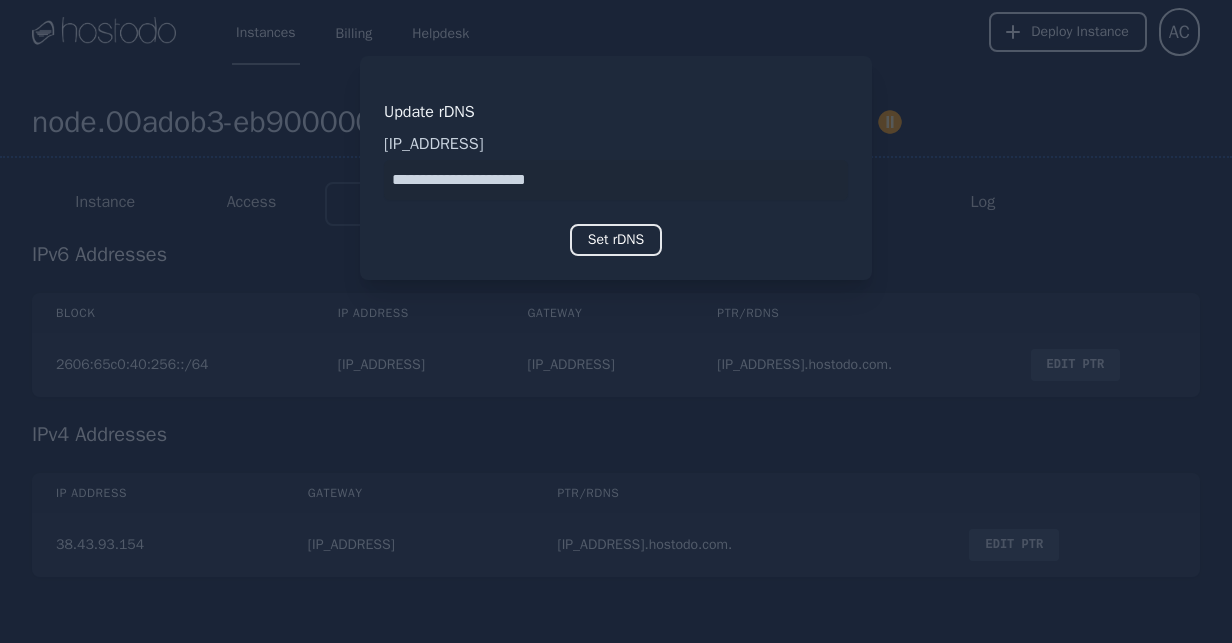 drag, startPoint x: 402, startPoint y: 183, endPoint x: 235, endPoint y: 192, distance: 167.24234 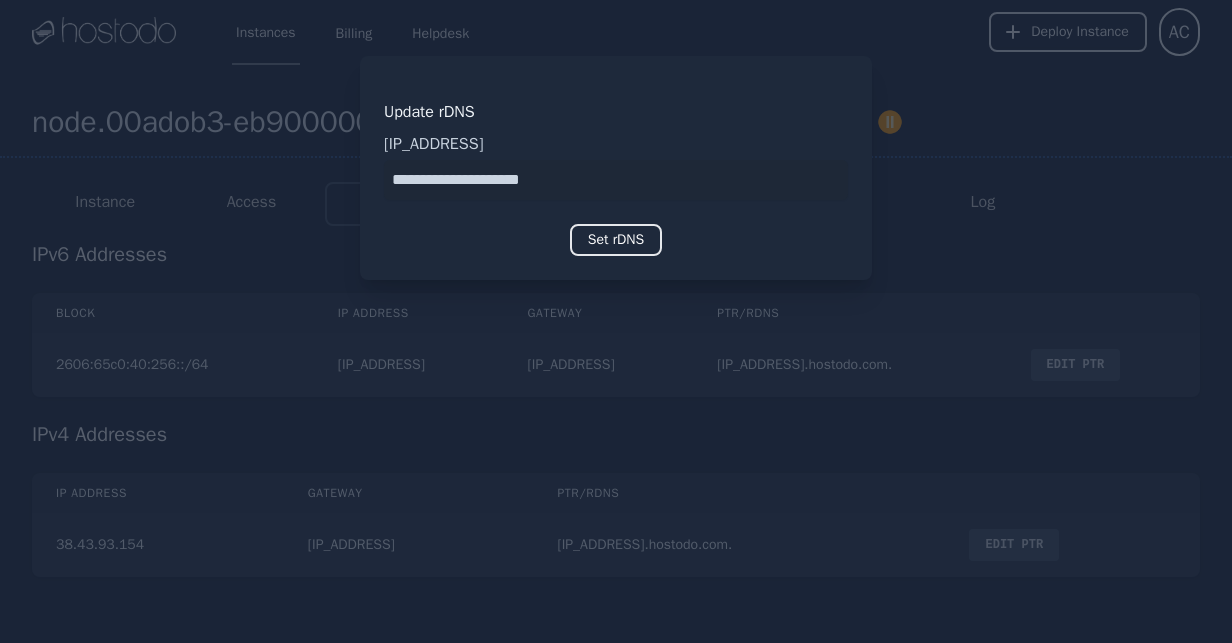 type on "**********" 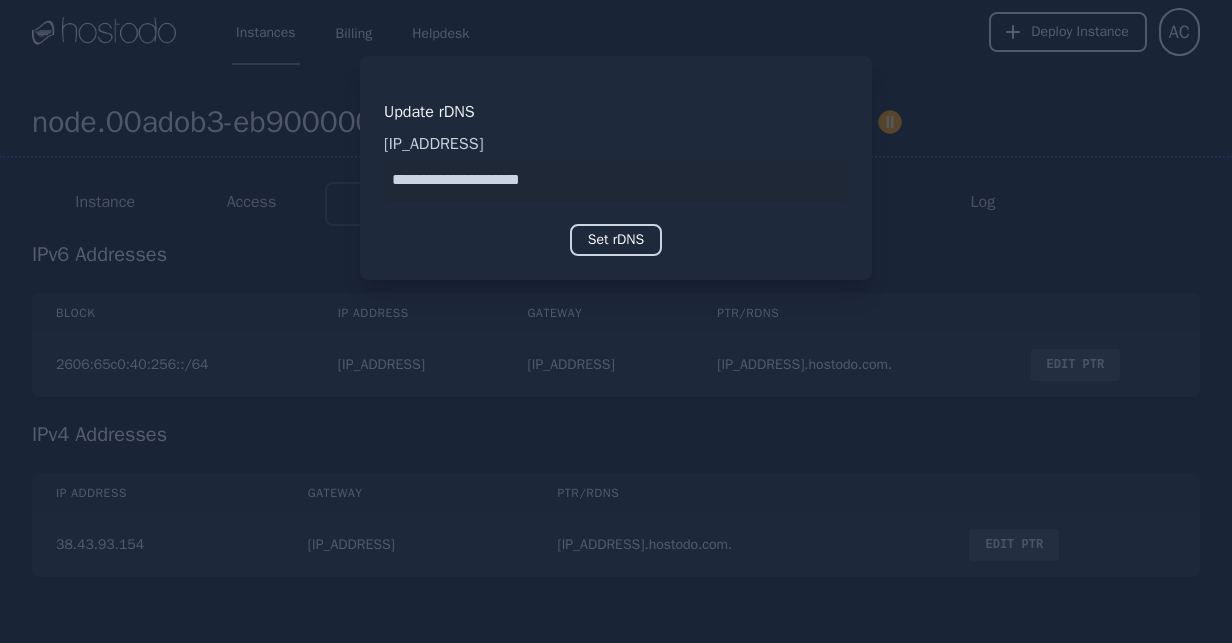 click on "Set rDNS" at bounding box center [616, 240] 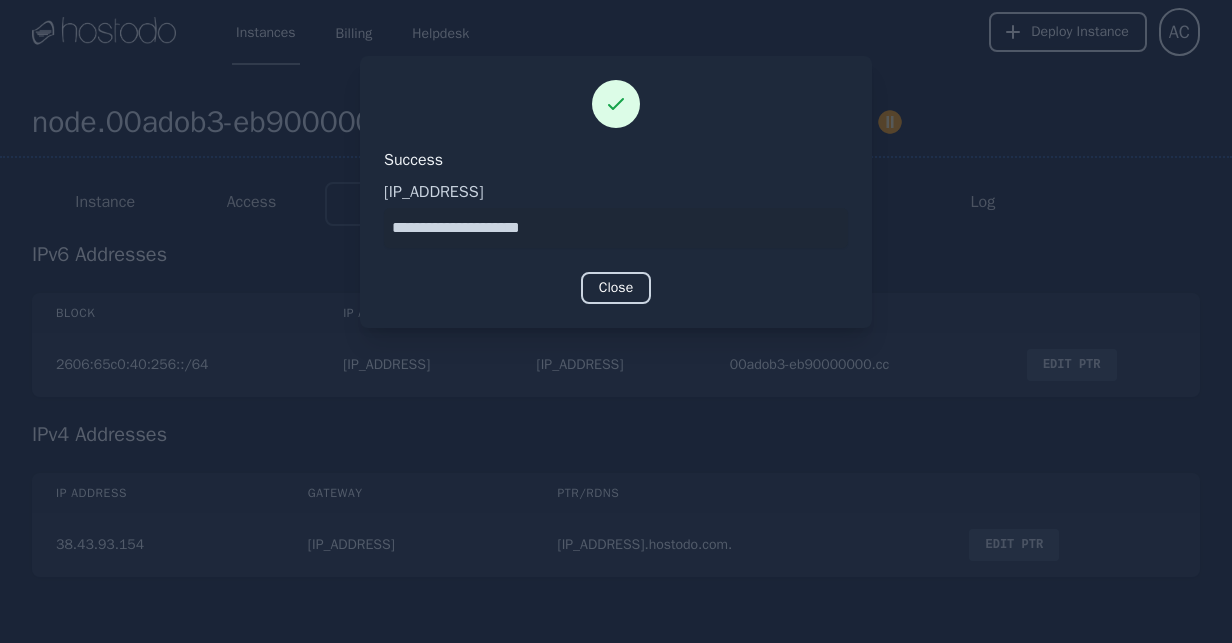 click on "Close" at bounding box center (616, 288) 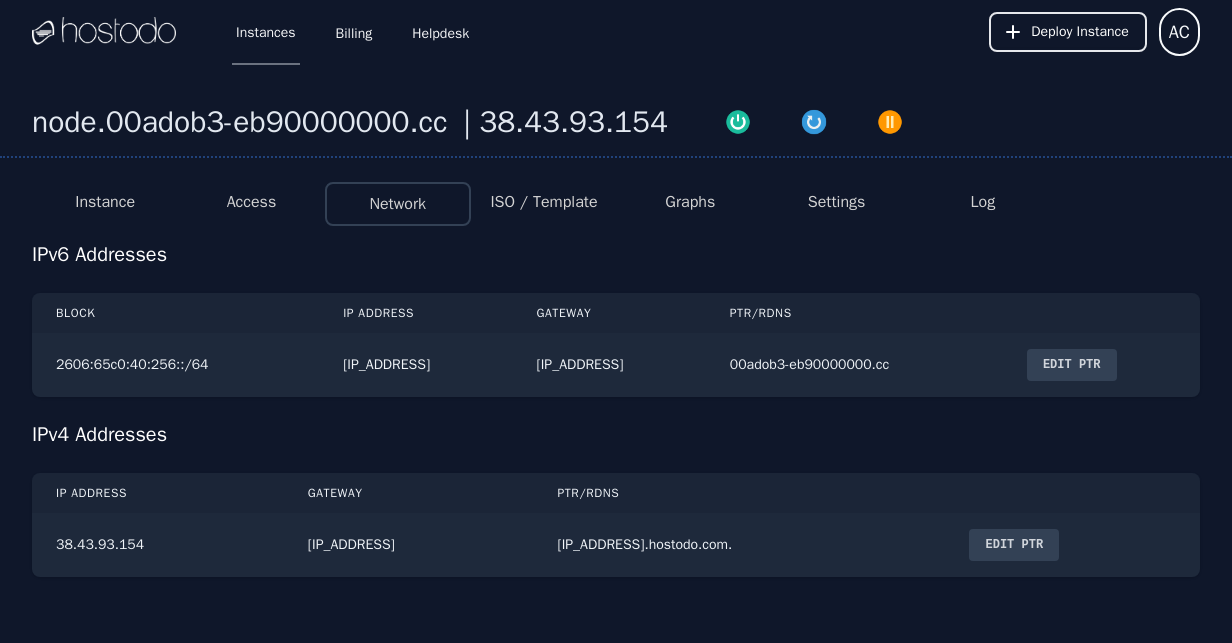 click on "Edit PTR" at bounding box center (1014, 545) 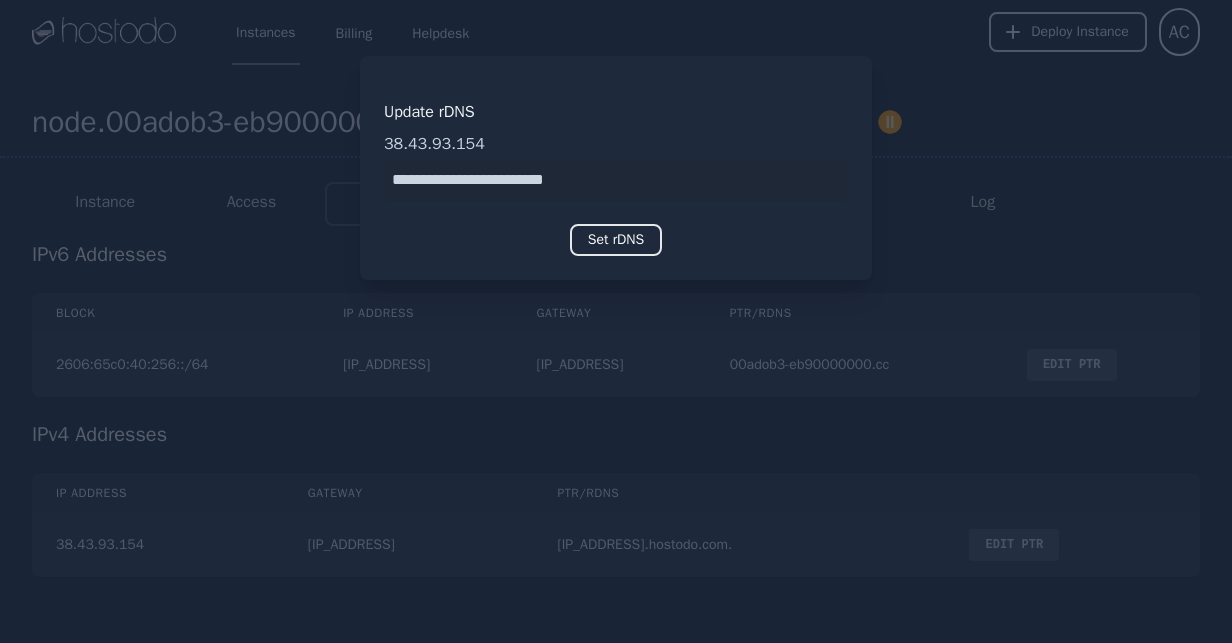 drag, startPoint x: 680, startPoint y: 186, endPoint x: 72, endPoint y: 167, distance: 608.2968 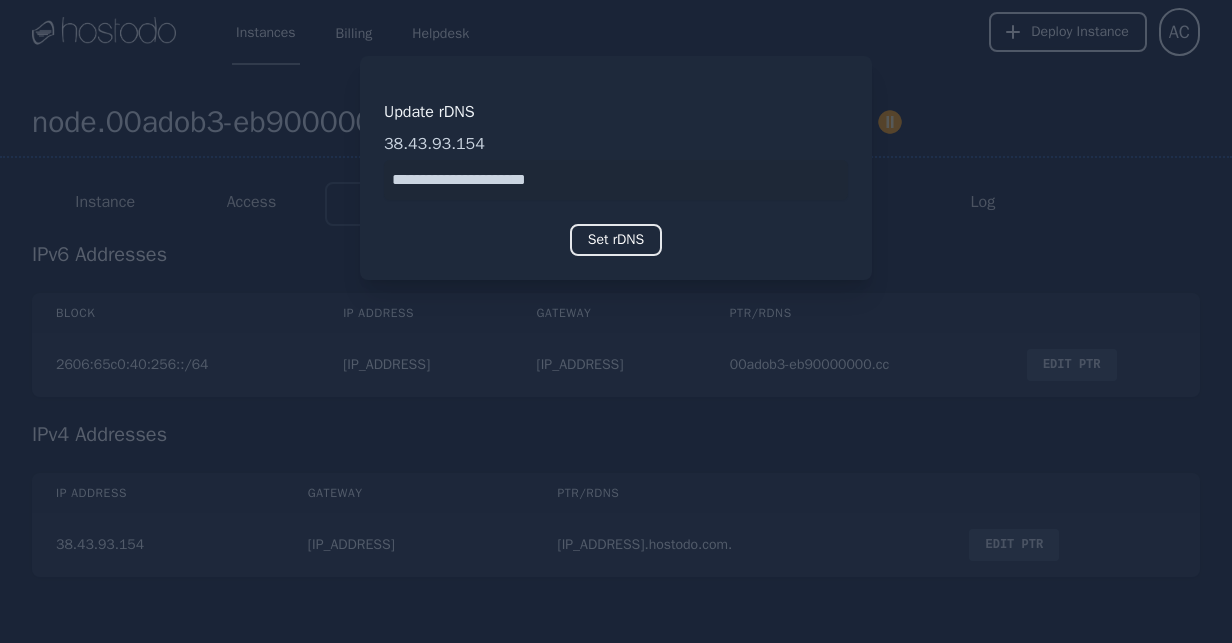 drag, startPoint x: 409, startPoint y: 171, endPoint x: 286, endPoint y: 179, distance: 123.25989 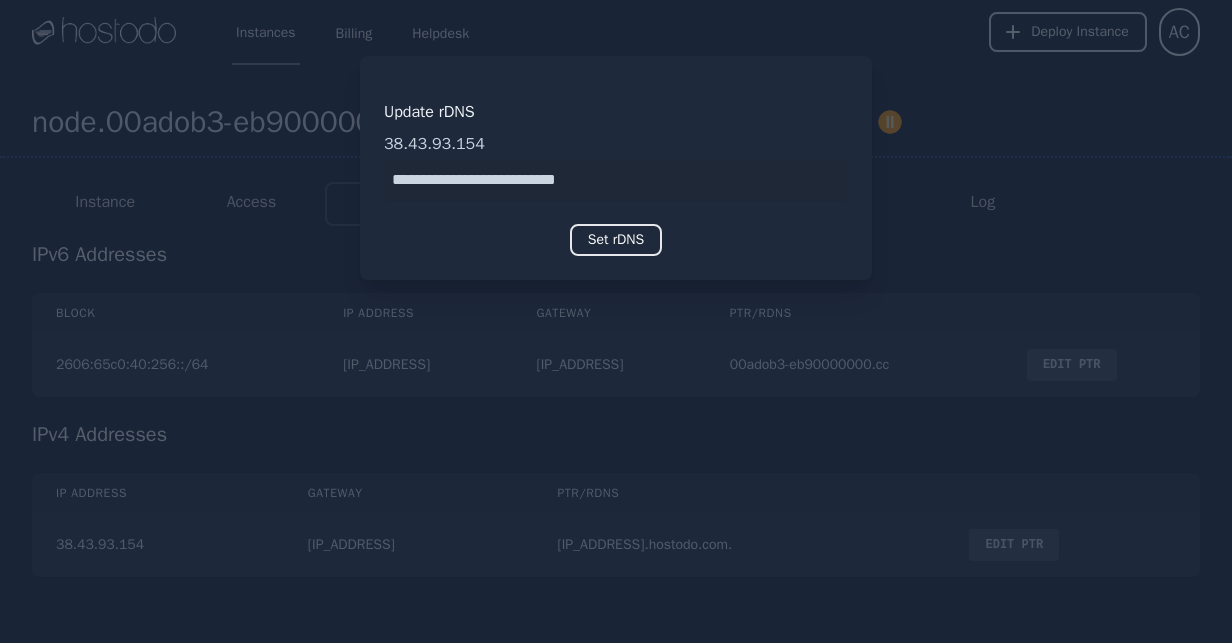 type on "**********" 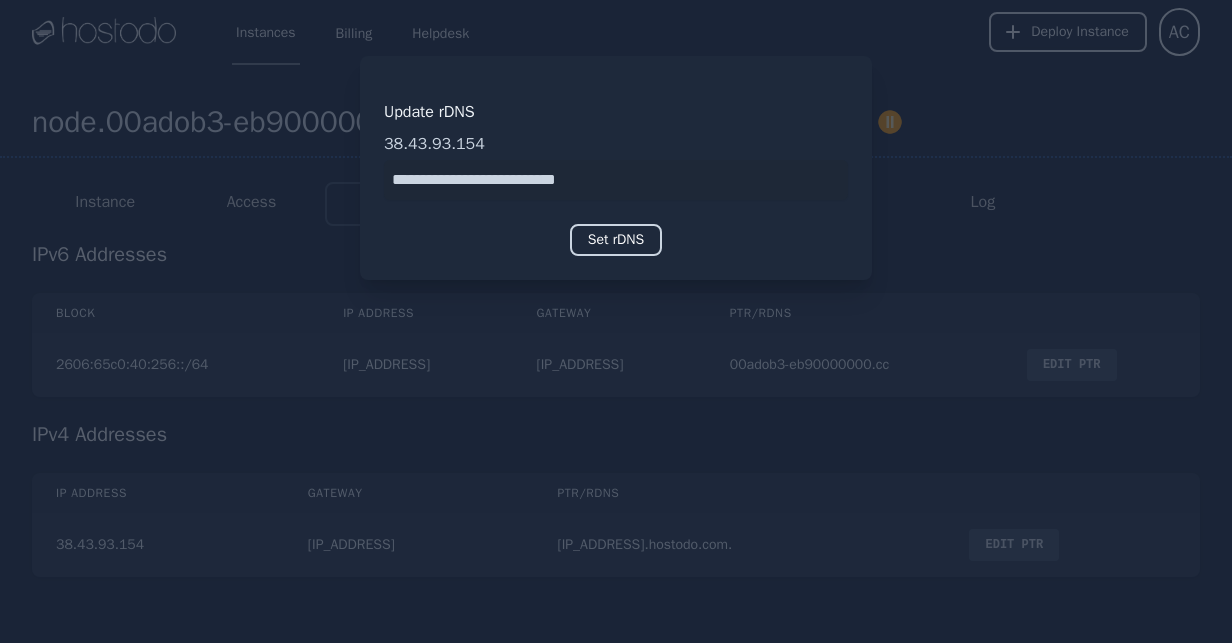 click on "Set rDNS" at bounding box center (616, 240) 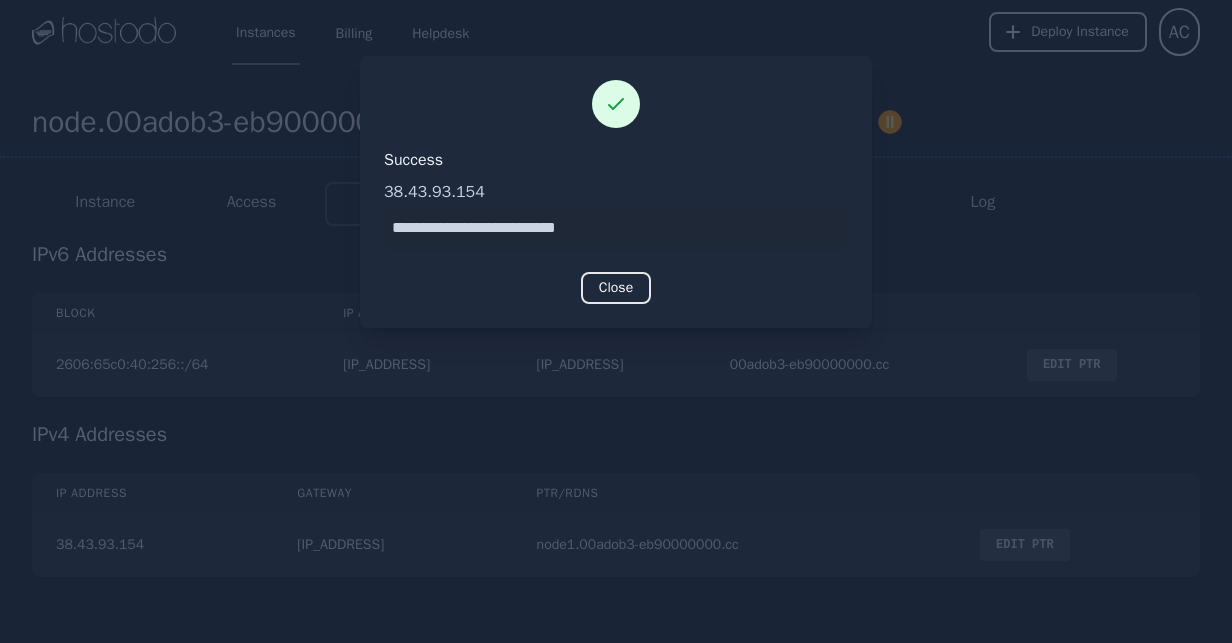 click at bounding box center [616, 321] 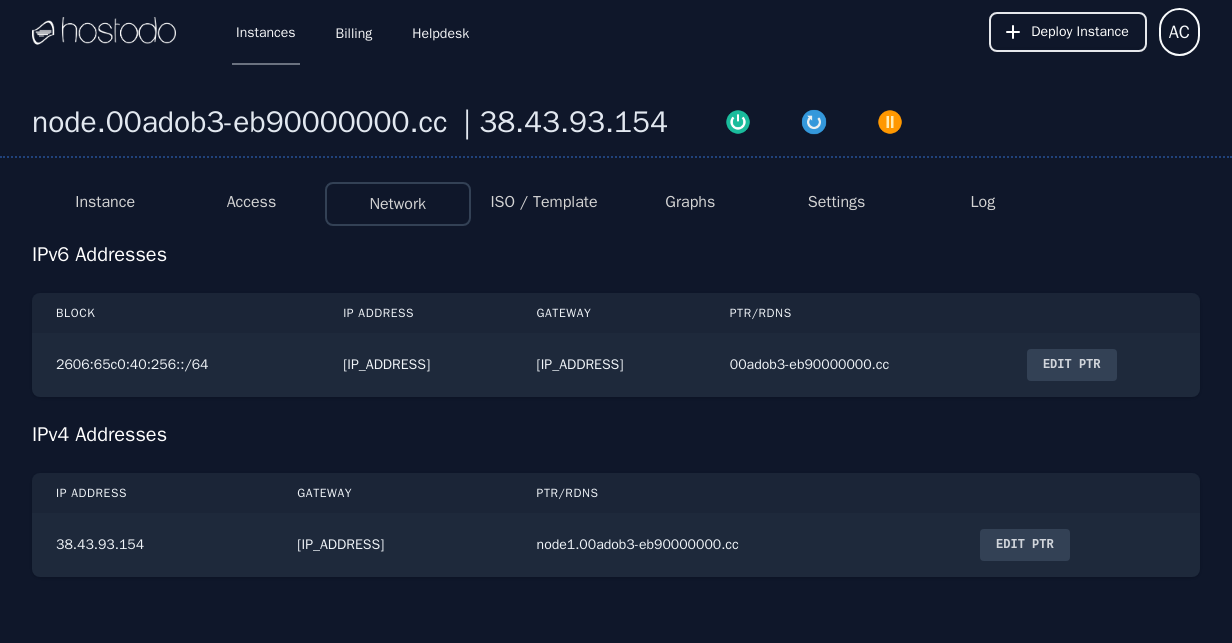 click on "Edit PTR" at bounding box center (1072, 365) 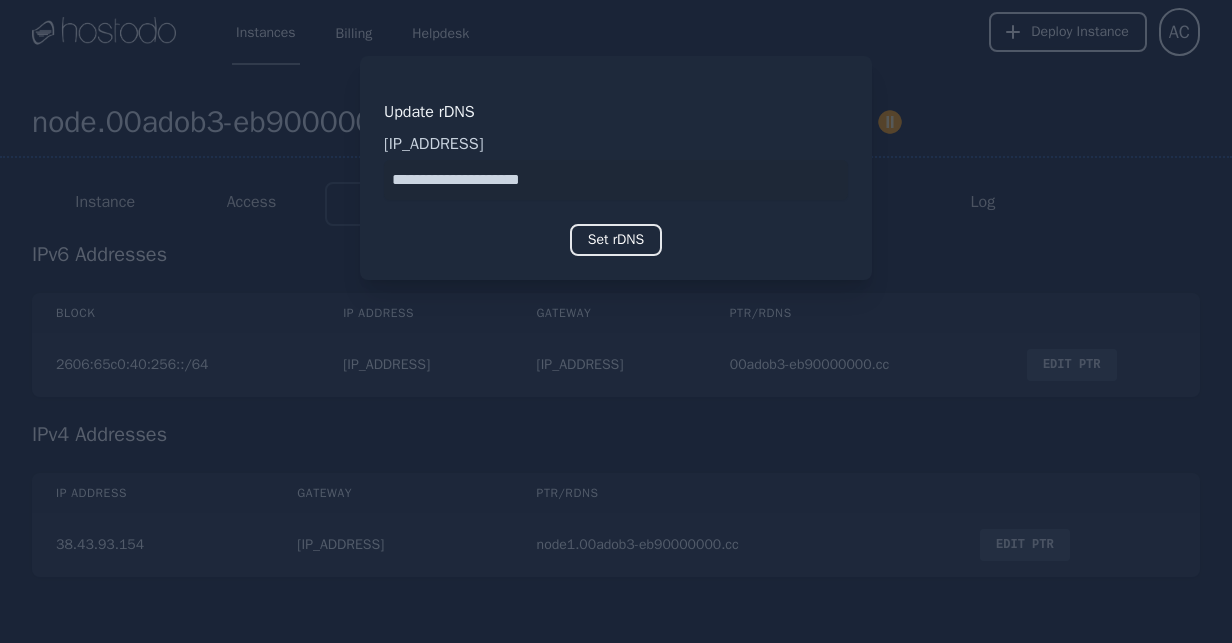 click at bounding box center (616, 180) 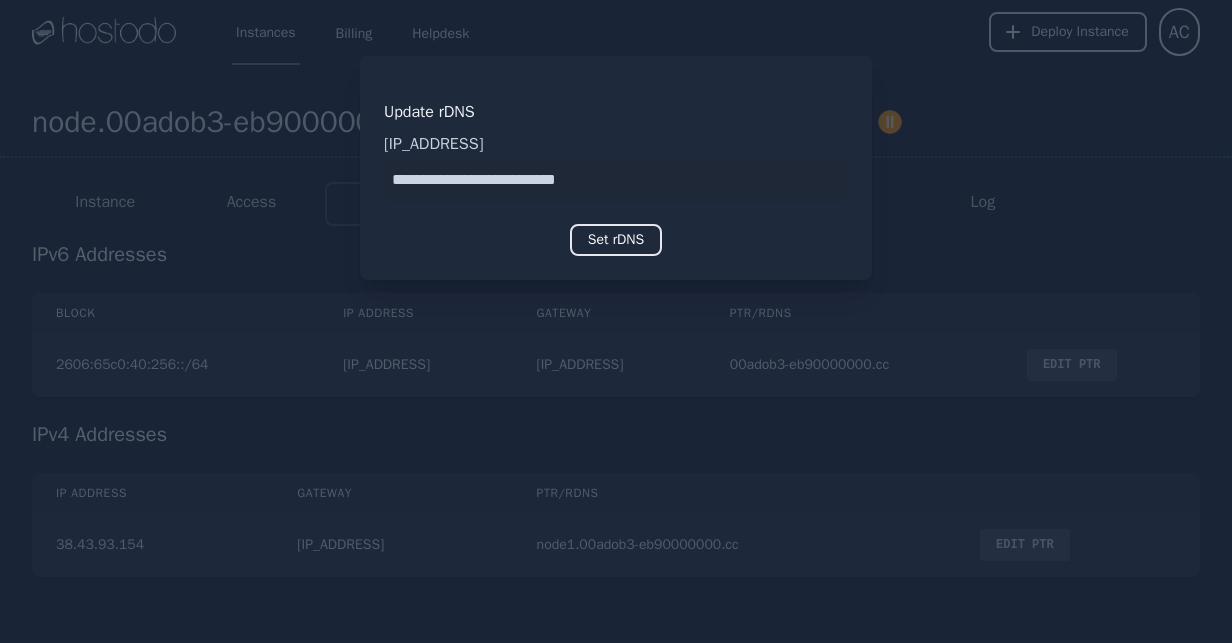 type on "**********" 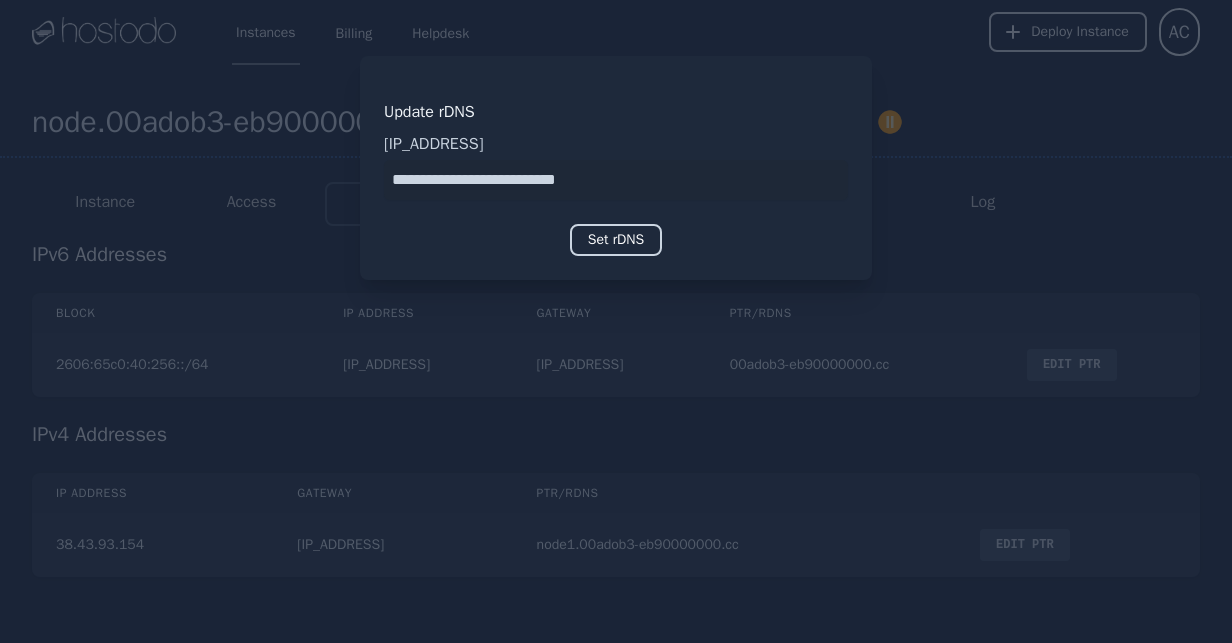 click on "Set rDNS" at bounding box center (616, 240) 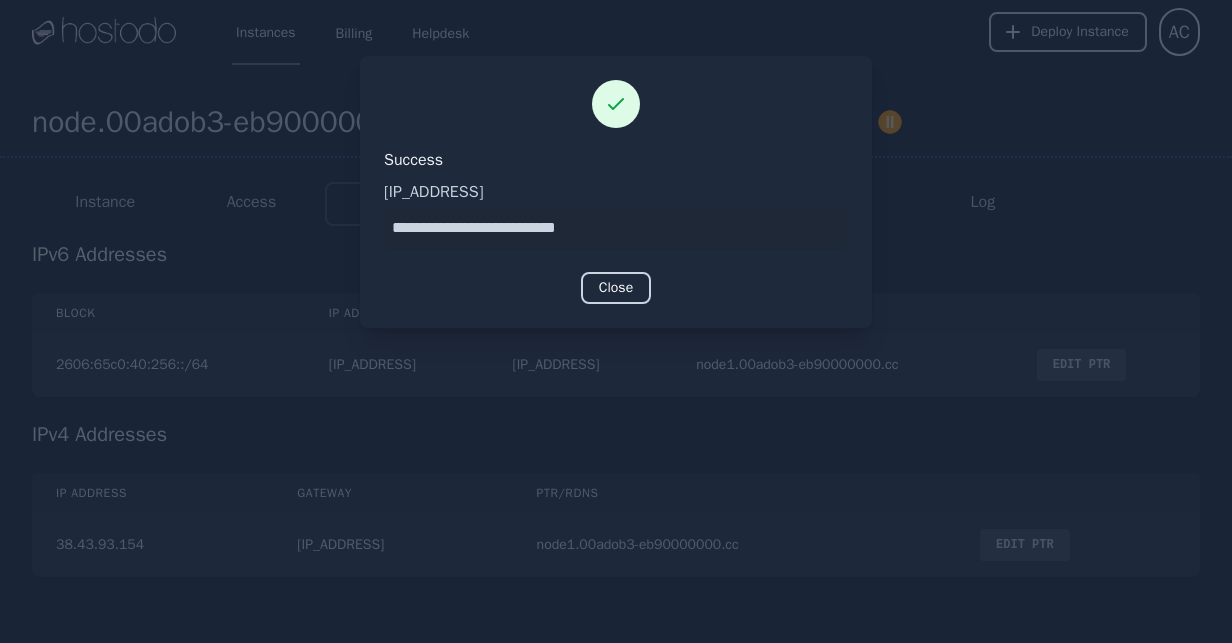 drag, startPoint x: 605, startPoint y: 273, endPoint x: 613, endPoint y: 282, distance: 12.0415945 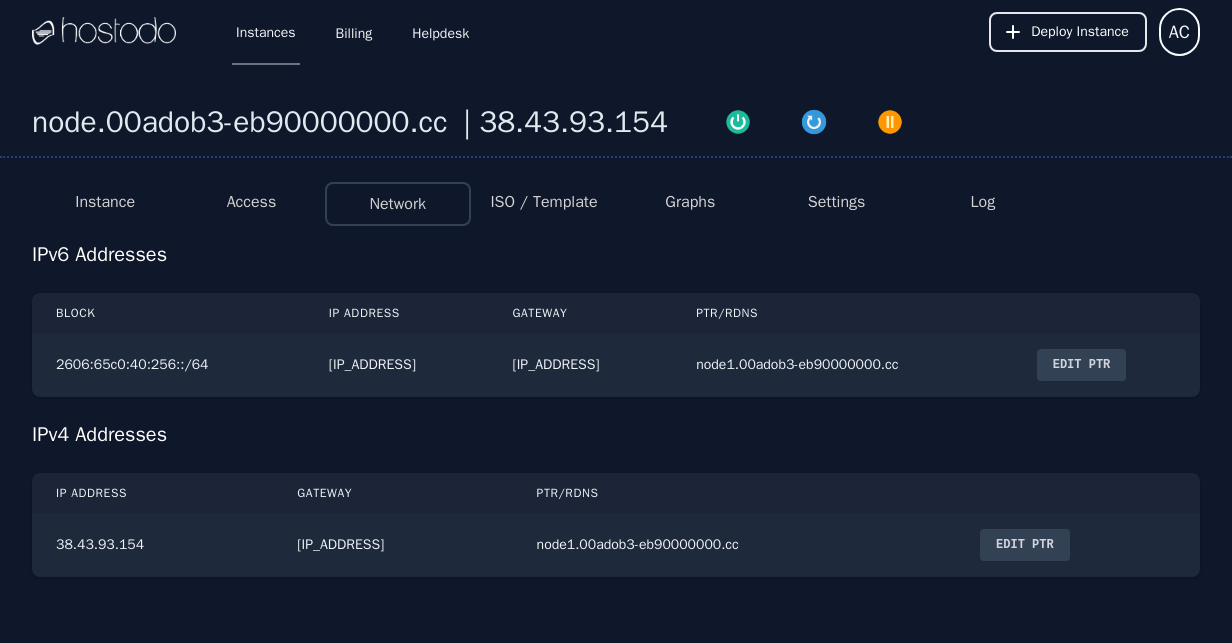 click on "ISO / Template" at bounding box center [543, 202] 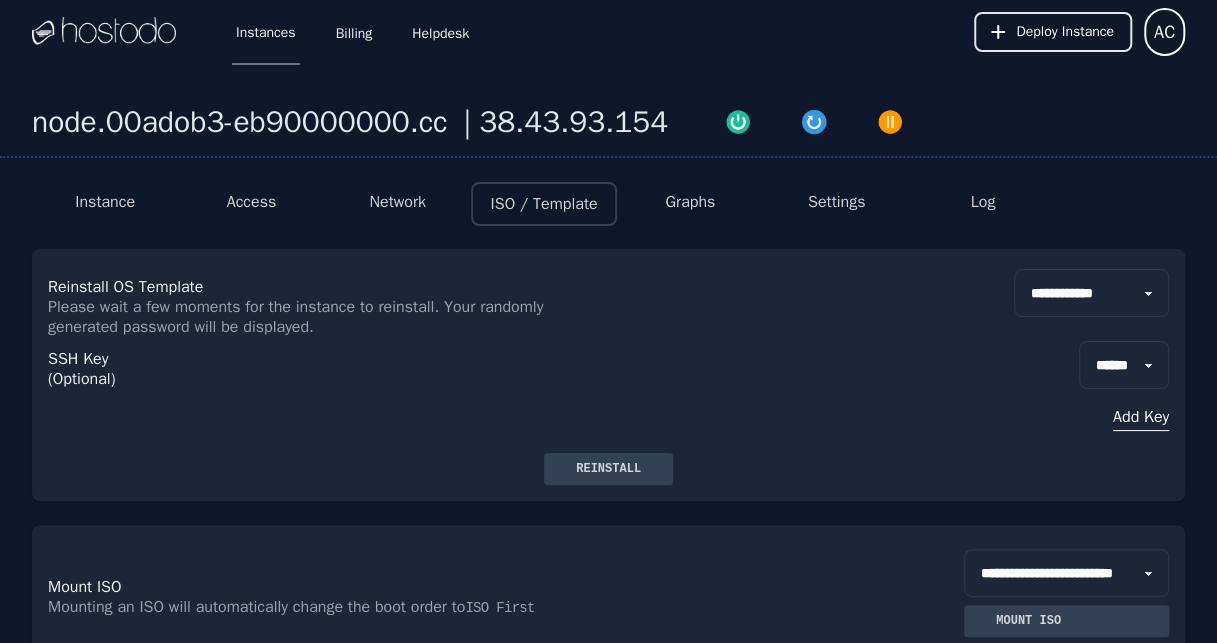 click on "Network" at bounding box center (398, 204) 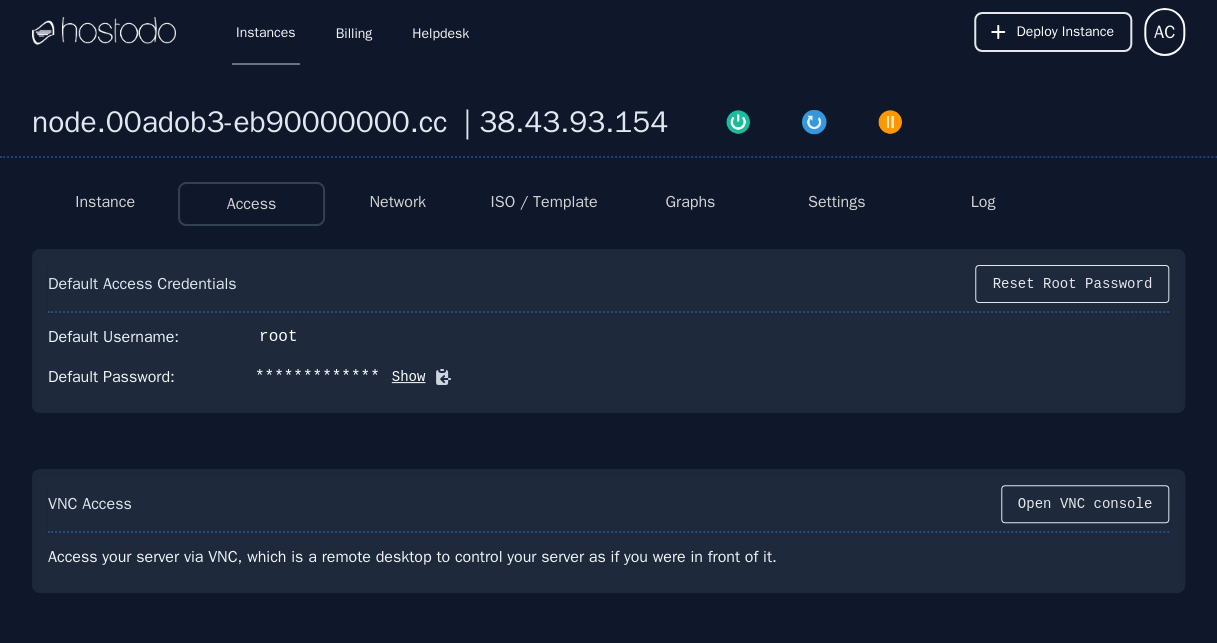 click on "Instance Access Network ISO / Template Graphs Settings Log" at bounding box center (608, 195) 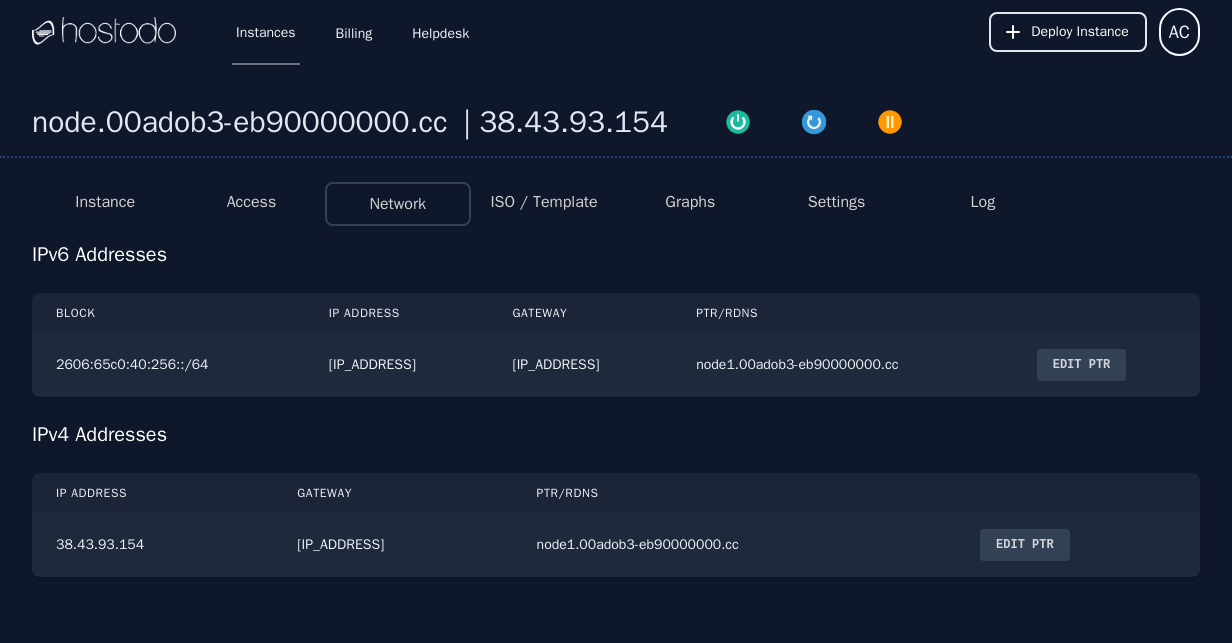 click on "Instance" at bounding box center (105, 204) 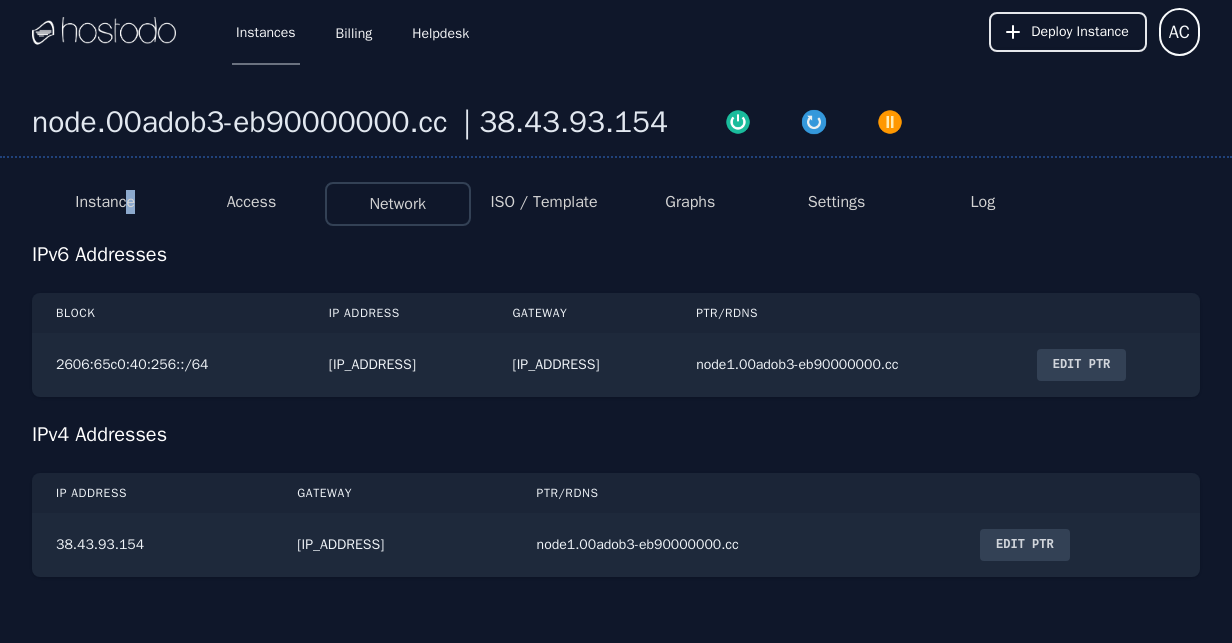 click on "Instance" at bounding box center (105, 202) 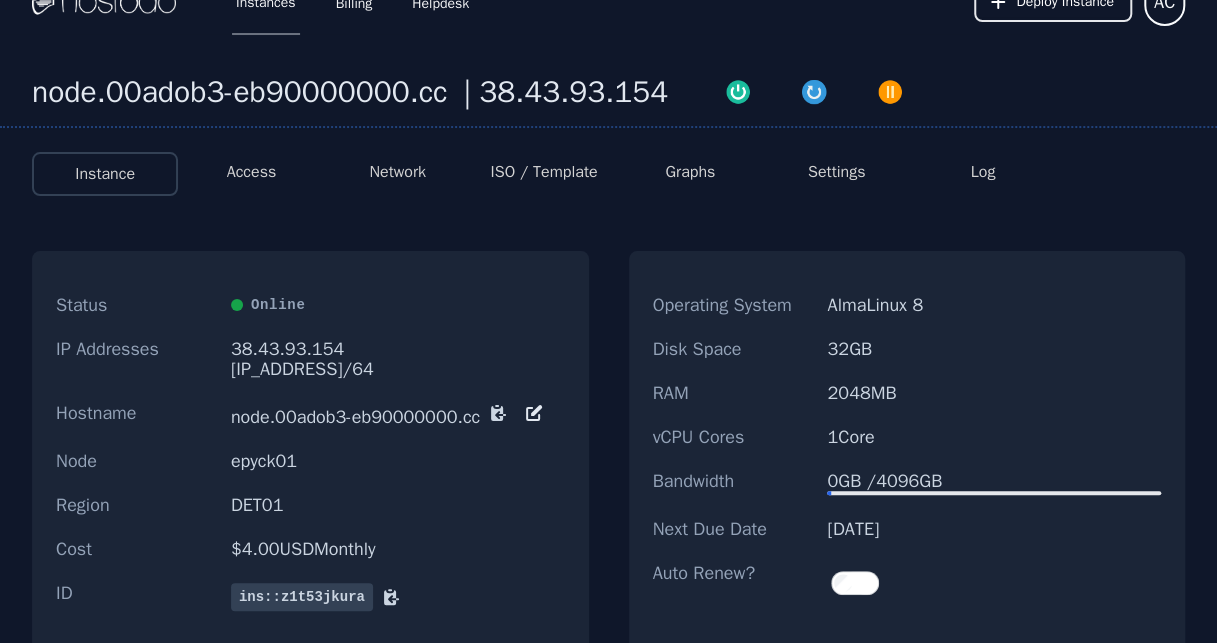 scroll, scrollTop: 0, scrollLeft: 0, axis: both 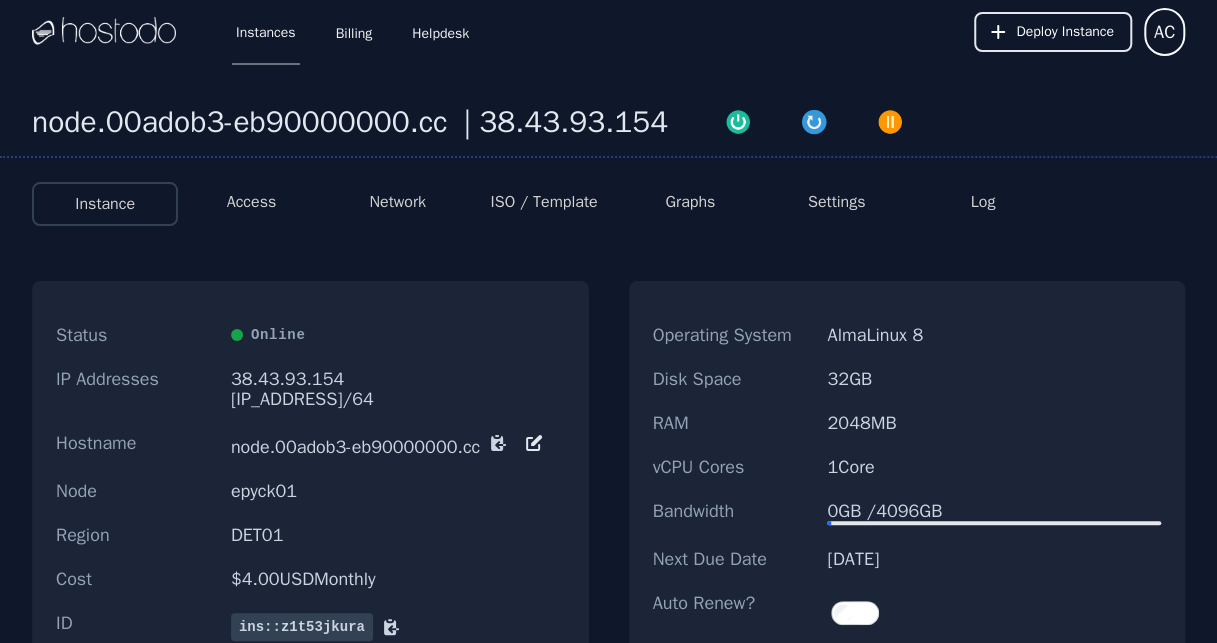 click on "ISO / Template" at bounding box center [543, 202] 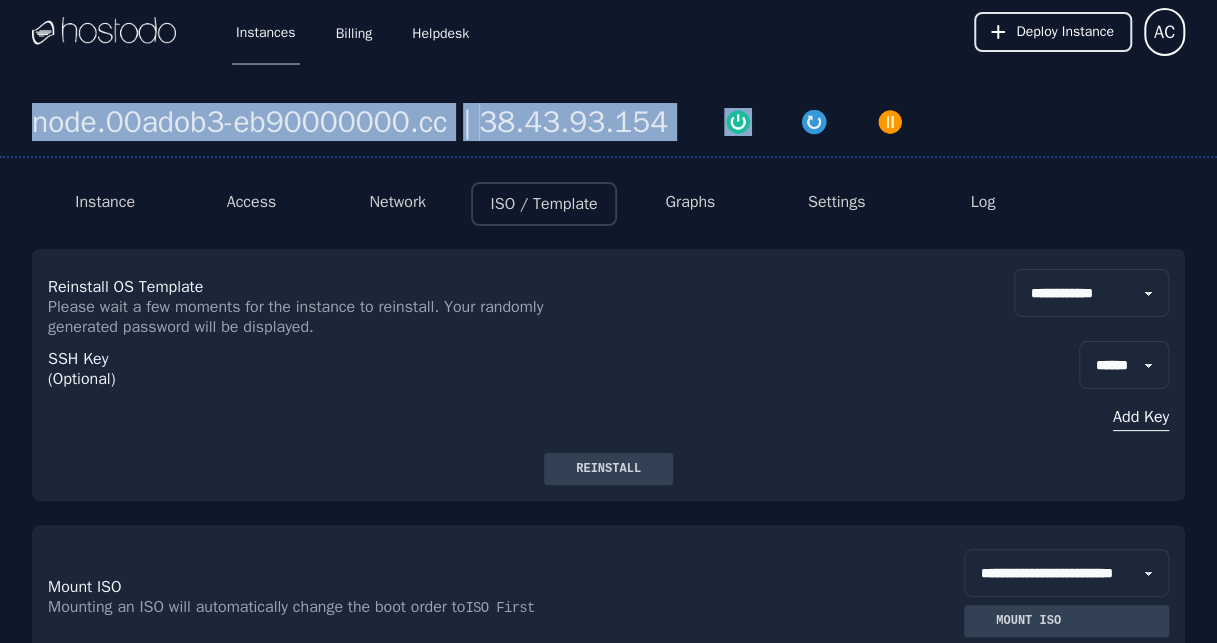 drag, startPoint x: 691, startPoint y: 116, endPoint x: 35, endPoint y: 131, distance: 656.17145 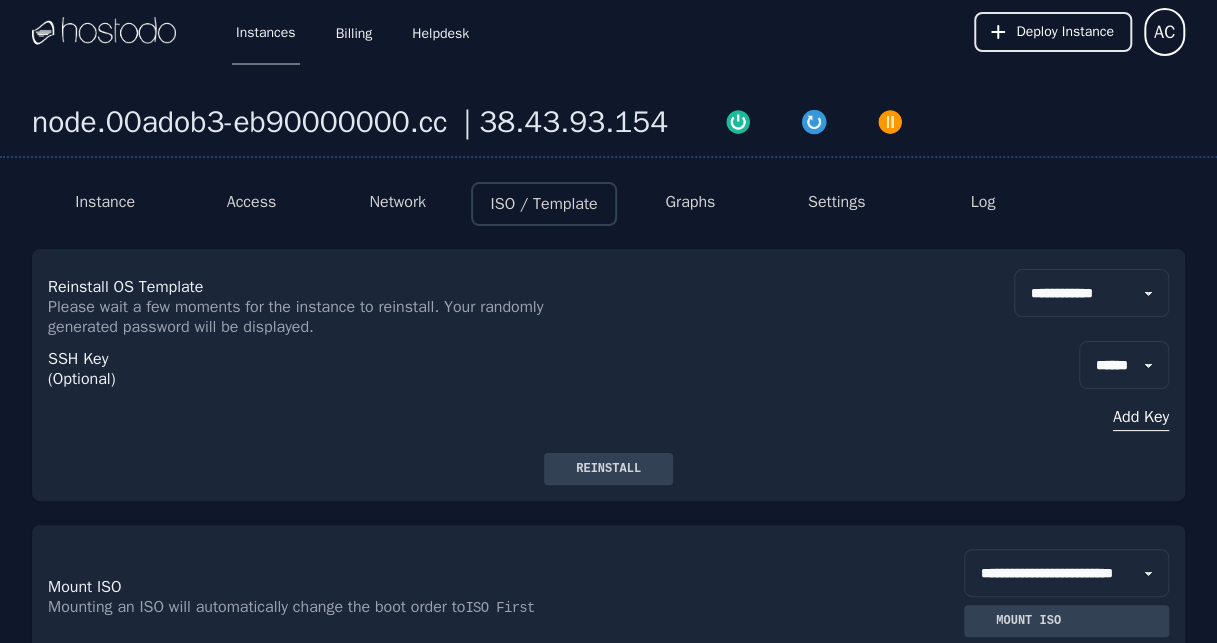 click on "Instances Billing Helpdesk Deploy Instance AC" at bounding box center [608, 32] 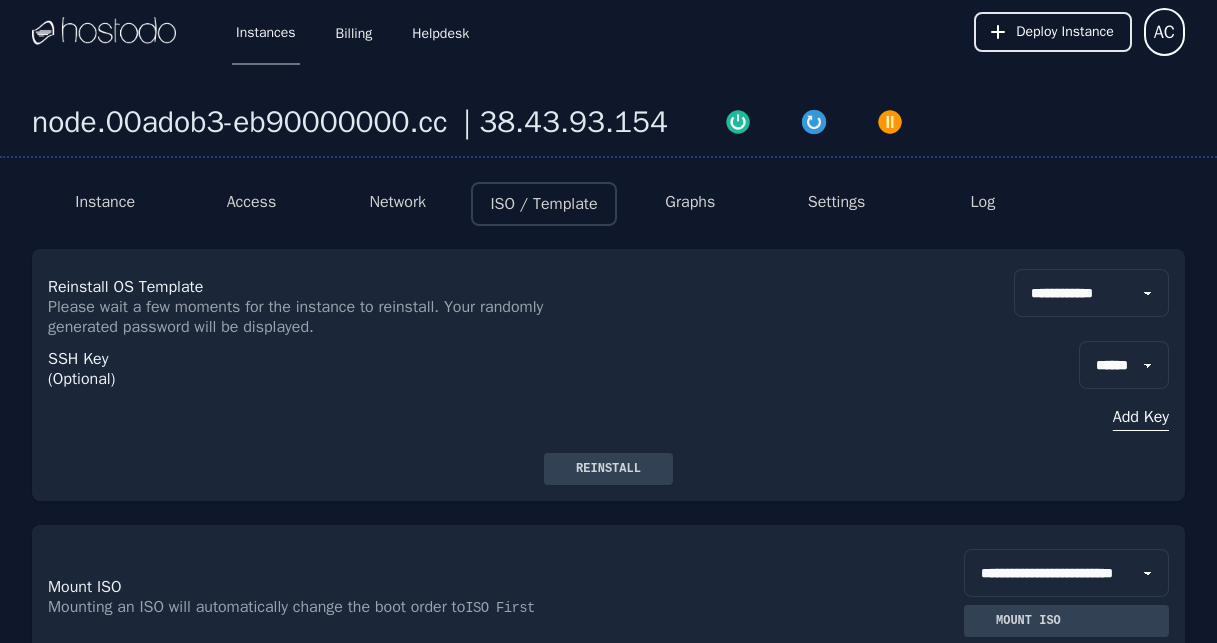 scroll, scrollTop: 0, scrollLeft: 0, axis: both 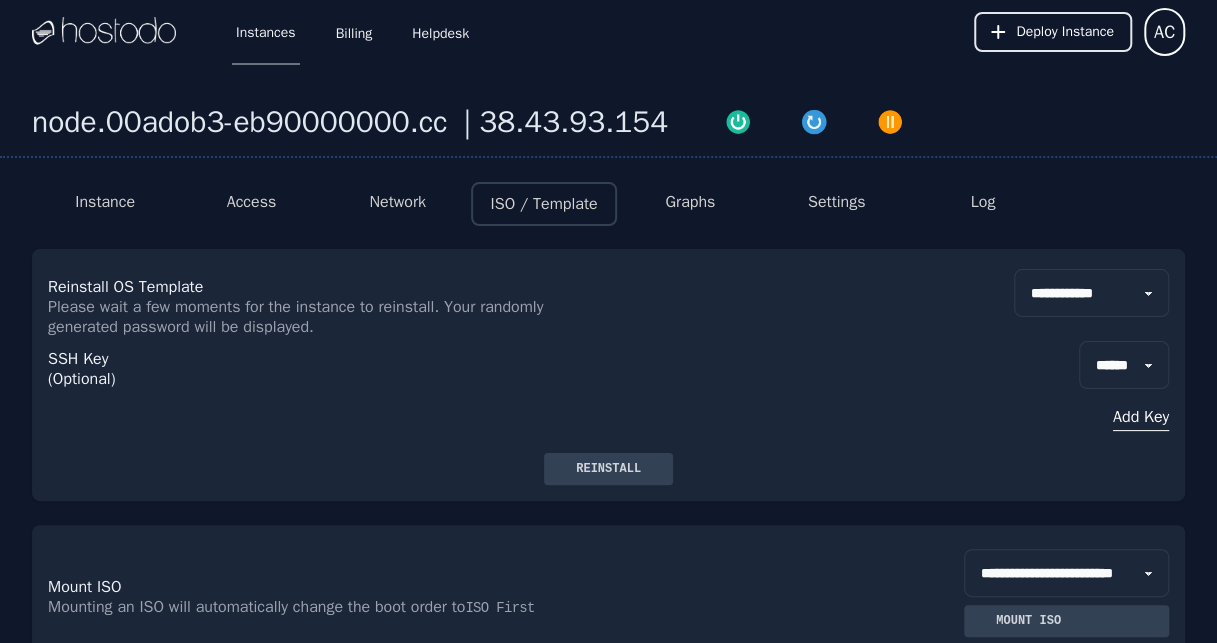 click on "Access" at bounding box center [252, 202] 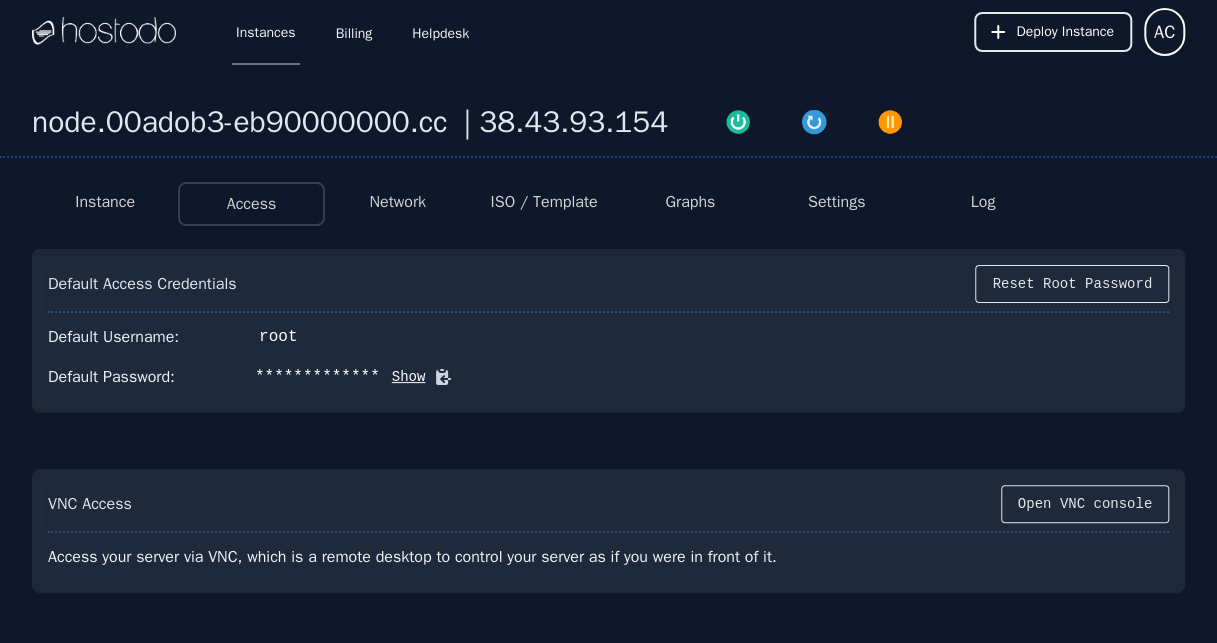 click on "Network" at bounding box center (397, 202) 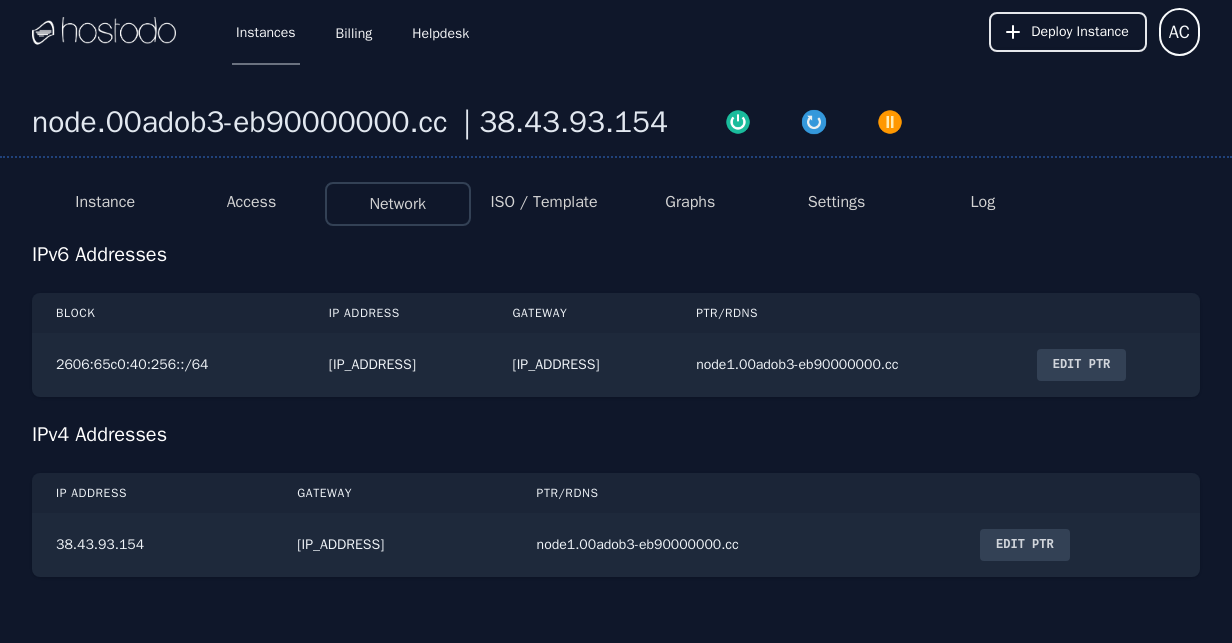 click on "Access" at bounding box center [252, 202] 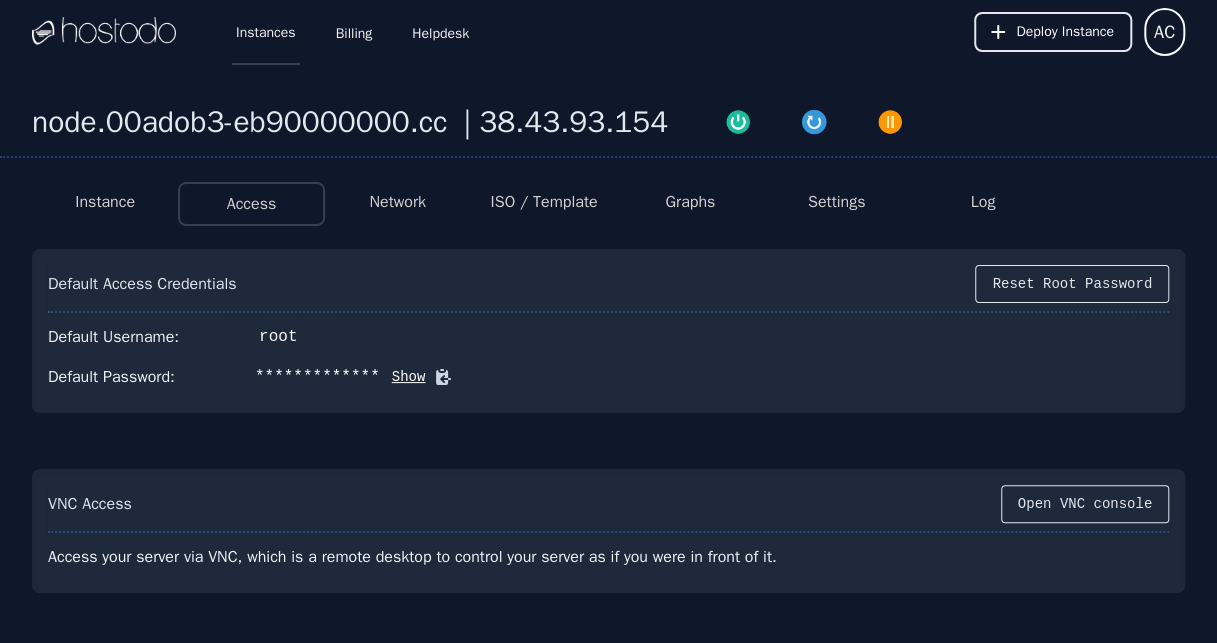 click on "Instances" at bounding box center (266, 32) 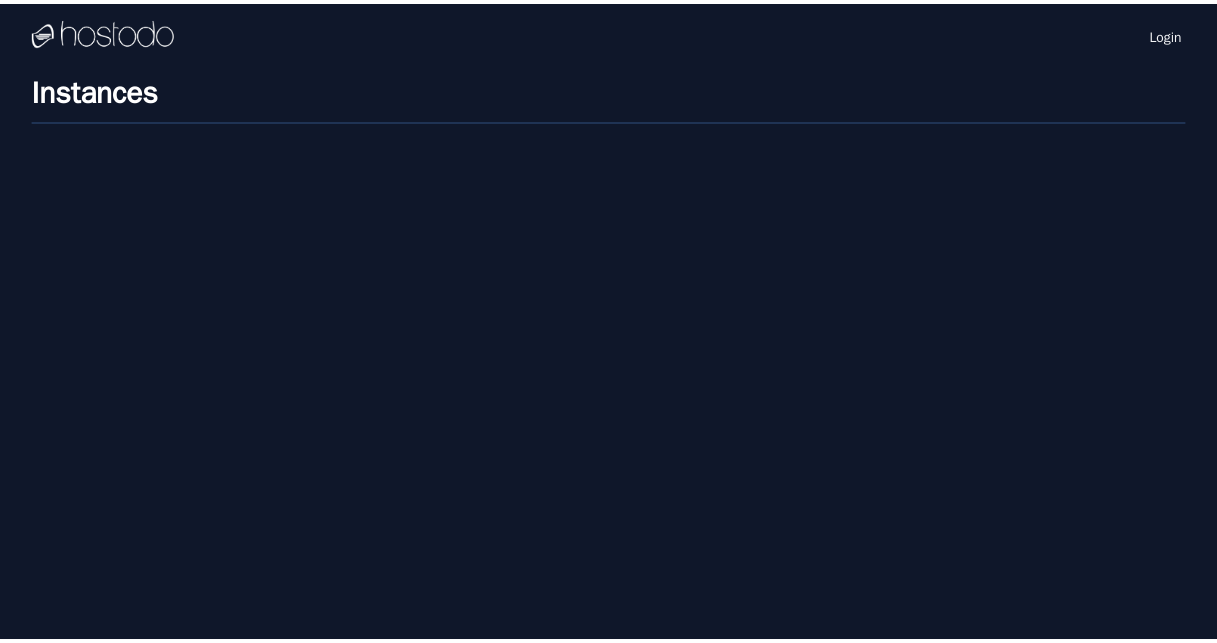 scroll, scrollTop: 0, scrollLeft: 0, axis: both 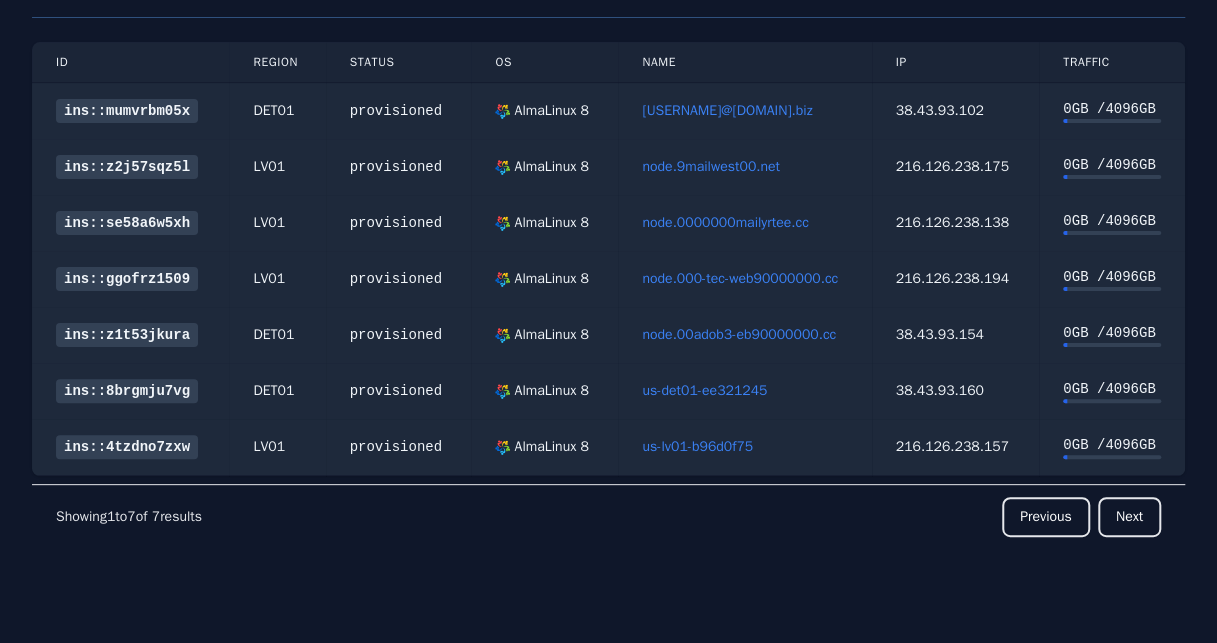 click on "ID Region Status OS Name IP Traffic ins::[ID] DET01 provisioned AlmaLinux 8 node.web00000888888000mail.biz [IP] 0 GB /  4096  GB ins::[ID] LV01 provisioned AlmaLinux 8 node.9mailwest00.net [IP] 0 GB /  4096  GB ins::[ID] LV01 provisioned AlmaLinux 8 node.0000000mailyrtee.cc [IP] 0 GB /  4096  GB ins::[ID] LV01 provisioned AlmaLinux 8 node.000-tec-web90000000.cc [IP] 0 GB /  4096  GB ins::[ID] DET01 provisioned AlmaLinux 8 node.00adob3-eb90000000.cc [IP] 0 GB /  4096  GB ins::[ID] DET01 provisioned AlmaLinux 8 us-det01-ee321245 [IP] 0 GB /  4096  GB ins::[ID] LV01 provisioned AlmaLinux 8 us-lv01-b96d0f75 [IP] 0 GB /  4096  GB Showing  1  to  7  of   7  results Previous Next" at bounding box center (608, 331) 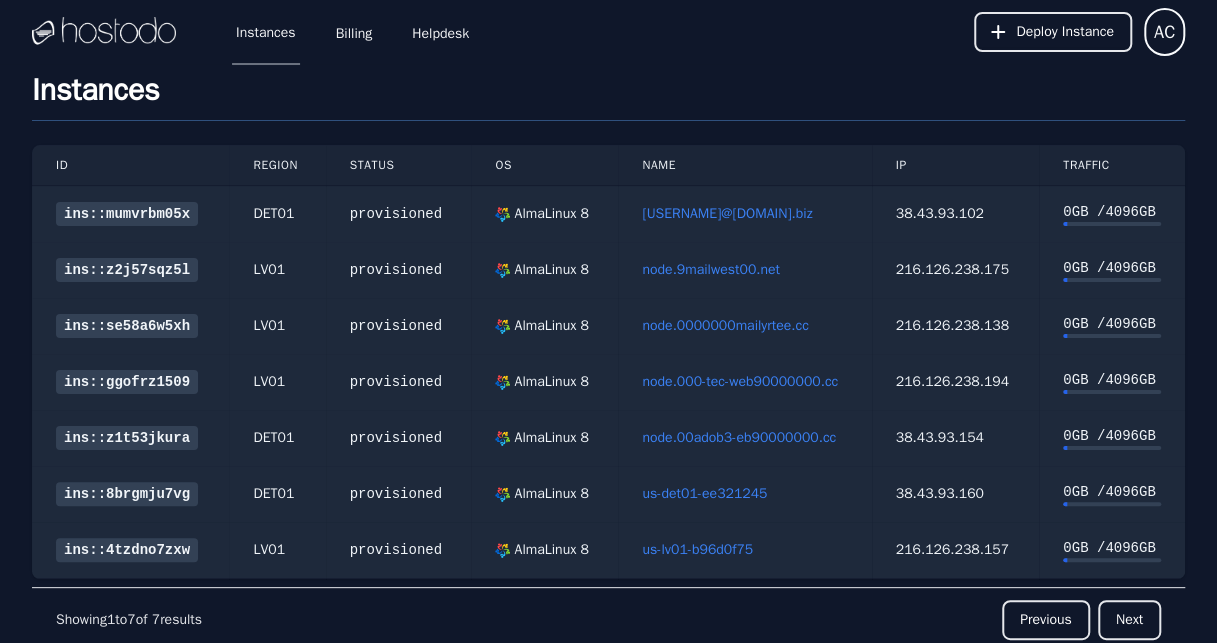 click on "node.0000000mailyrtee.cc" at bounding box center (725, 325) 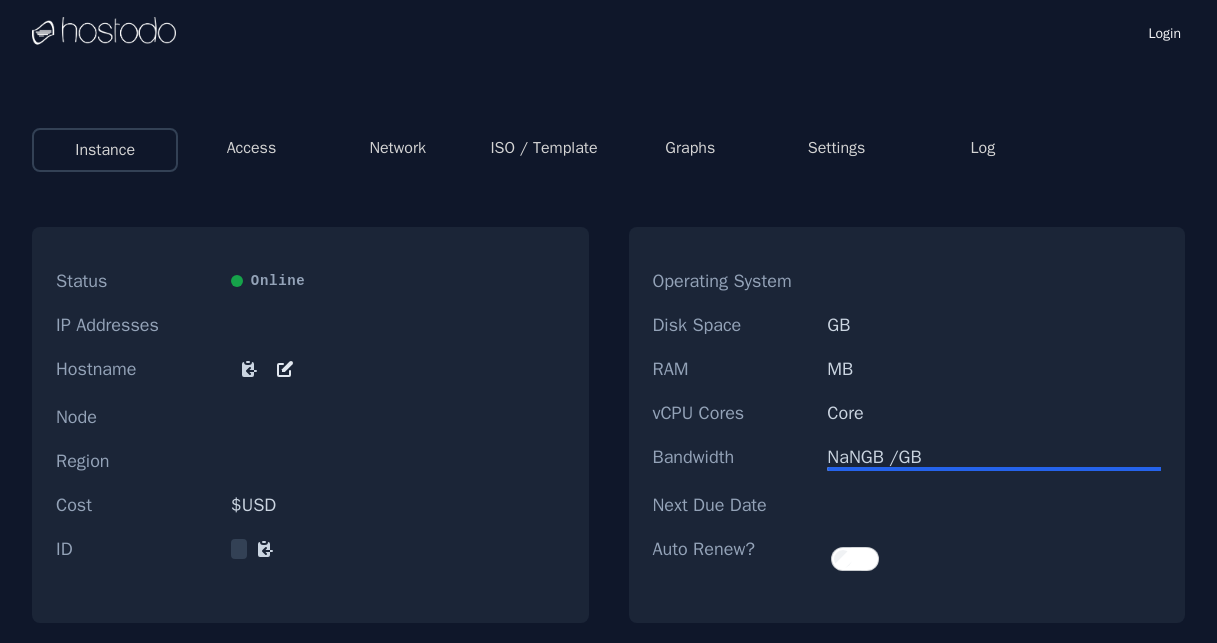 scroll, scrollTop: 0, scrollLeft: 0, axis: both 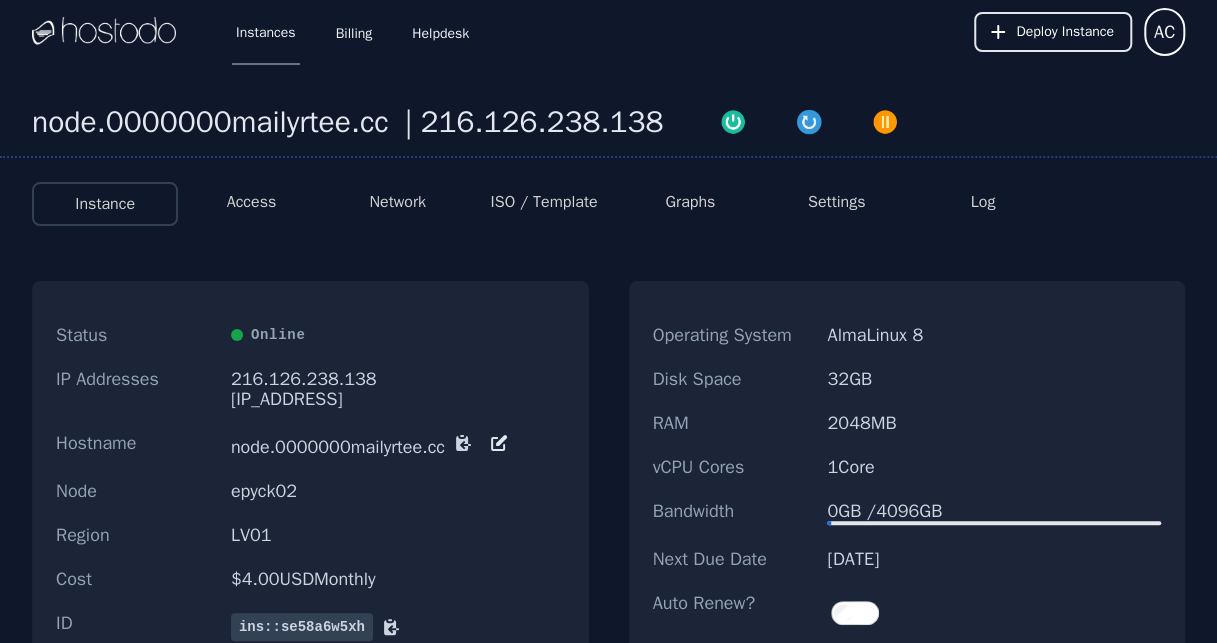 click on "ISO / Template" at bounding box center [543, 202] 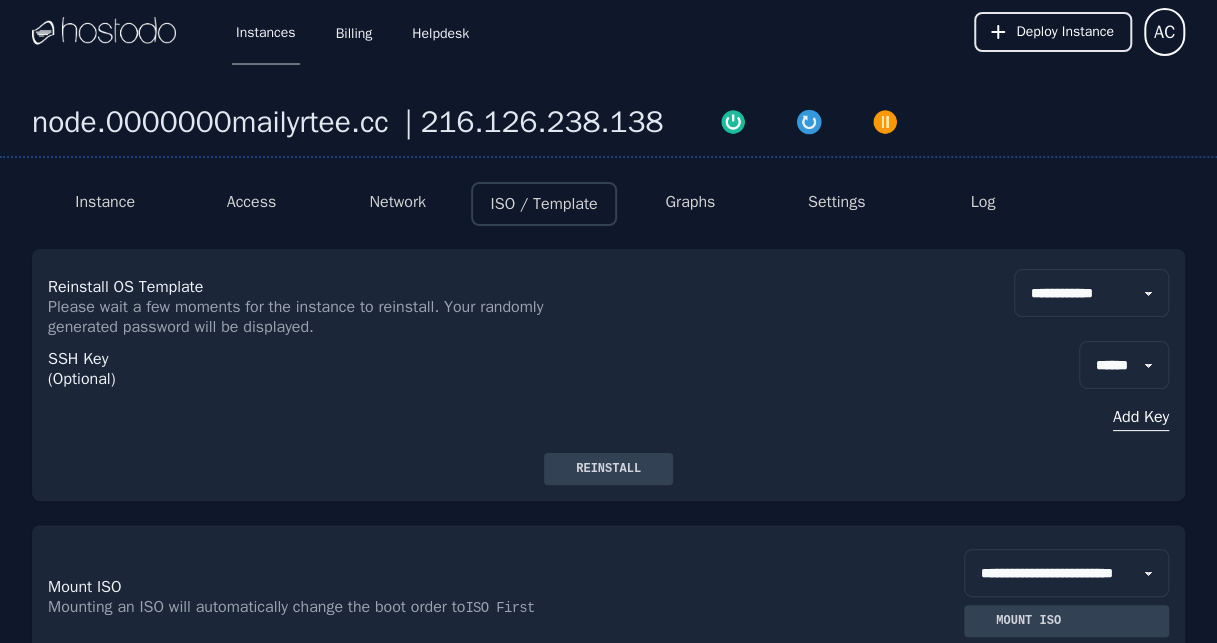 click on "**********" at bounding box center (1091, 293) 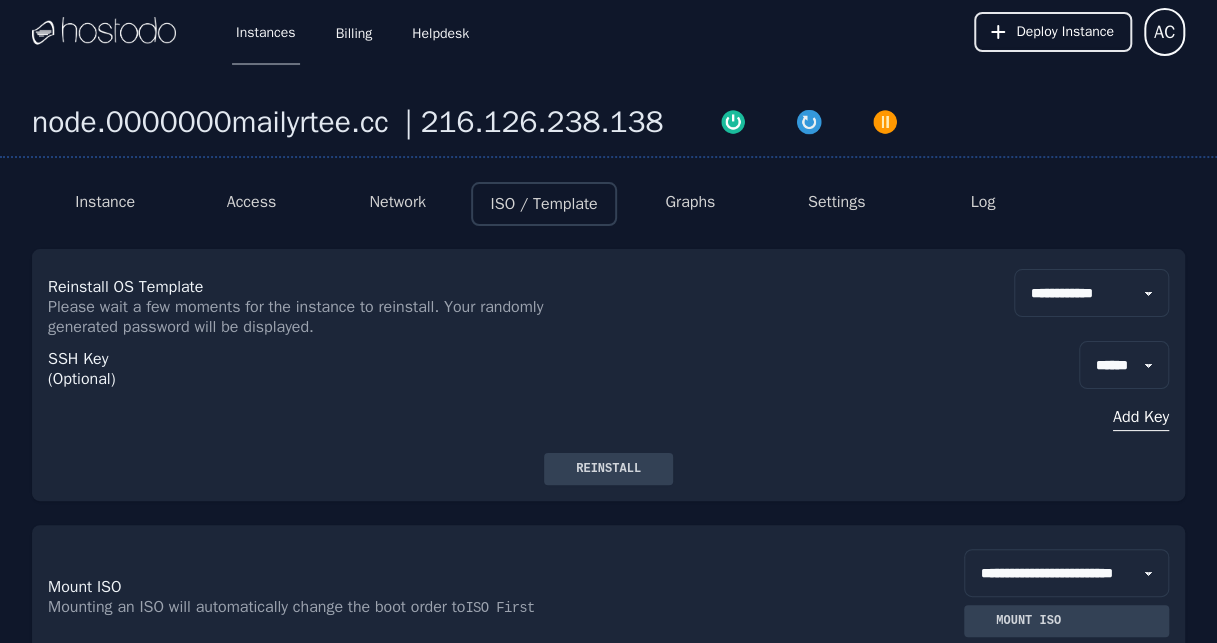 click on "Access" at bounding box center (252, 202) 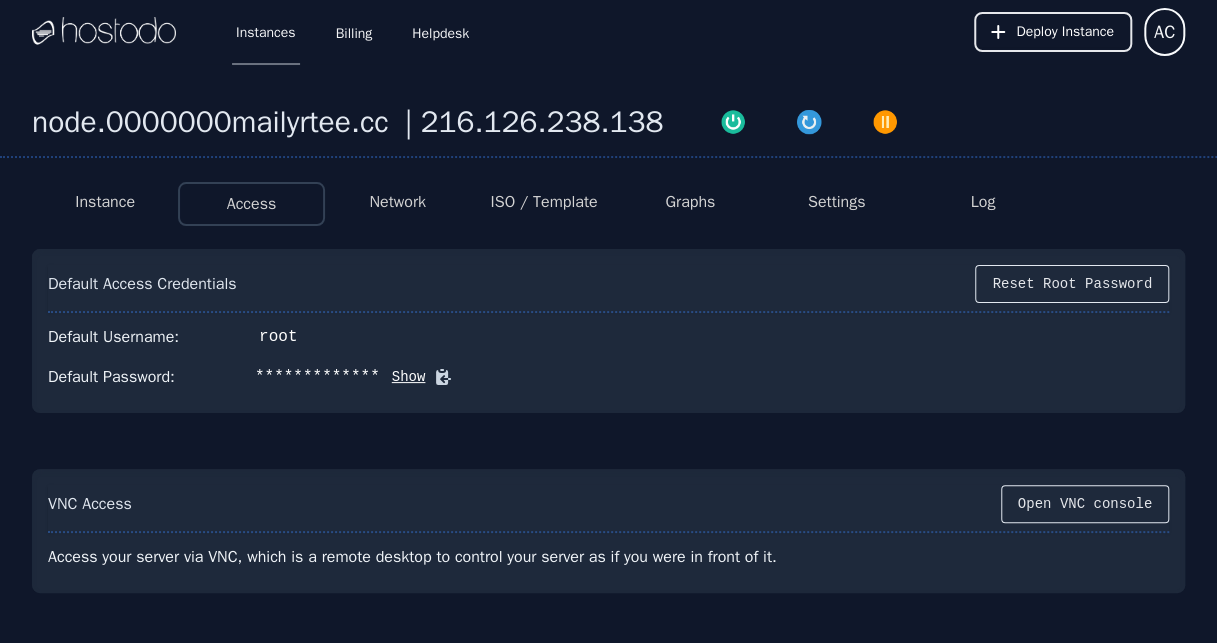 click on "Instance" at bounding box center [105, 202] 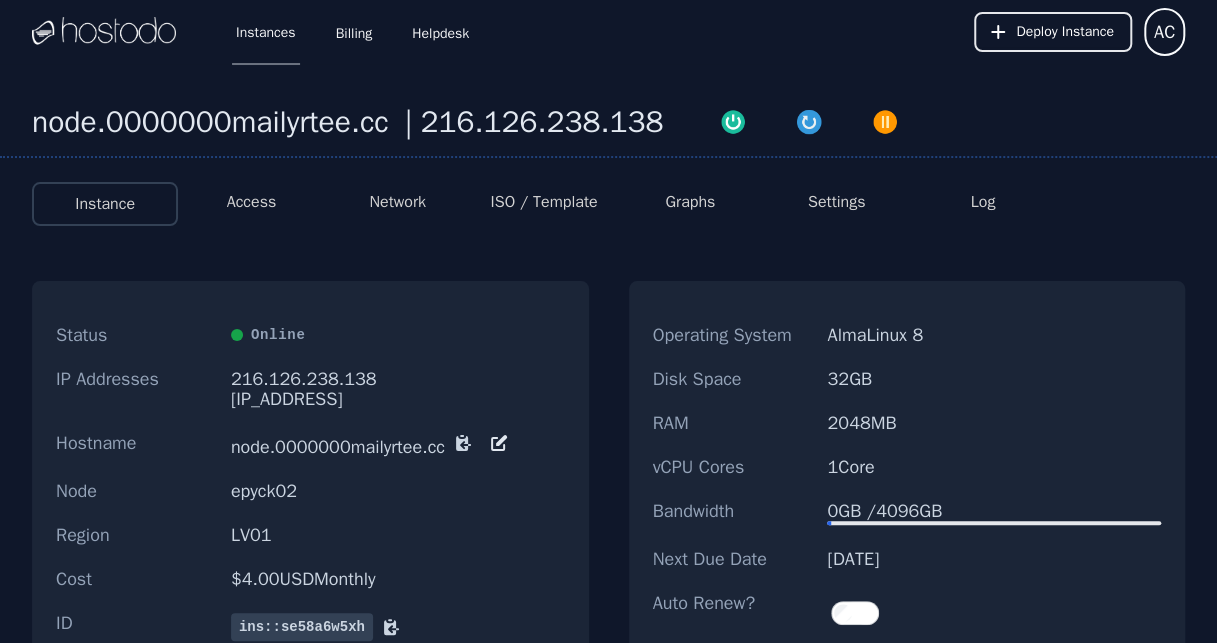 click on "Access" at bounding box center [252, 202] 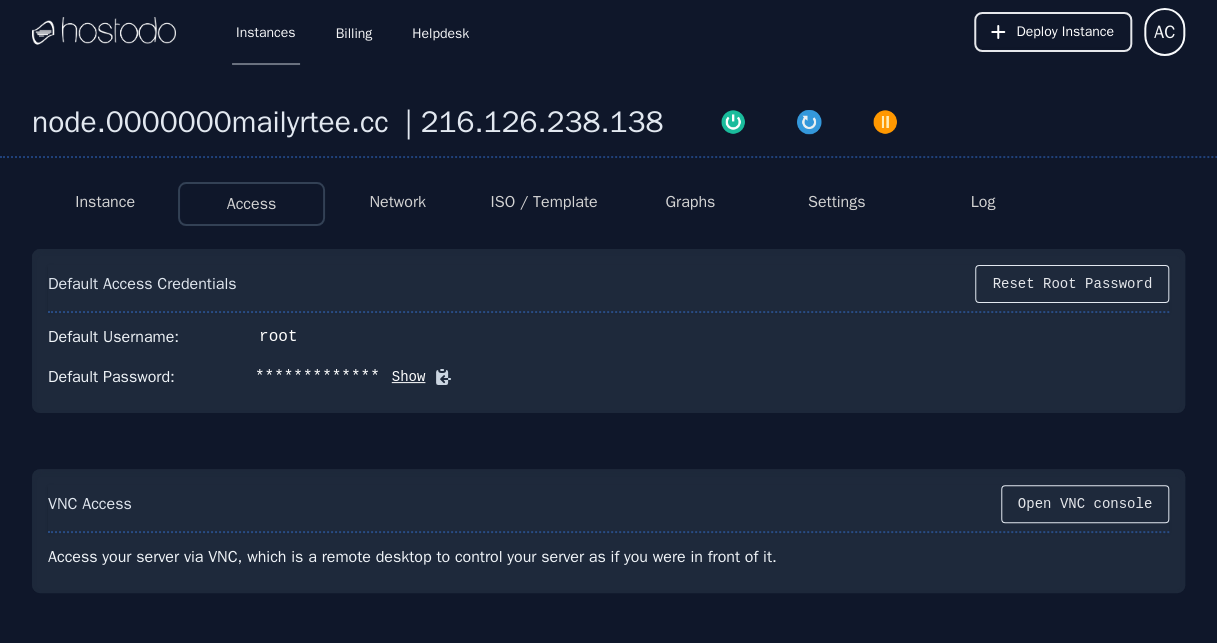 click on "Show" at bounding box center [403, 377] 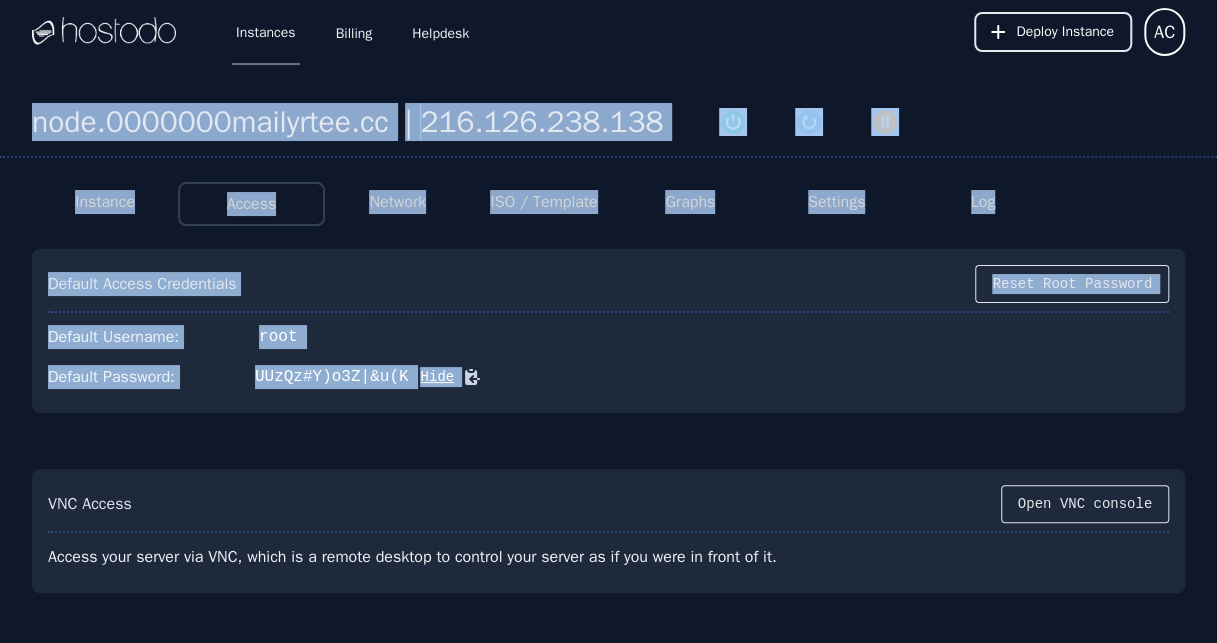drag, startPoint x: 597, startPoint y: 361, endPoint x: 37, endPoint y: 115, distance: 611.6502 